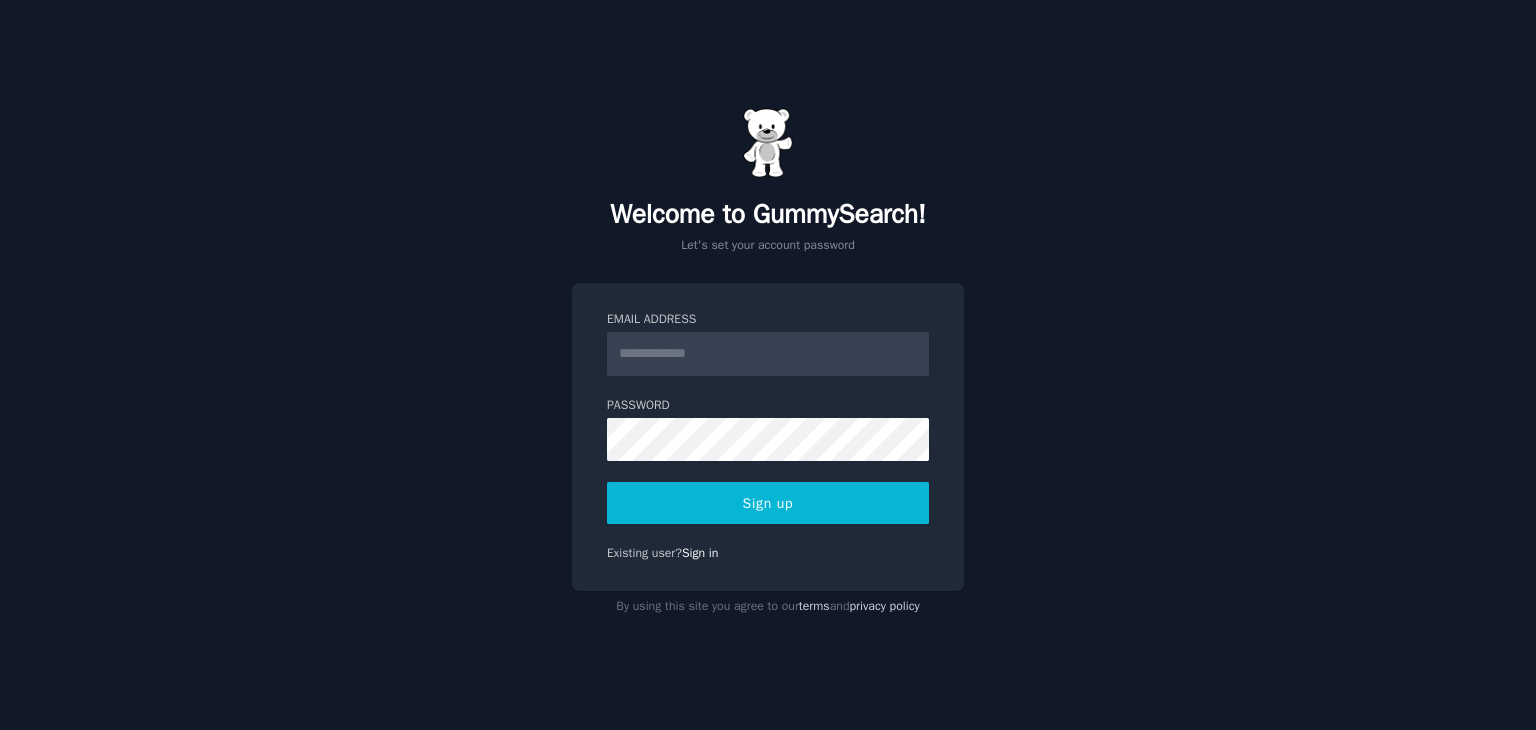 scroll, scrollTop: 0, scrollLeft: 0, axis: both 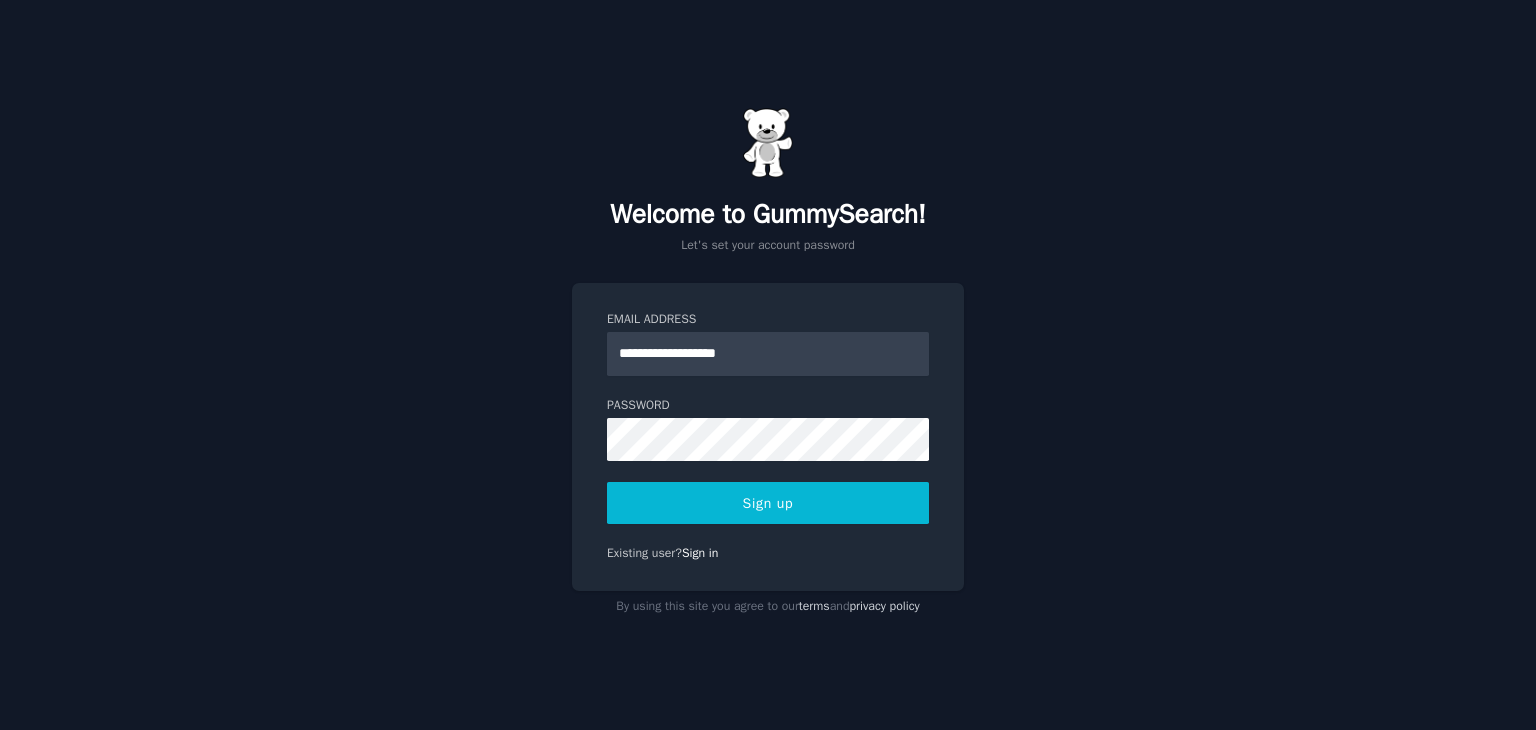 click on "Sign up" at bounding box center [768, 503] 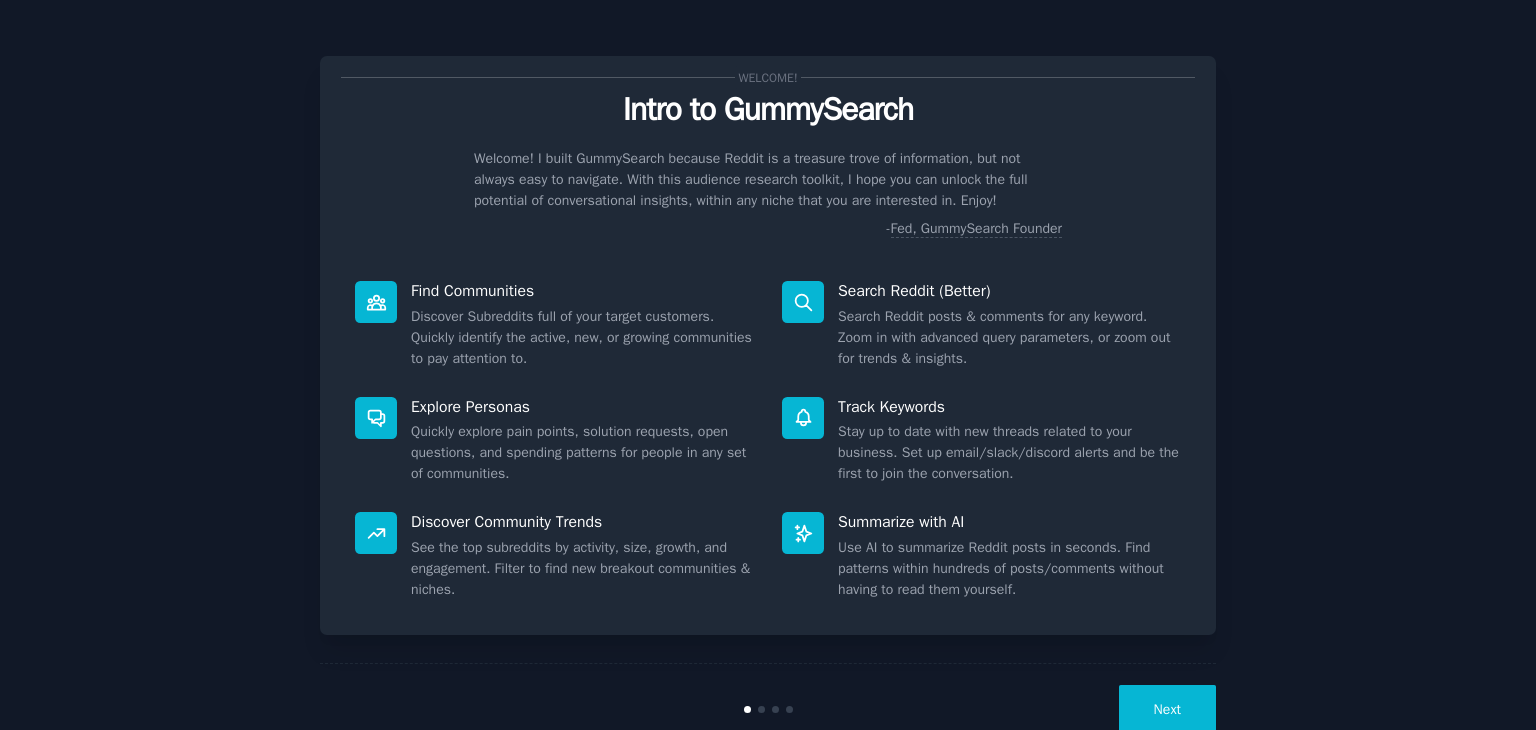 scroll, scrollTop: 0, scrollLeft: 0, axis: both 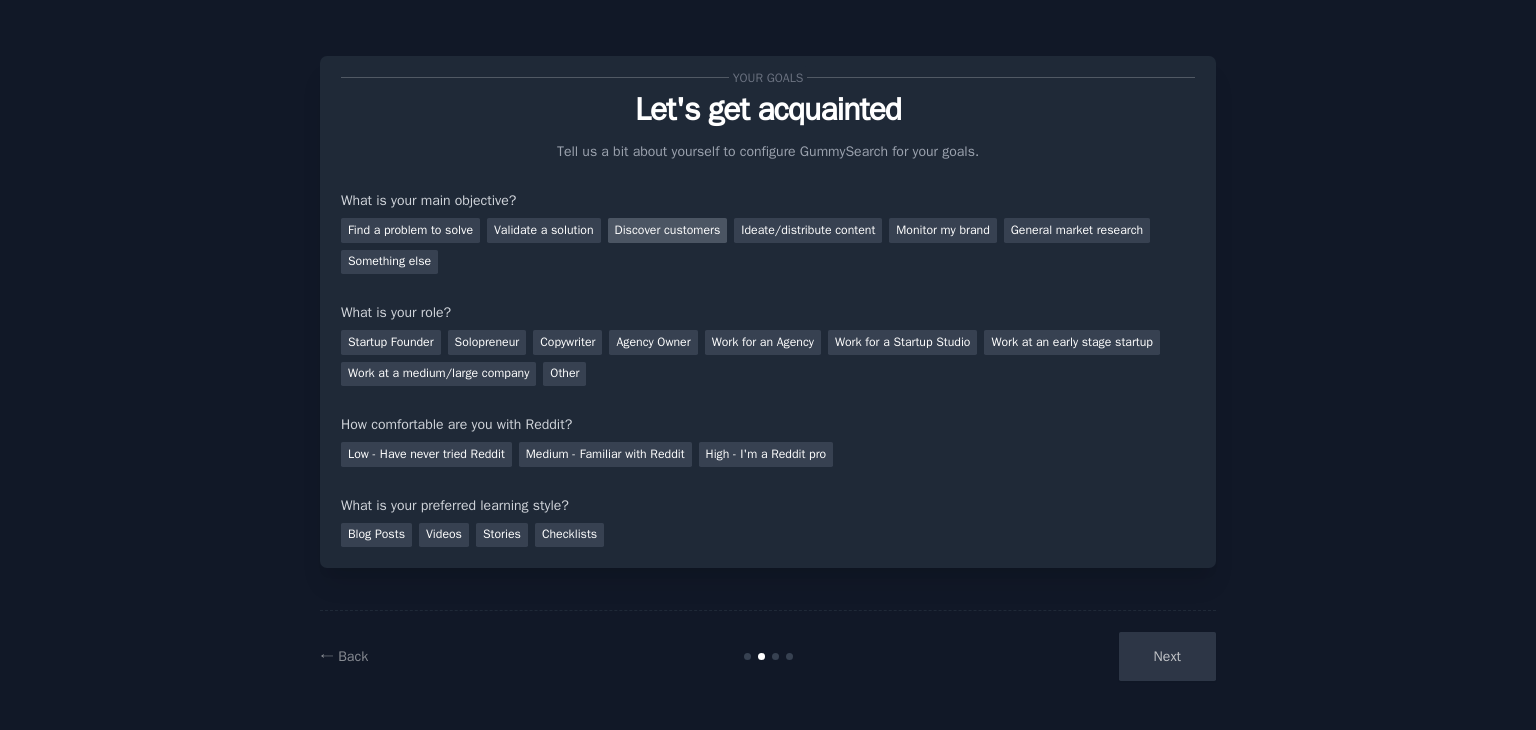 click on "Discover customers" at bounding box center (668, 230) 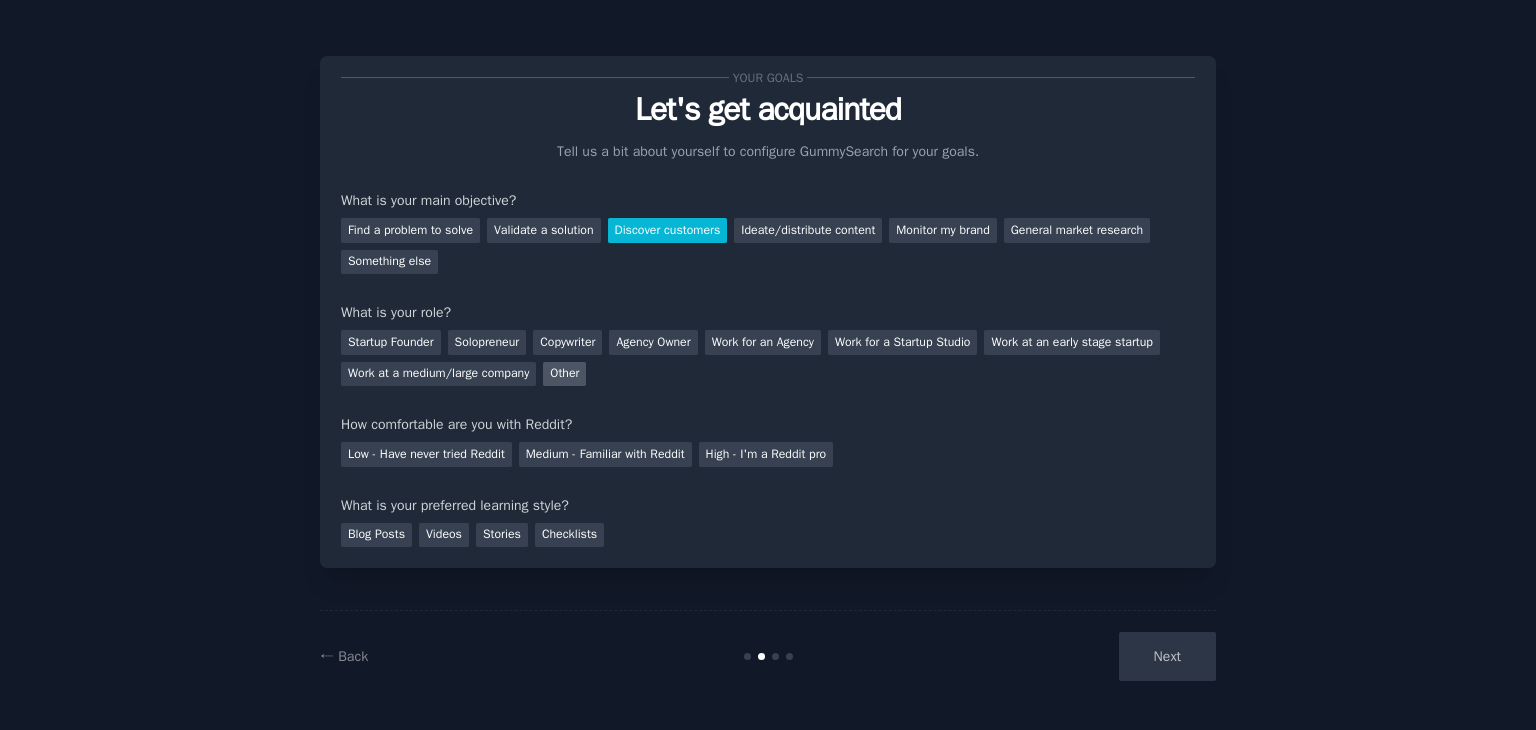 click on "Other" at bounding box center [564, 374] 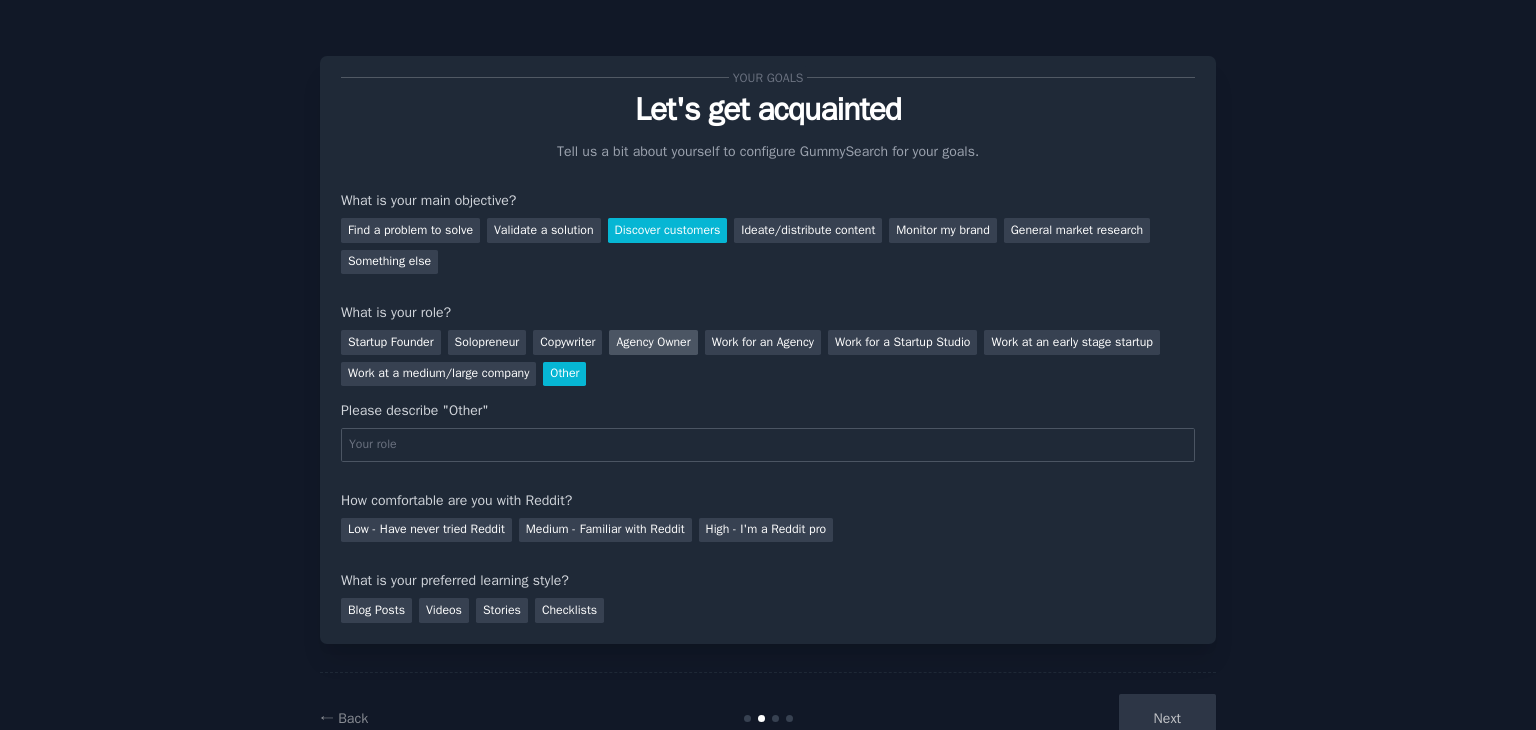 click on "Agency Owner" at bounding box center (653, 342) 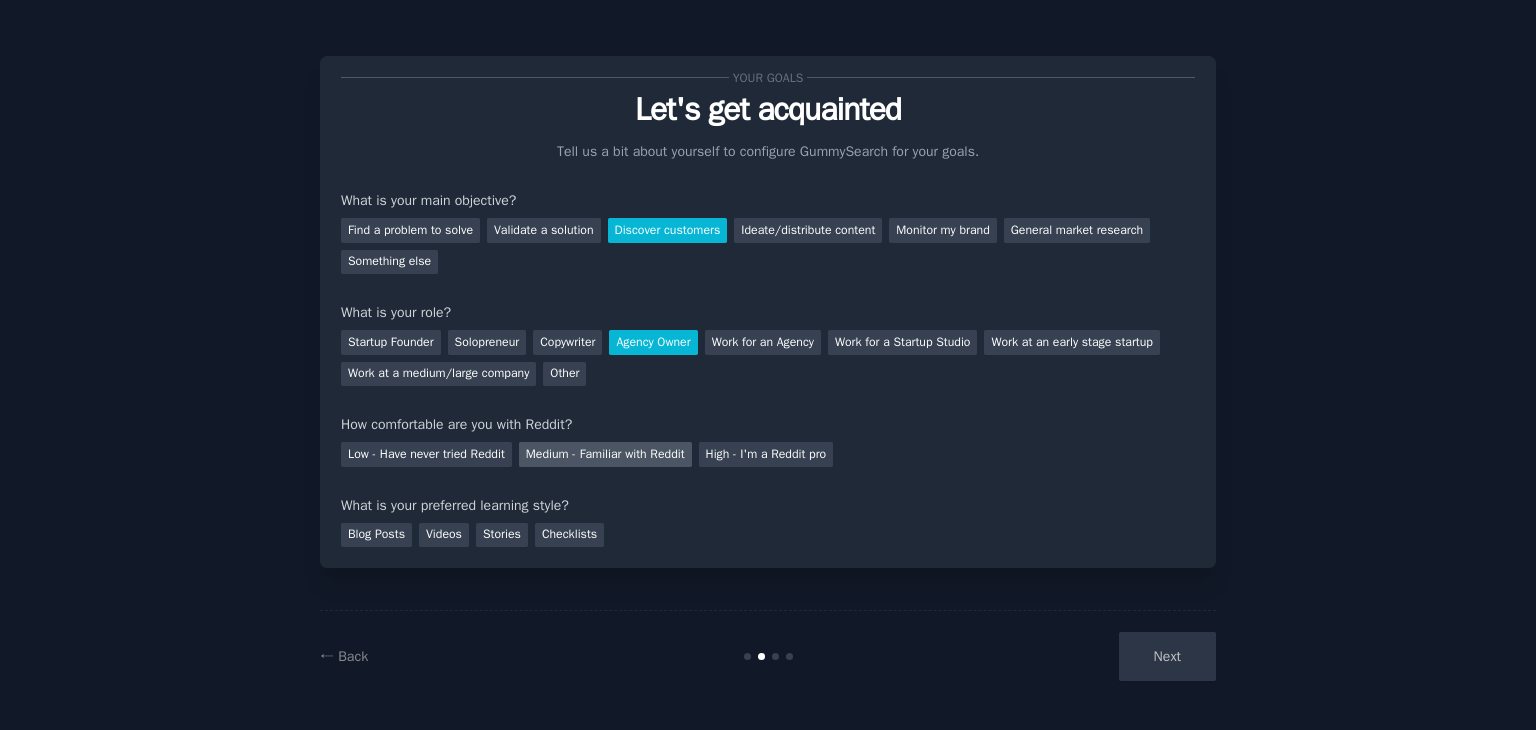 click on "Medium - Familiar with Reddit" at bounding box center [605, 454] 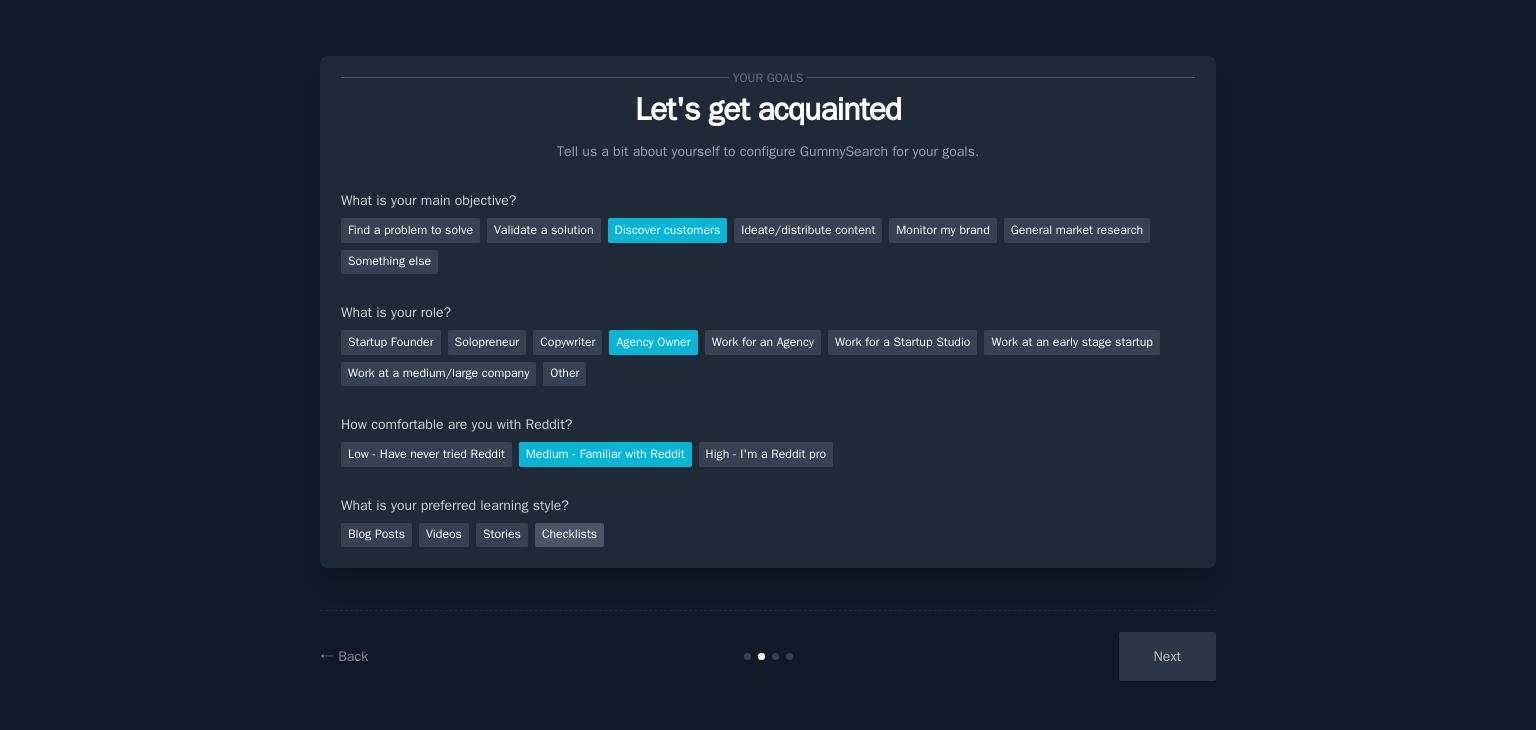 click on "Checklists" at bounding box center [569, 535] 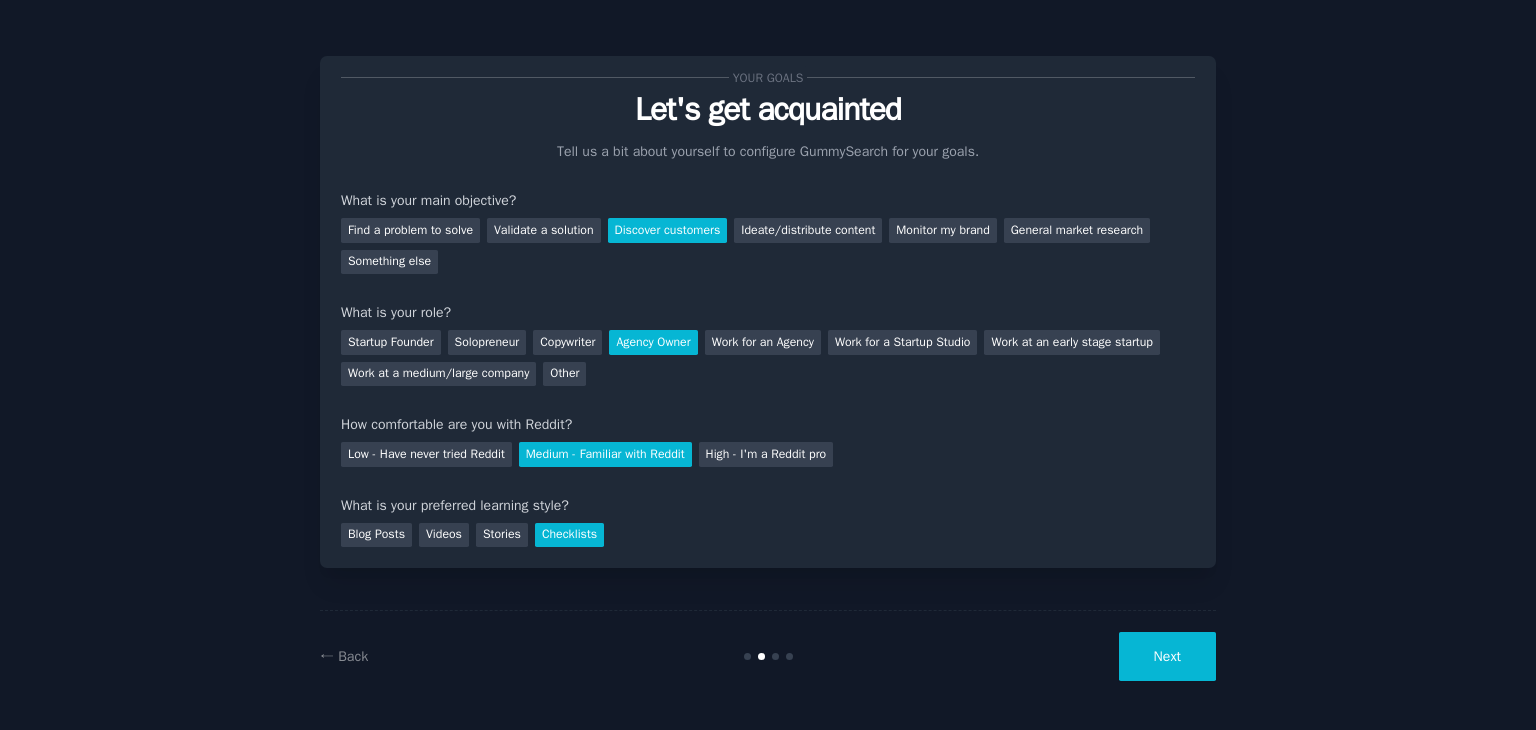 click on "Next" at bounding box center (1167, 656) 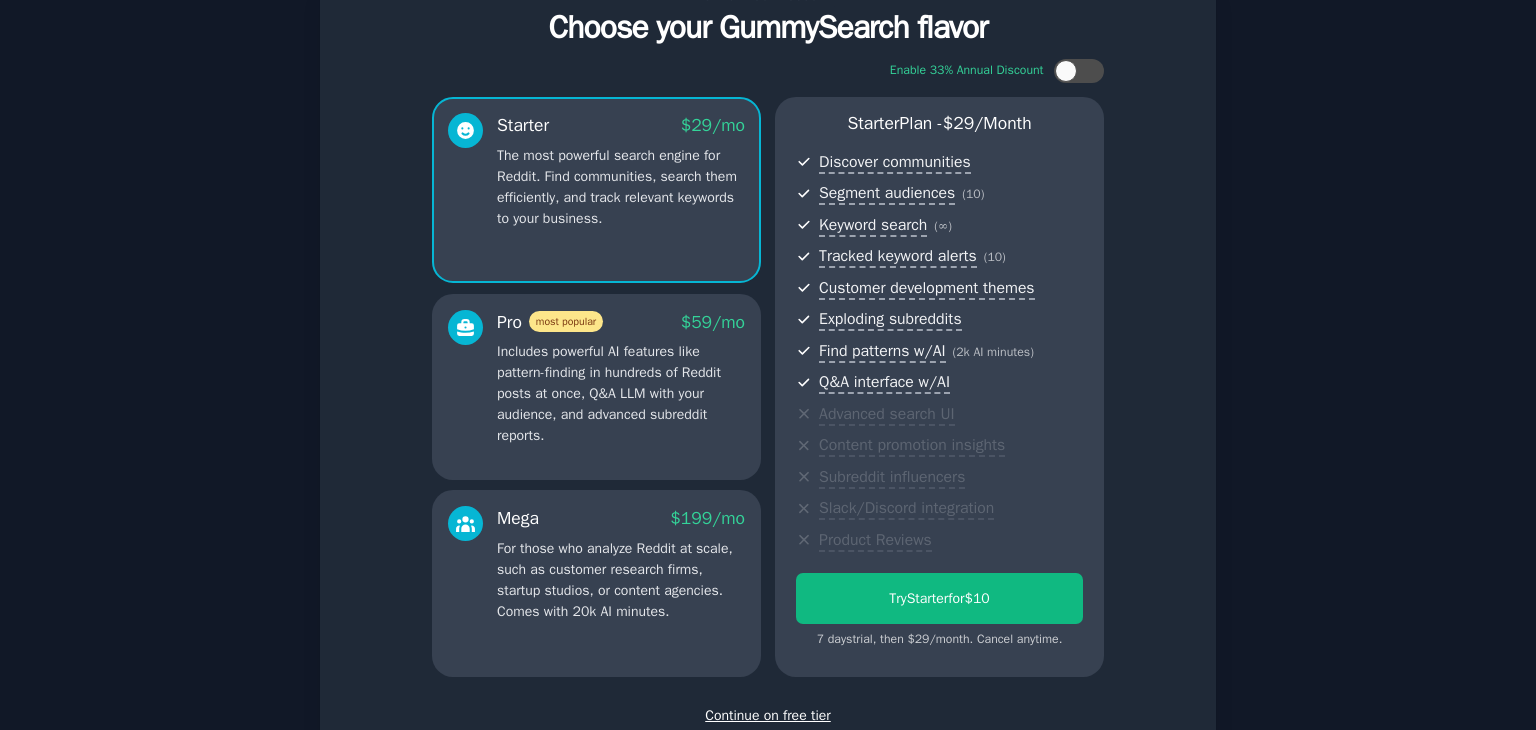 scroll, scrollTop: 118, scrollLeft: 0, axis: vertical 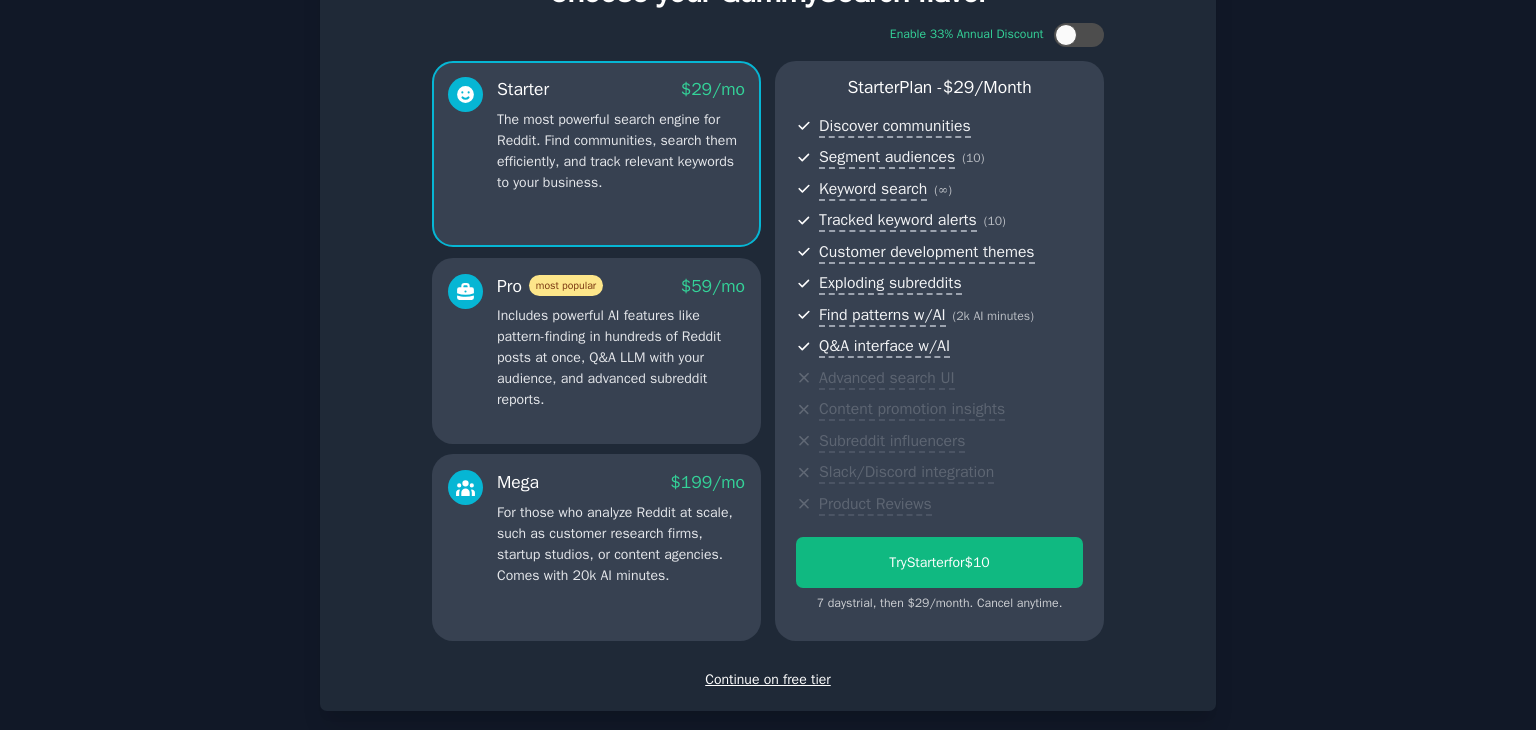 click on "Continue on free tier" at bounding box center (768, 679) 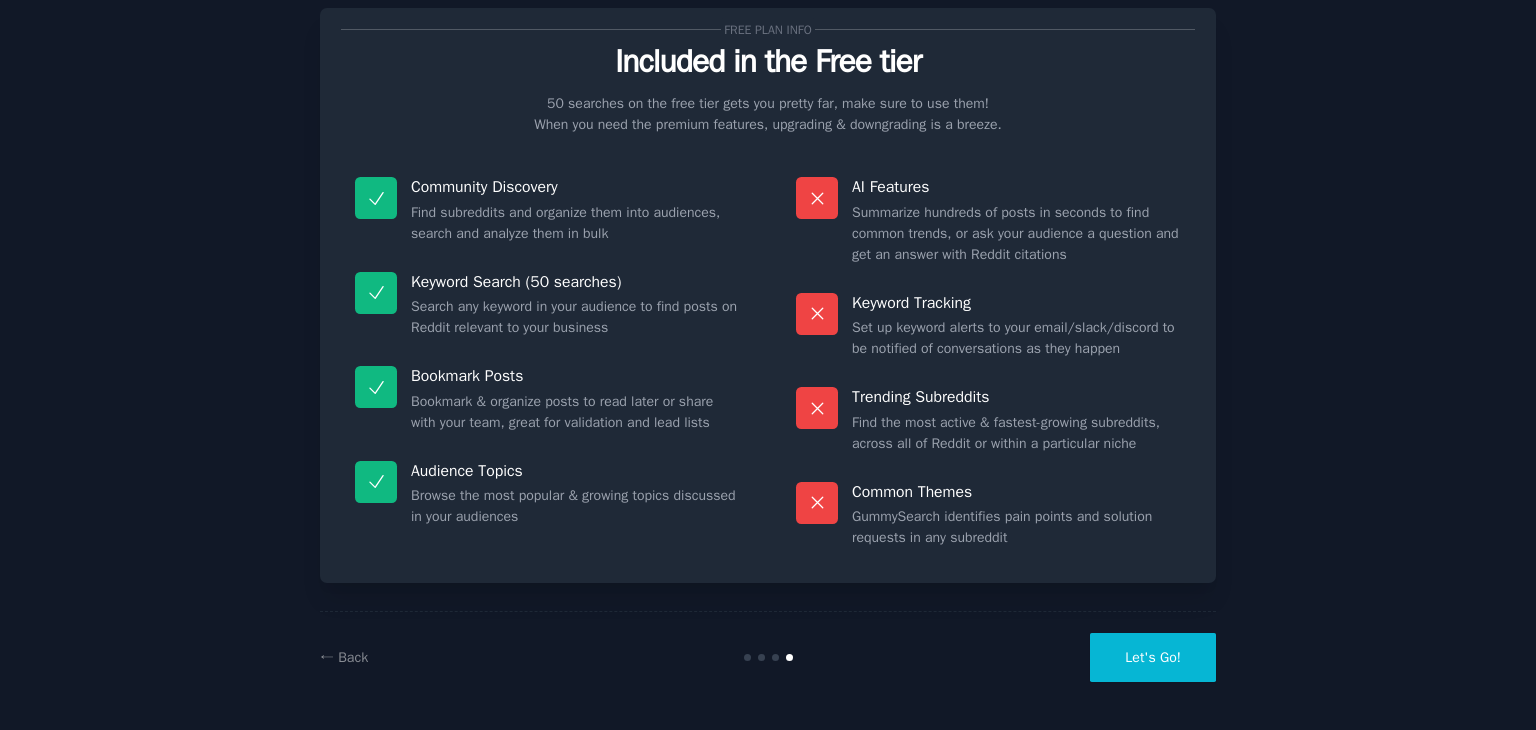 click on "Let's Go!" at bounding box center [1153, 657] 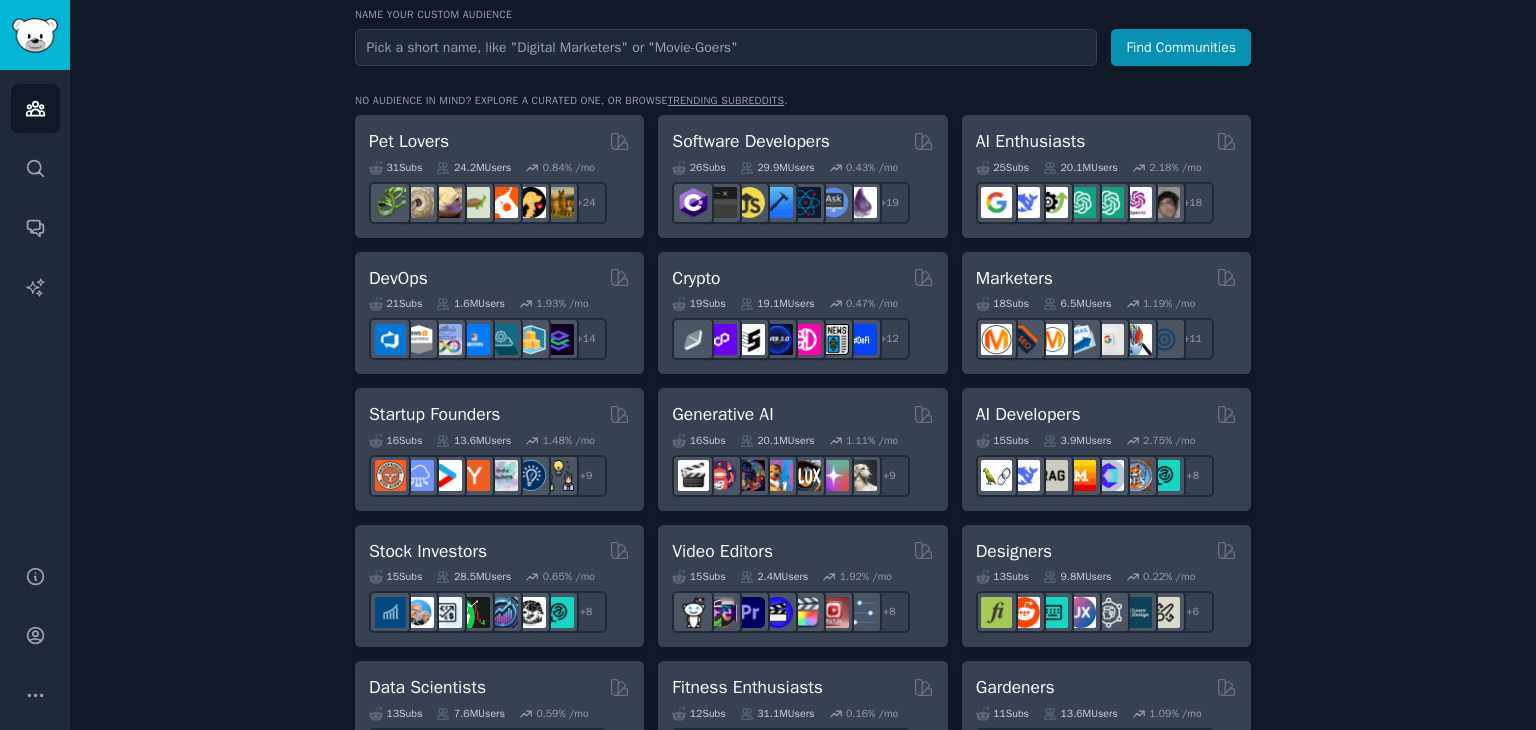 scroll, scrollTop: 300, scrollLeft: 0, axis: vertical 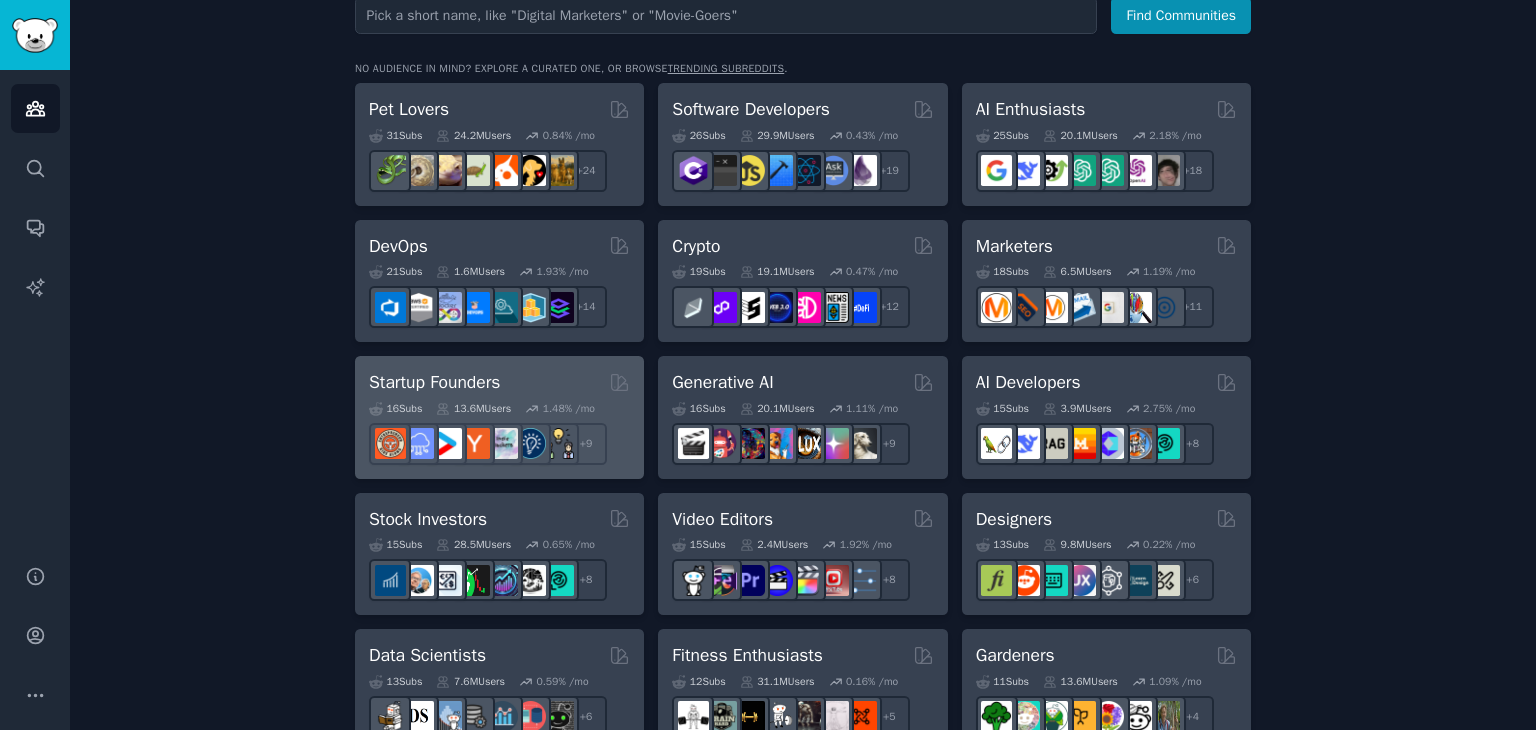 click on "16  Sub s 13.6M  Users 1.48 % /mo + 9" at bounding box center (499, 430) 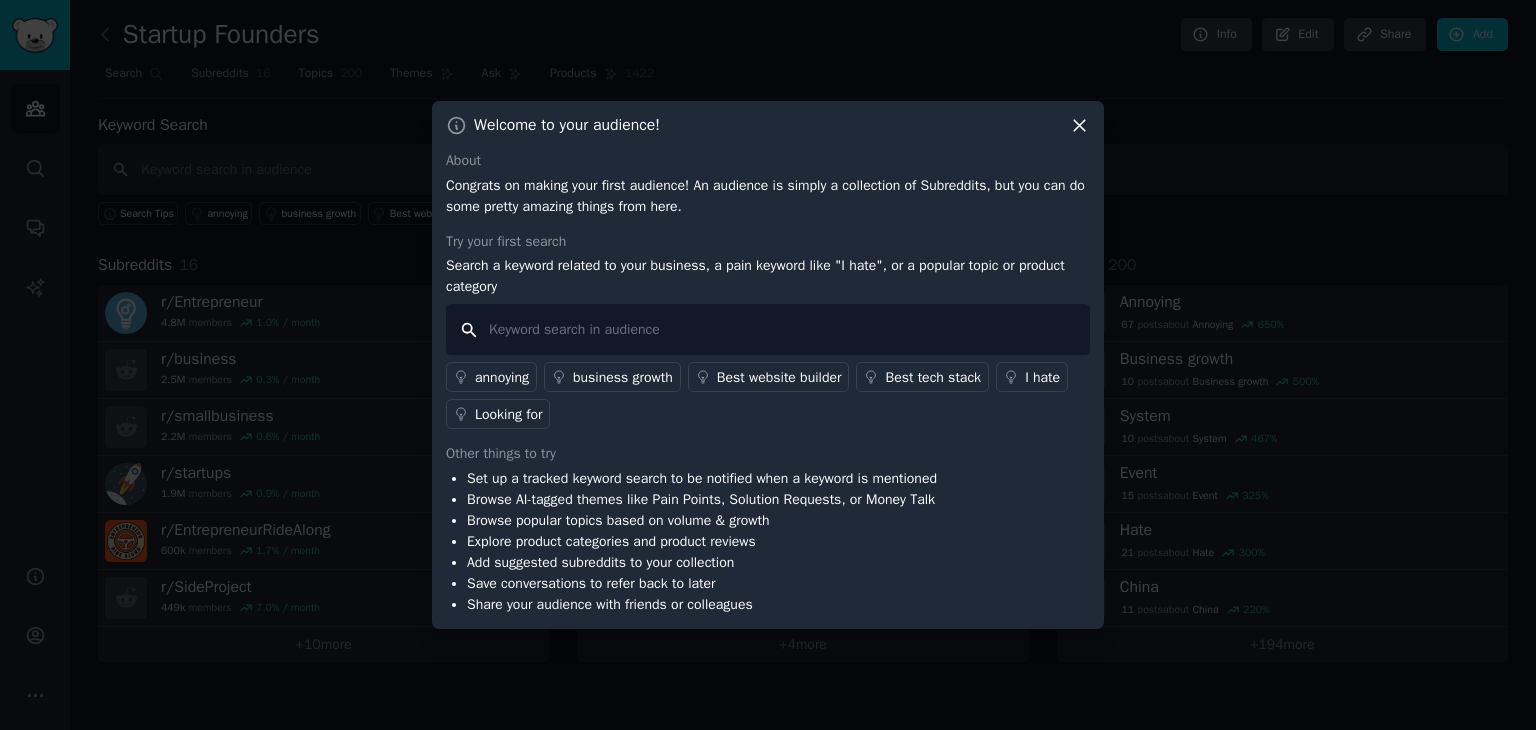 click at bounding box center (768, 329) 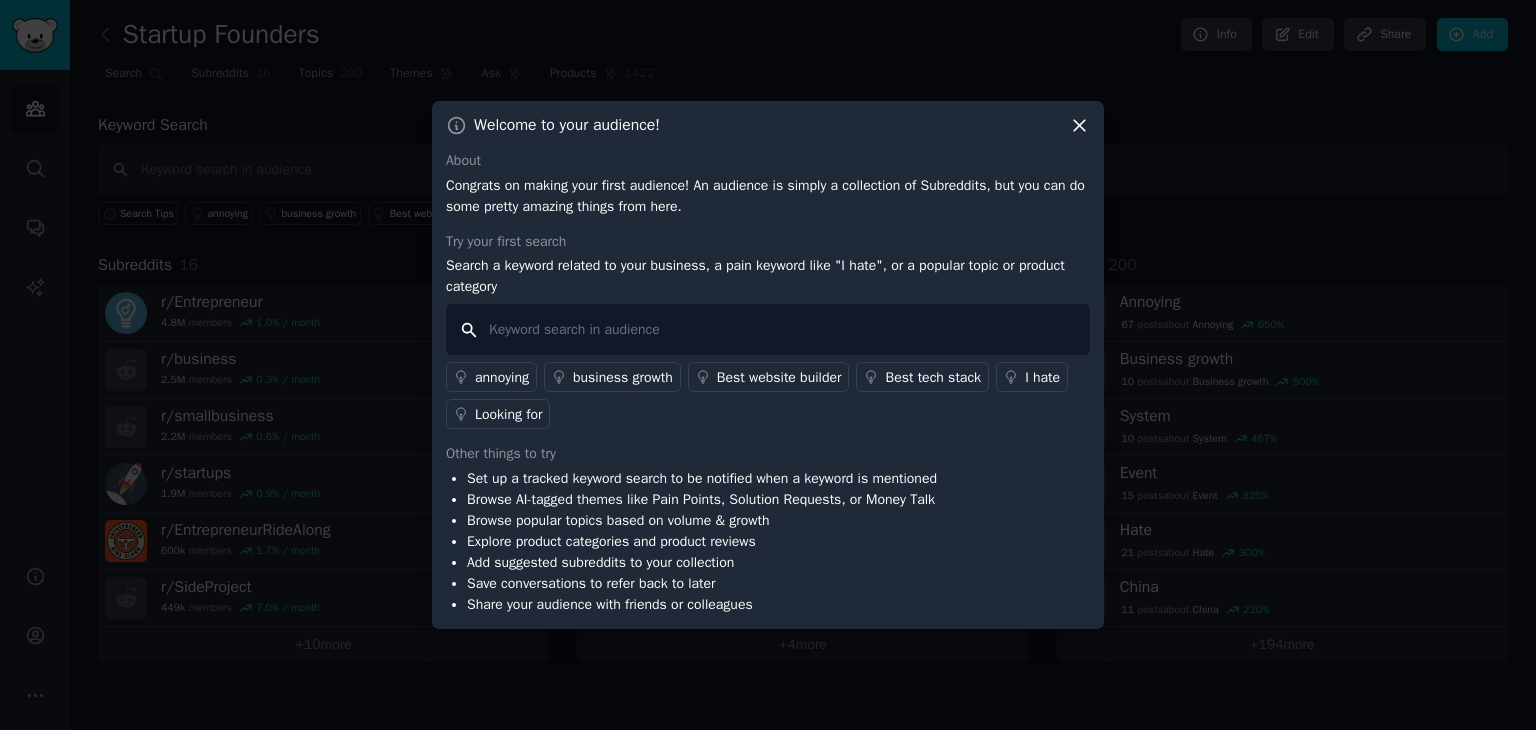 paste on "overwhelmed" 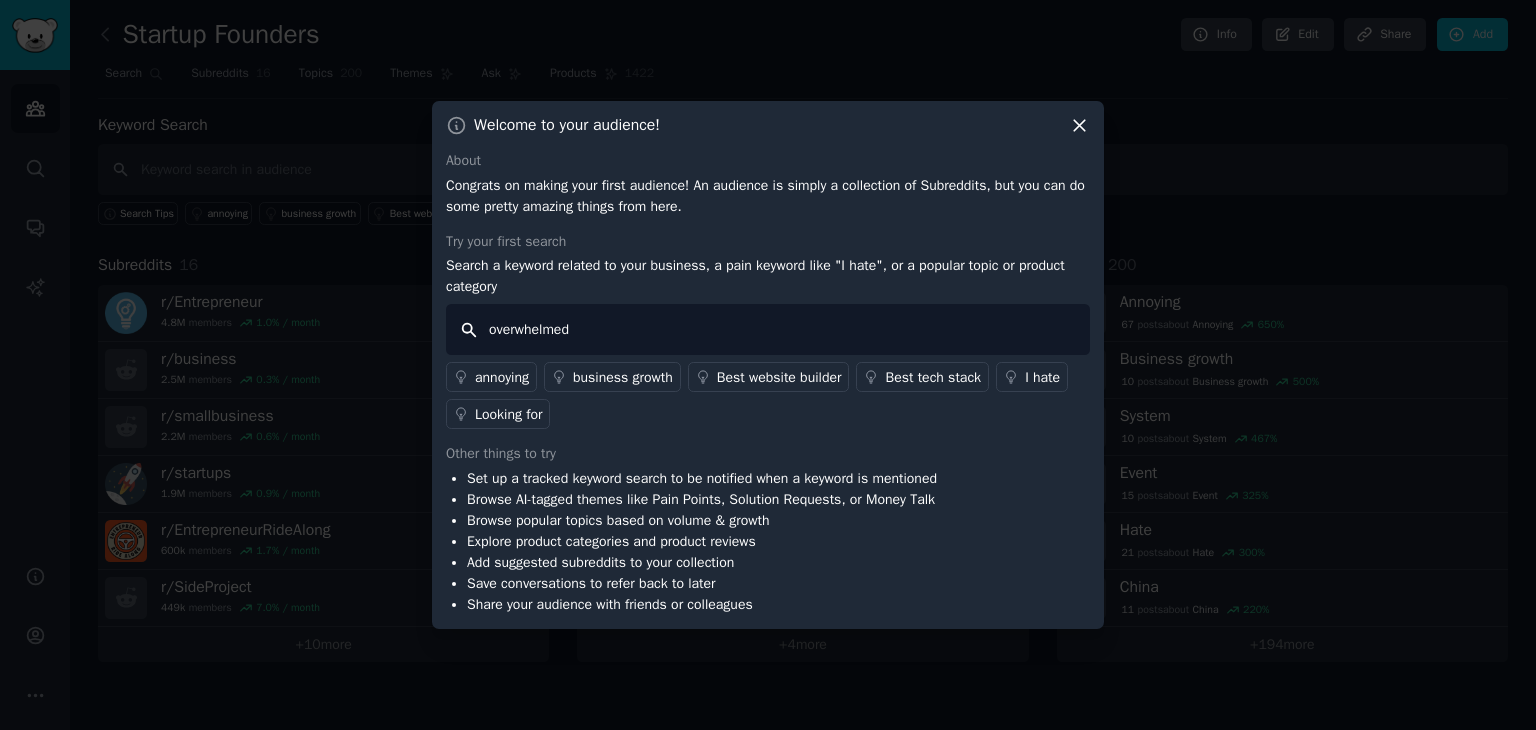 type on "overwhelmed" 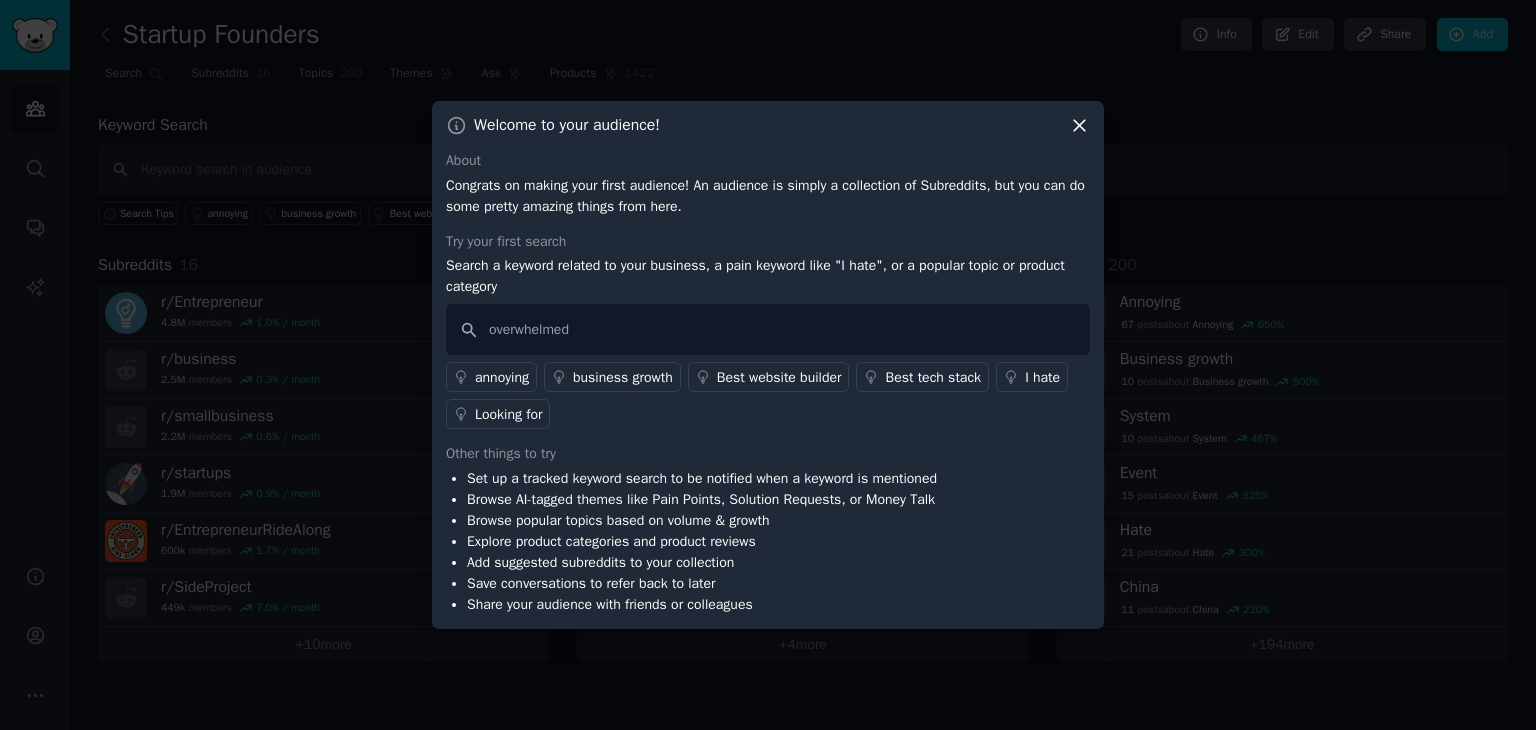 click on "About Congrats on making your first audience! An audience is simply a collection of Subreddits, but you can do some pretty amazing things from here. Try your first search Search a keyword related to your business, a pain keyword like "I hate", or a popular topic or product category overwhelmed annoying business growth Best website builder Best tech stack I hate Looking for Other things to try Set up a tracked keyword search to be notified when a keyword is mentioned Browse AI-tagged themes like Pain Points, Solution Requests, or Money Talk Browse popular topics based on volume & growth Explore product categories and product reviews Add suggested subreddits to your collection Save conversations to refer back to later Share your audience with friends or colleagues" at bounding box center (768, 382) 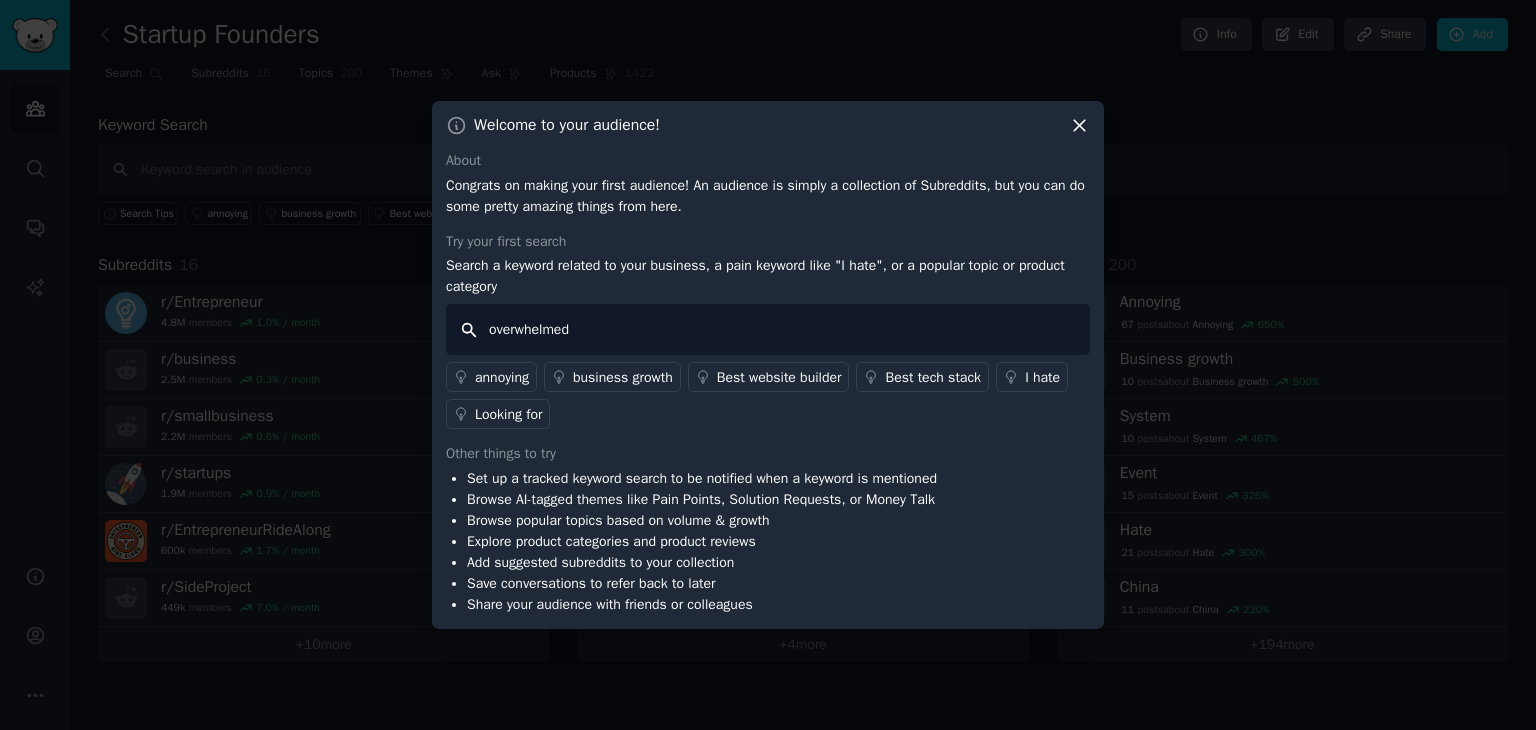 click on "overwhelmed" at bounding box center [768, 329] 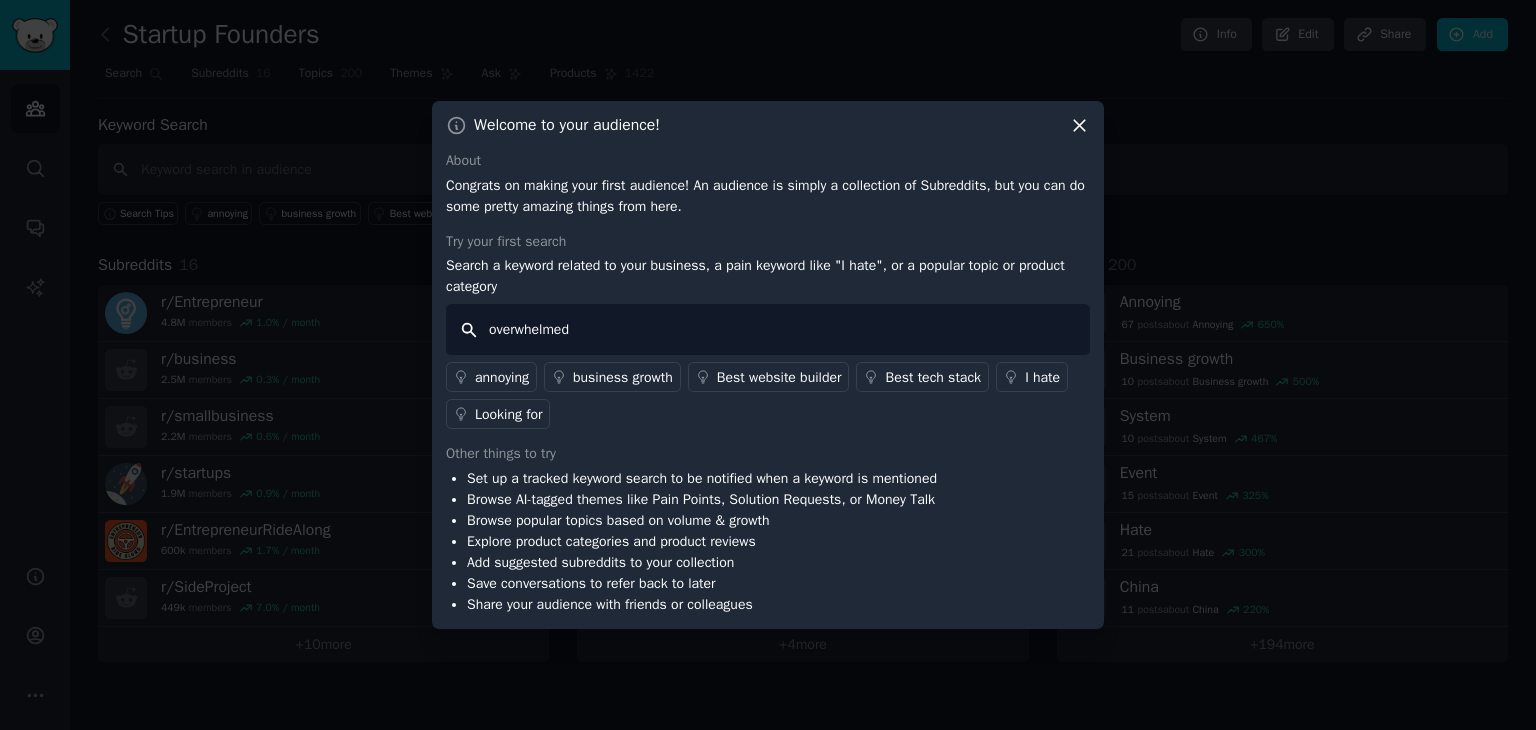 click on "overwhelmed" at bounding box center [768, 329] 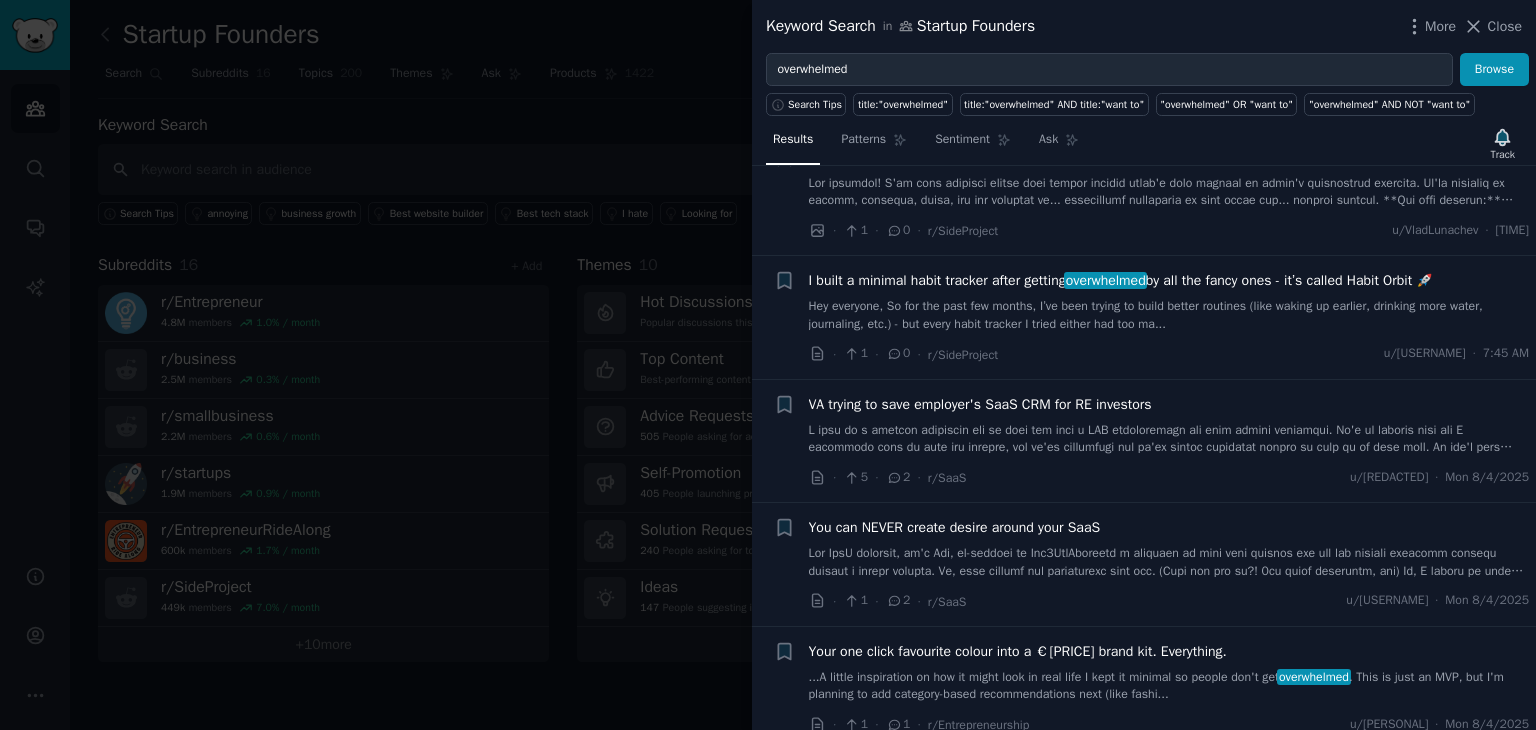 scroll, scrollTop: 0, scrollLeft: 0, axis: both 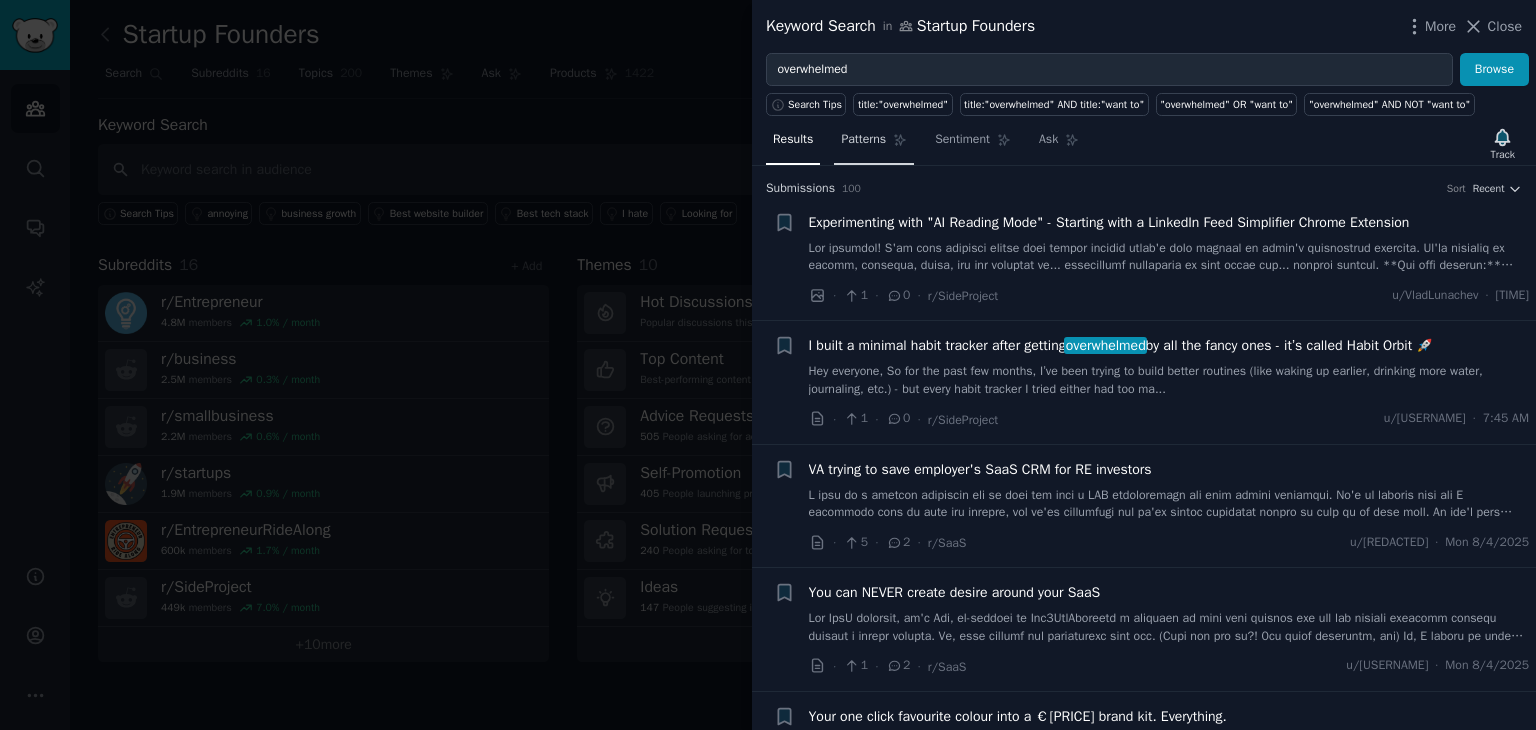 click on "Patterns" at bounding box center [863, 140] 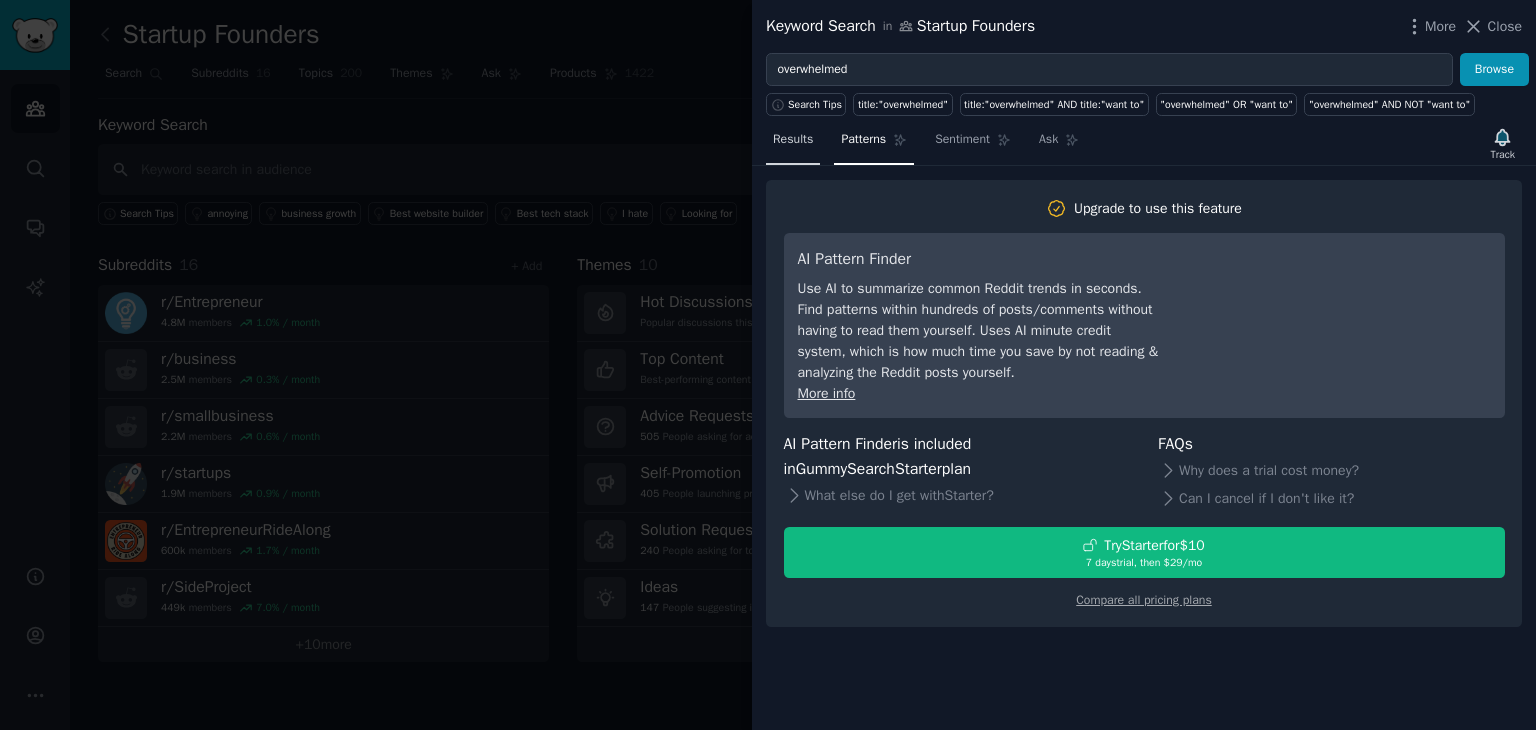 click on "Results" at bounding box center [793, 140] 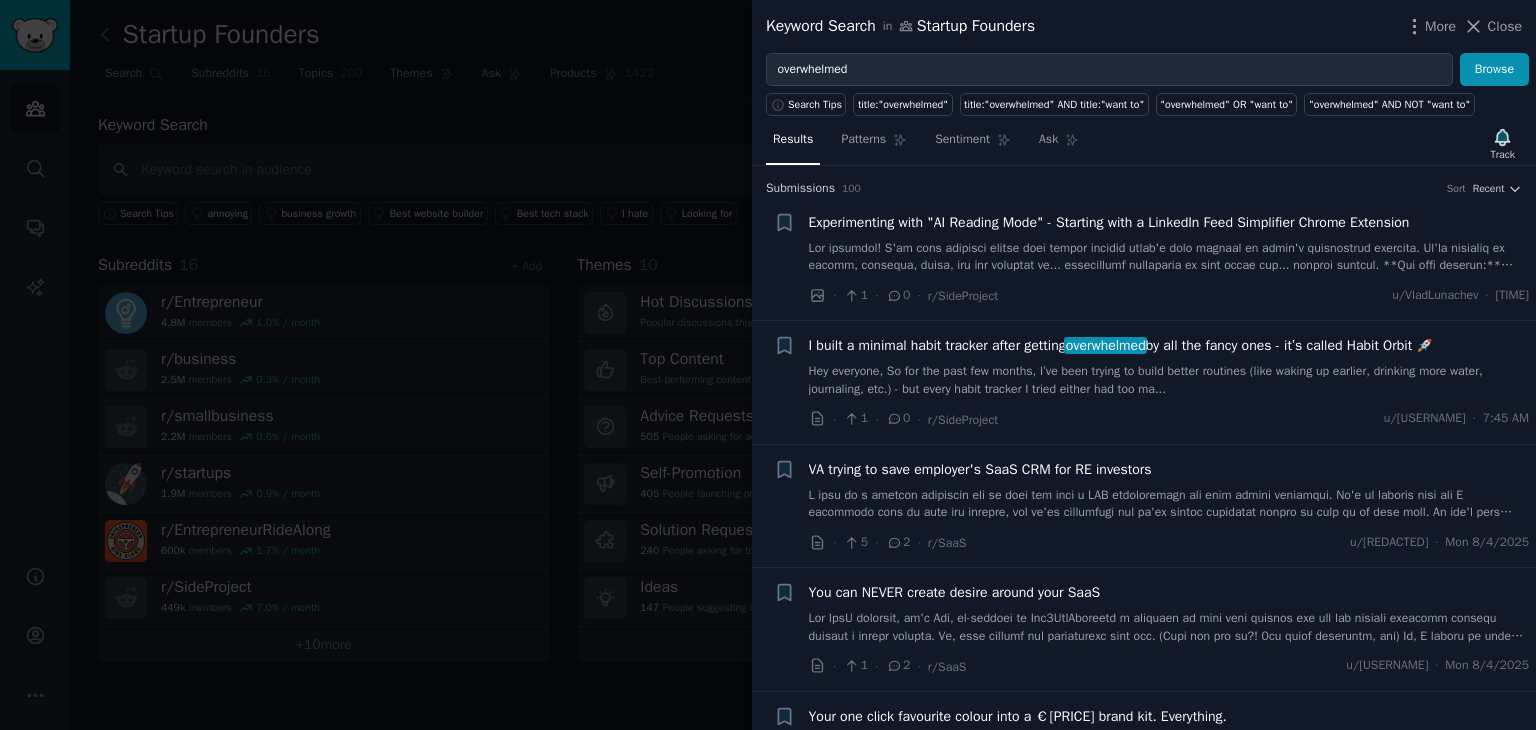click on "Results" at bounding box center [793, 140] 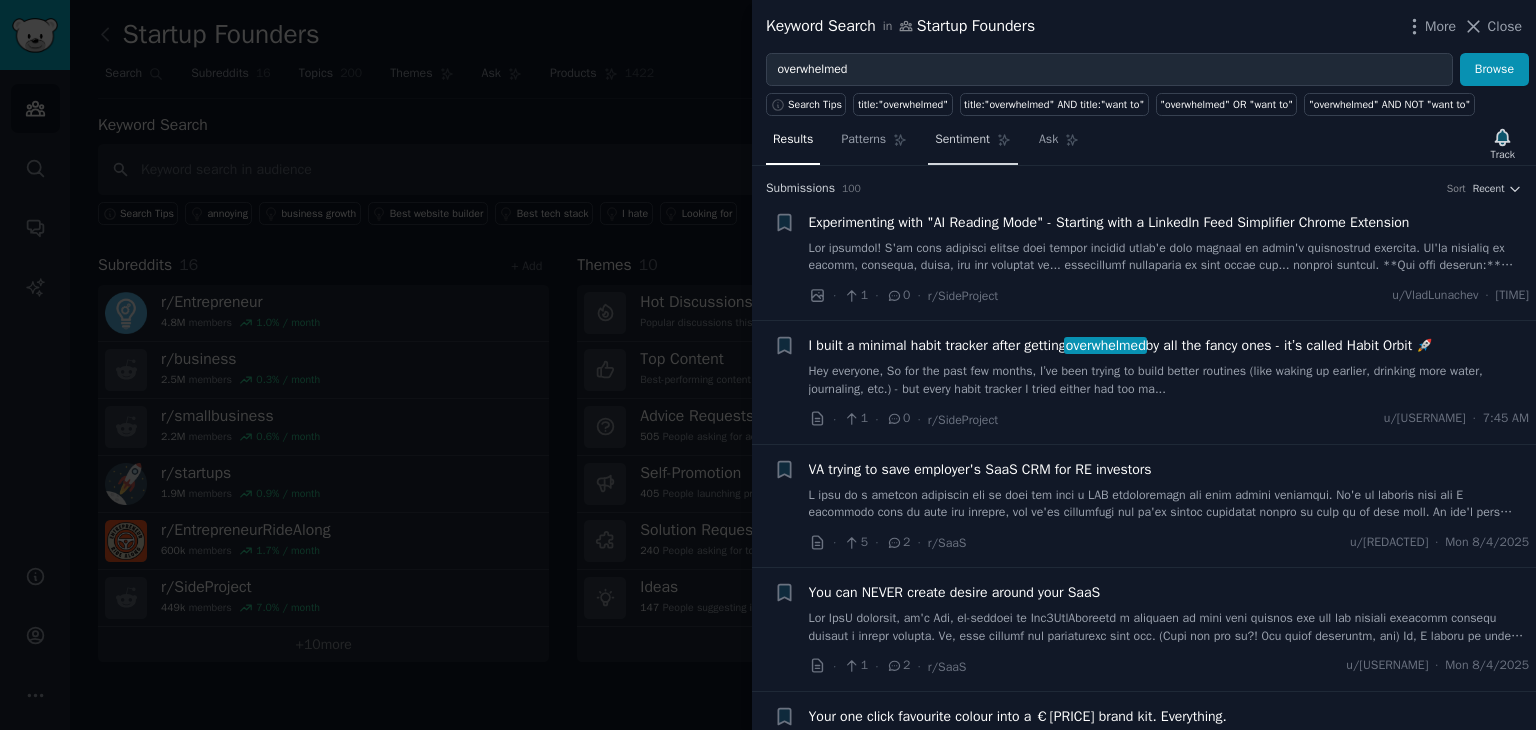 click on "Sentiment" at bounding box center (962, 140) 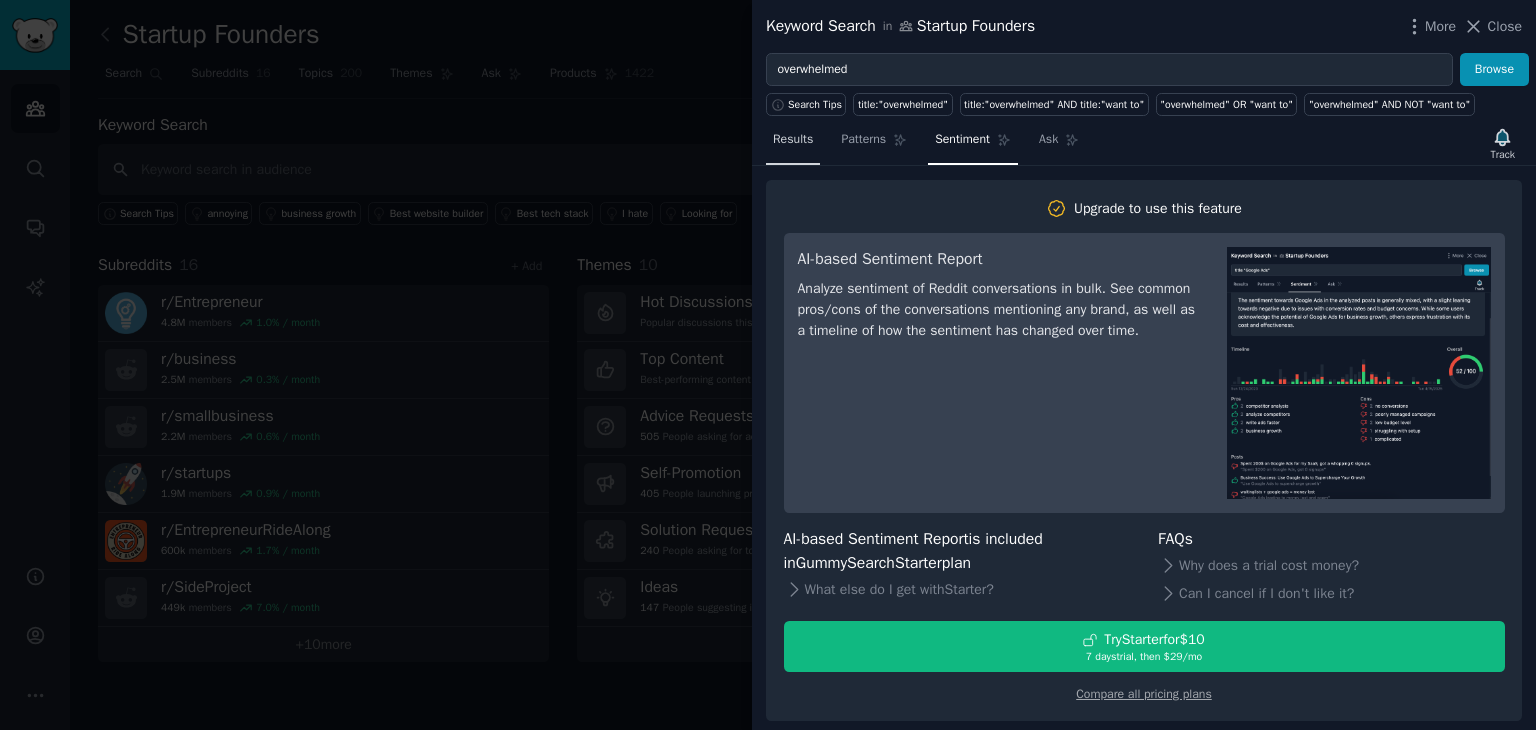 click on "Results" at bounding box center [793, 140] 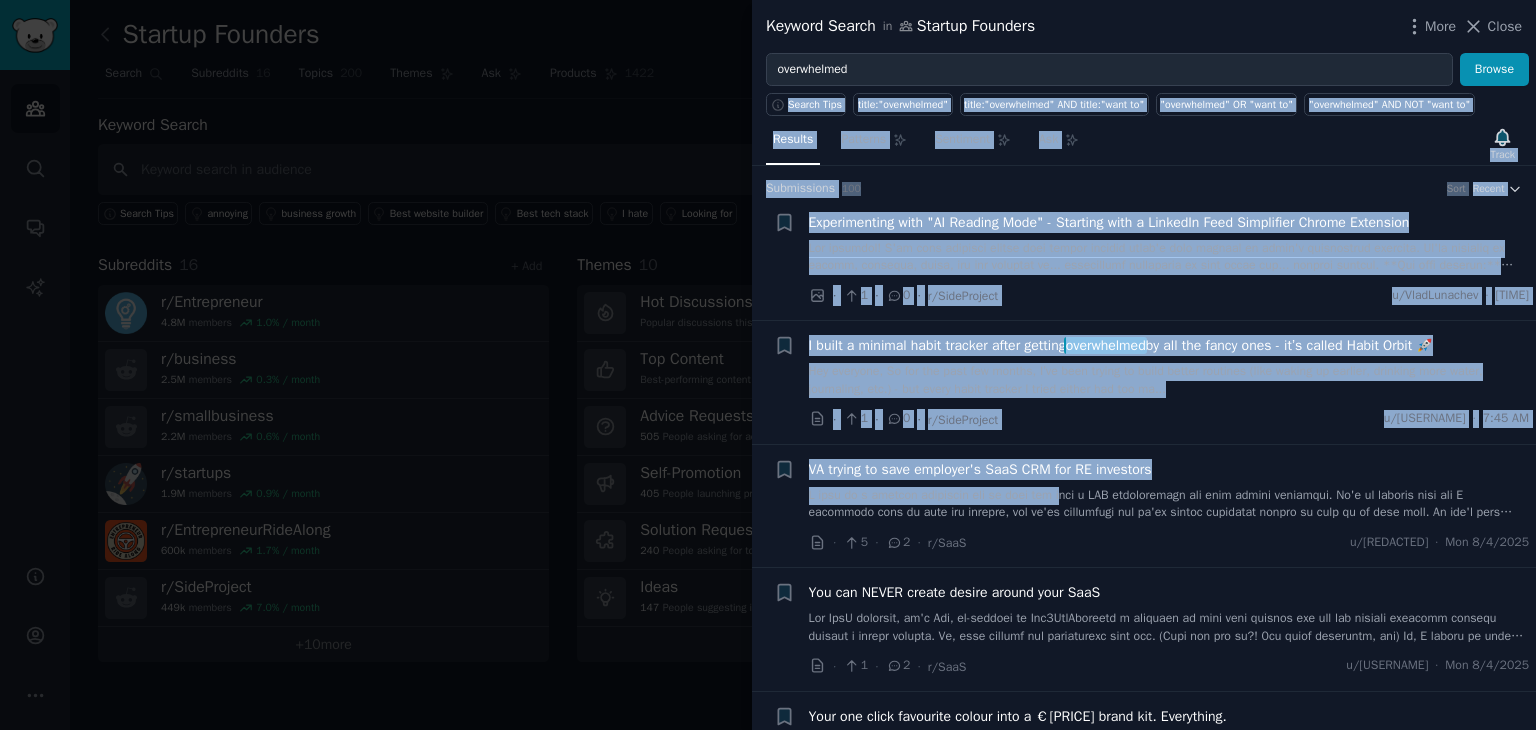 drag, startPoint x: 760, startPoint y: 99, endPoint x: 1057, endPoint y: 477, distance: 480.72134 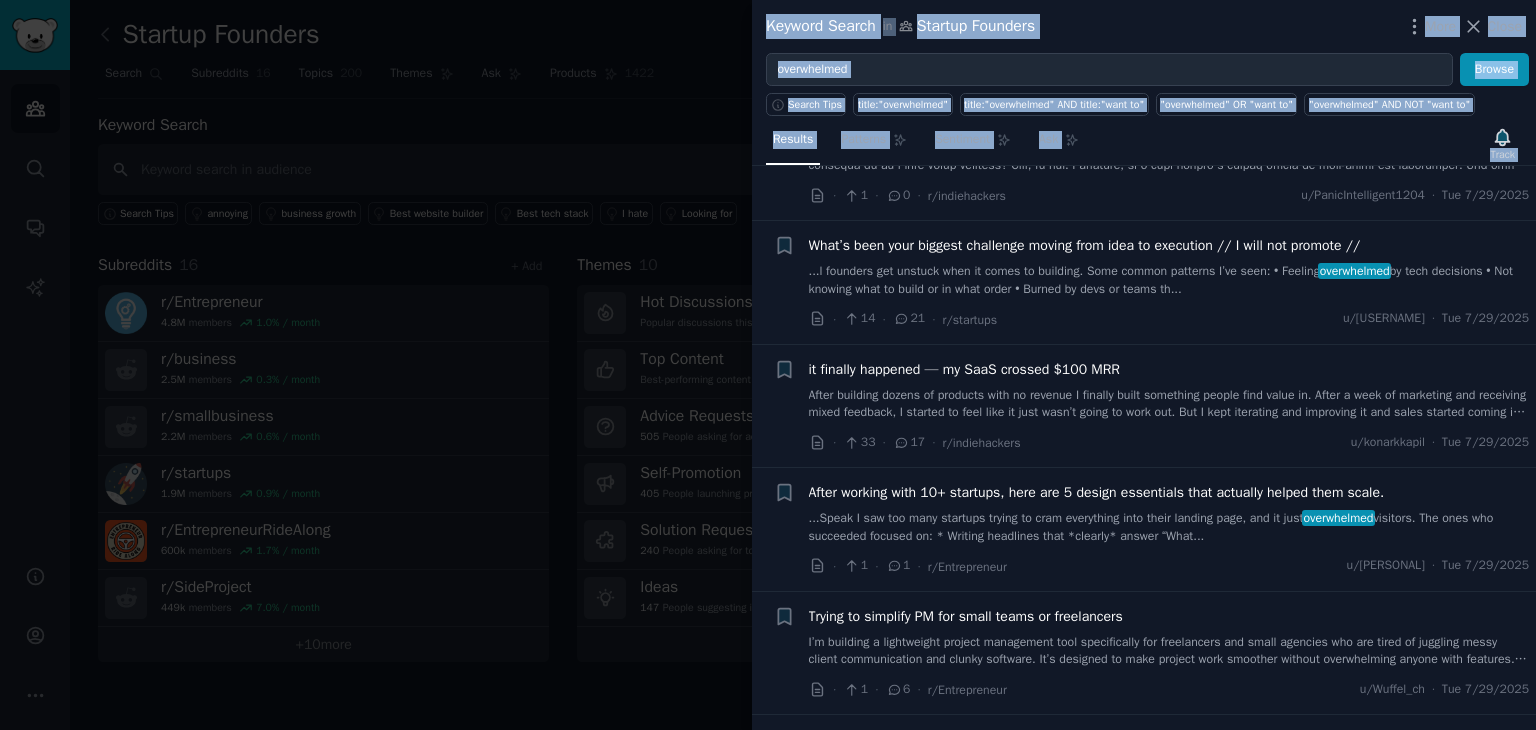 scroll, scrollTop: 11950, scrollLeft: 0, axis: vertical 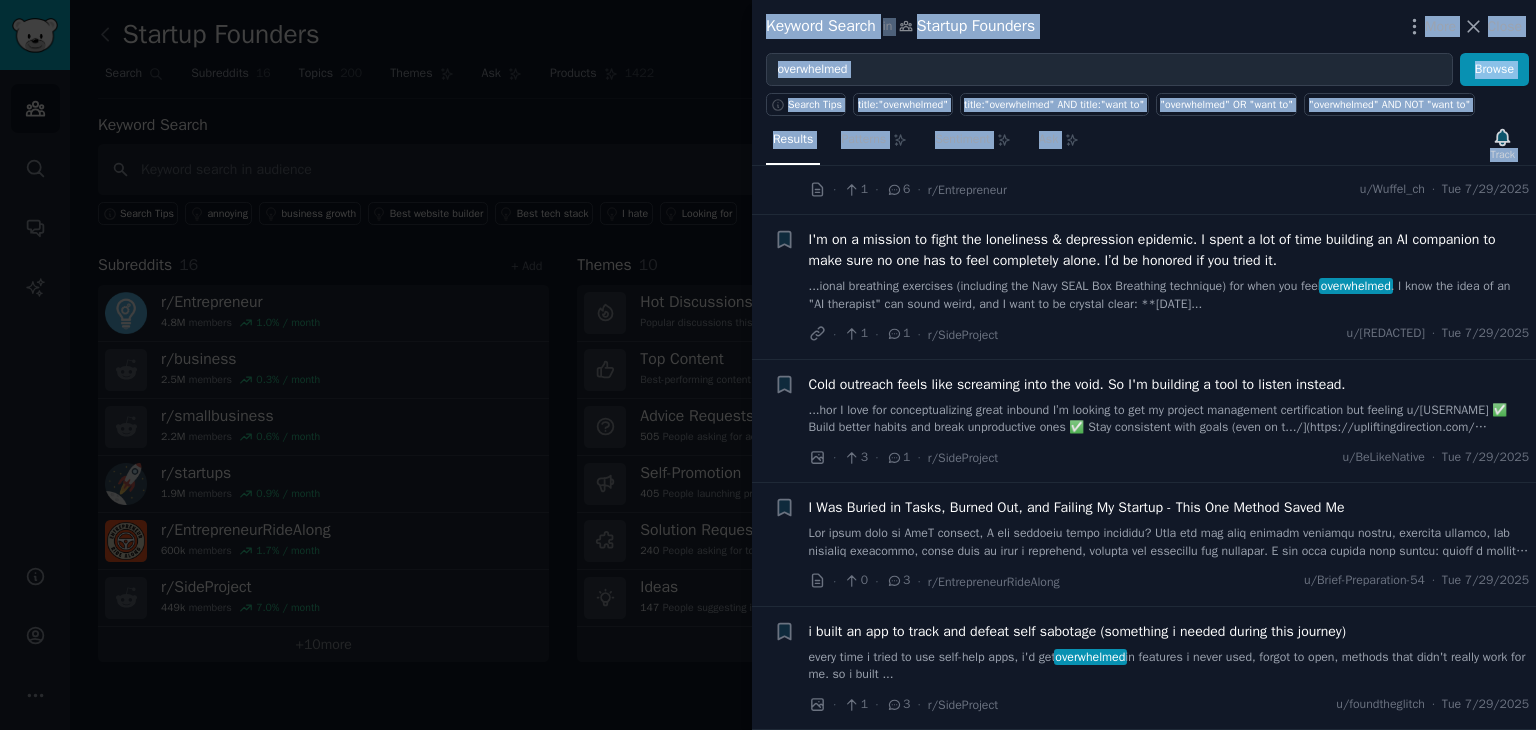drag, startPoint x: 756, startPoint y: 190, endPoint x: 1173, endPoint y: 671, distance: 636.59247 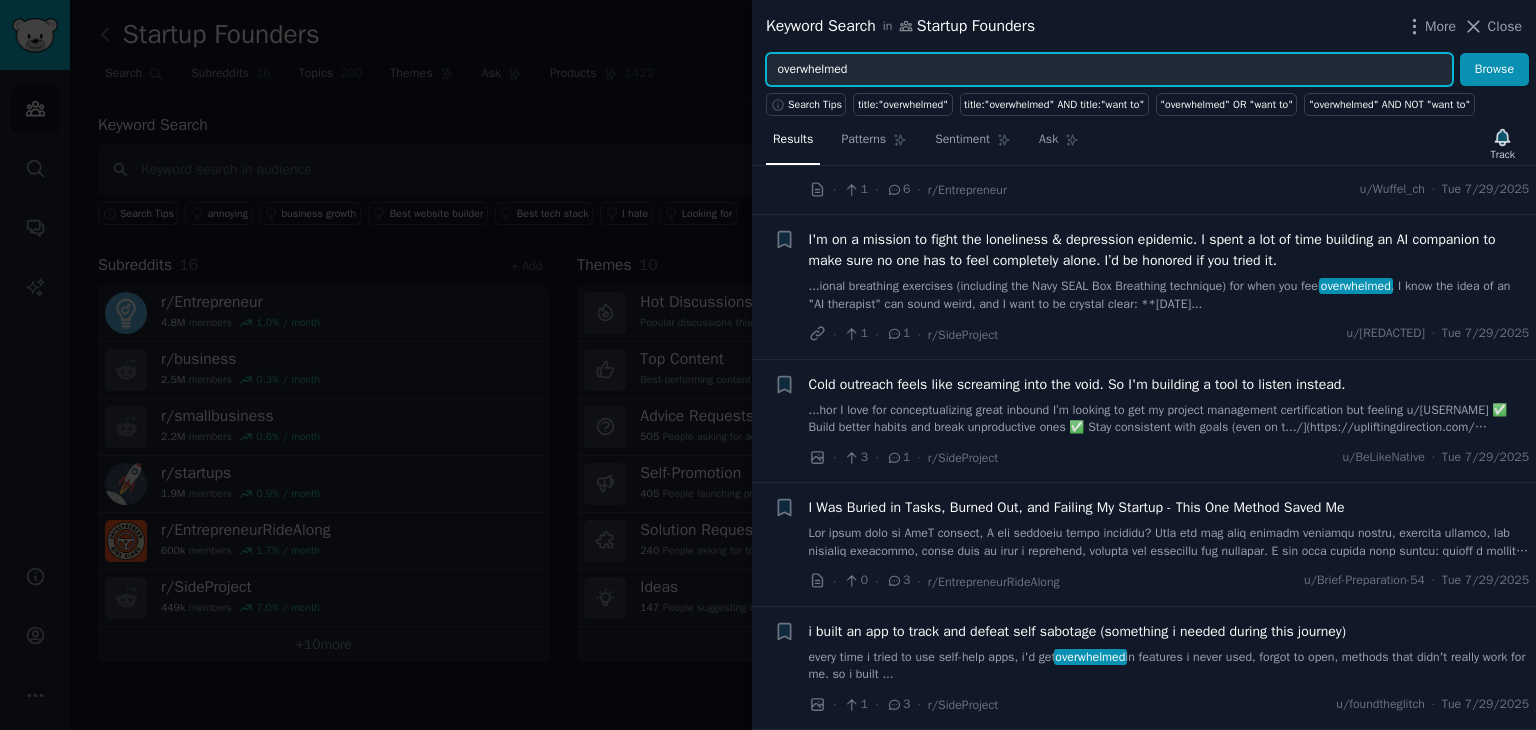 drag, startPoint x: 856, startPoint y: 69, endPoint x: 760, endPoint y: 64, distance: 96.13012 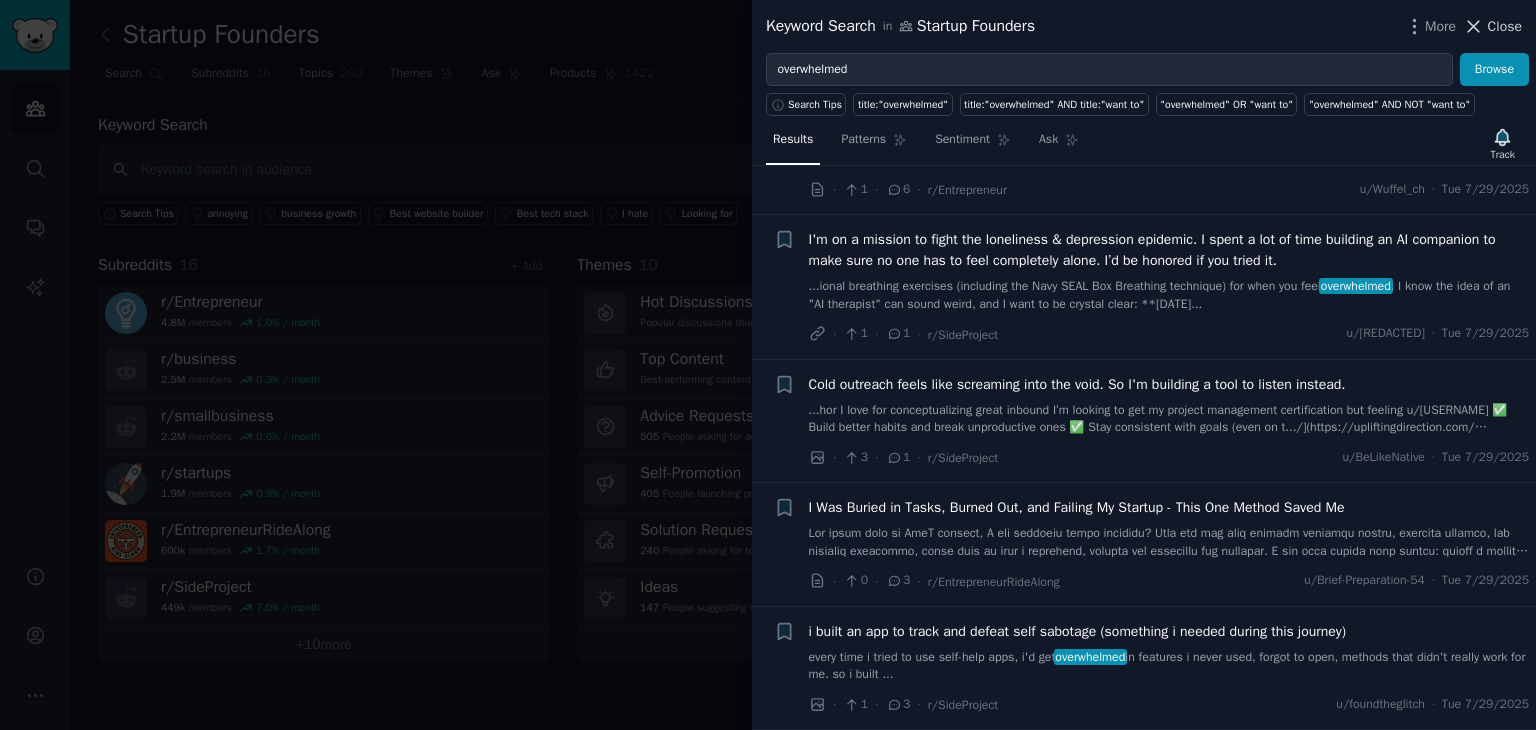 click 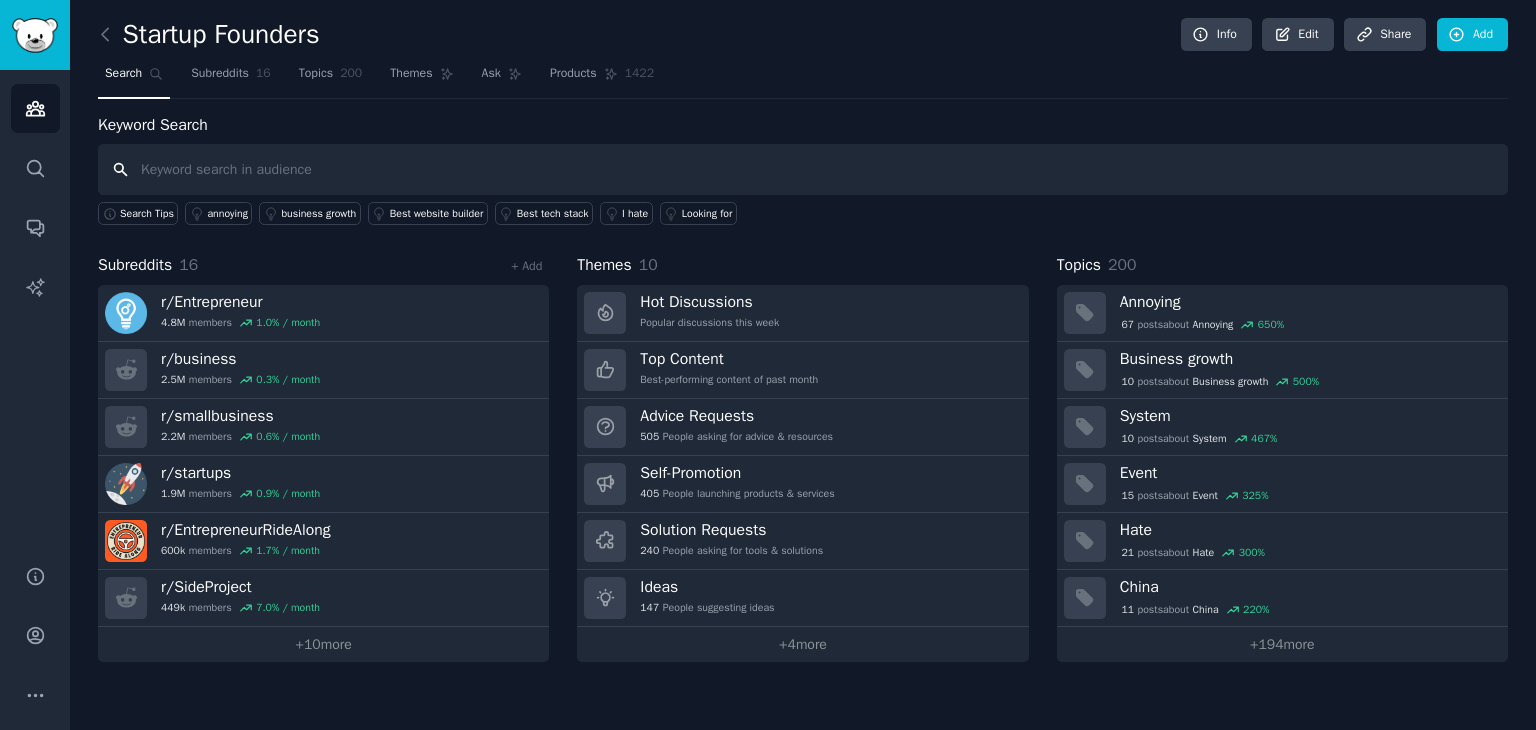 click at bounding box center [803, 169] 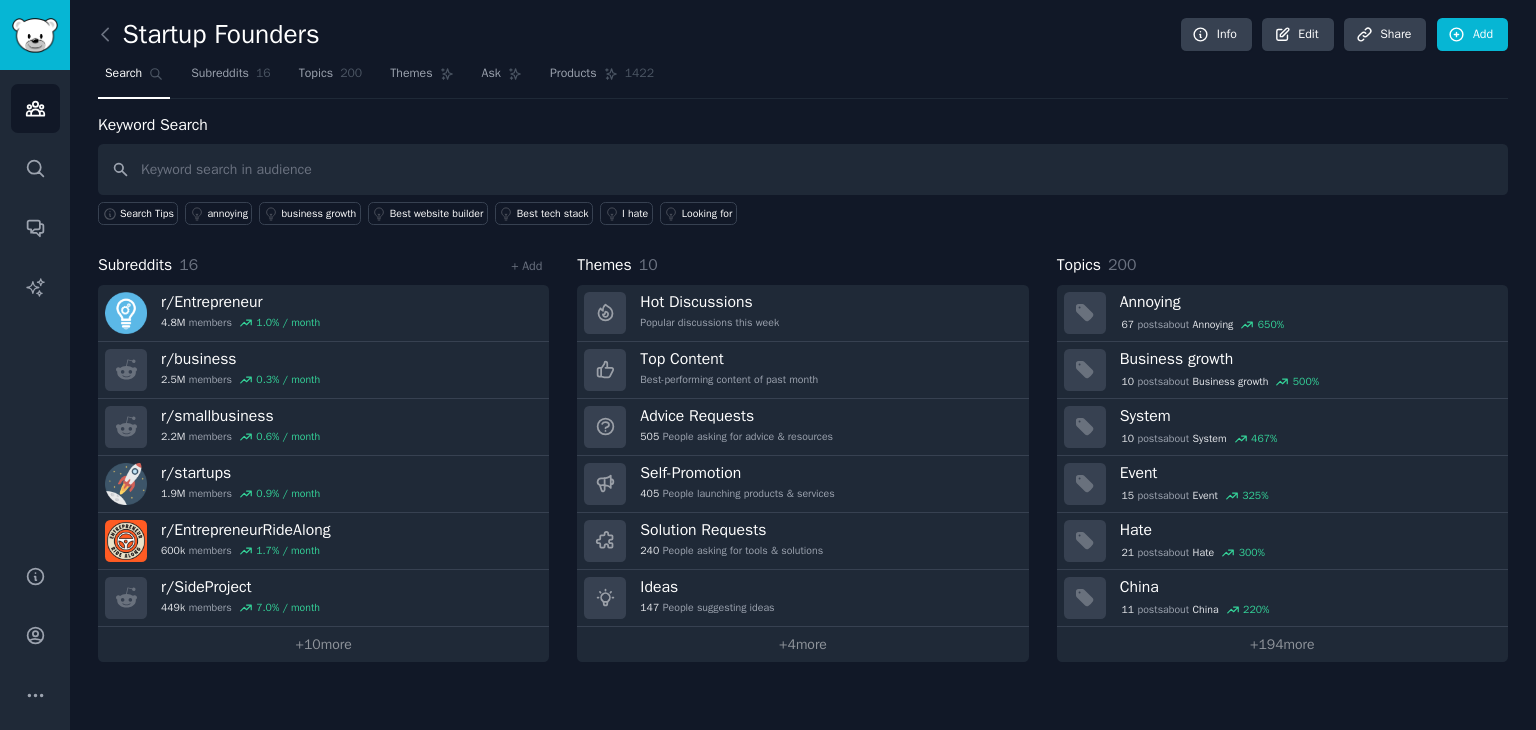 click on "Subreddits" at bounding box center (135, 265) 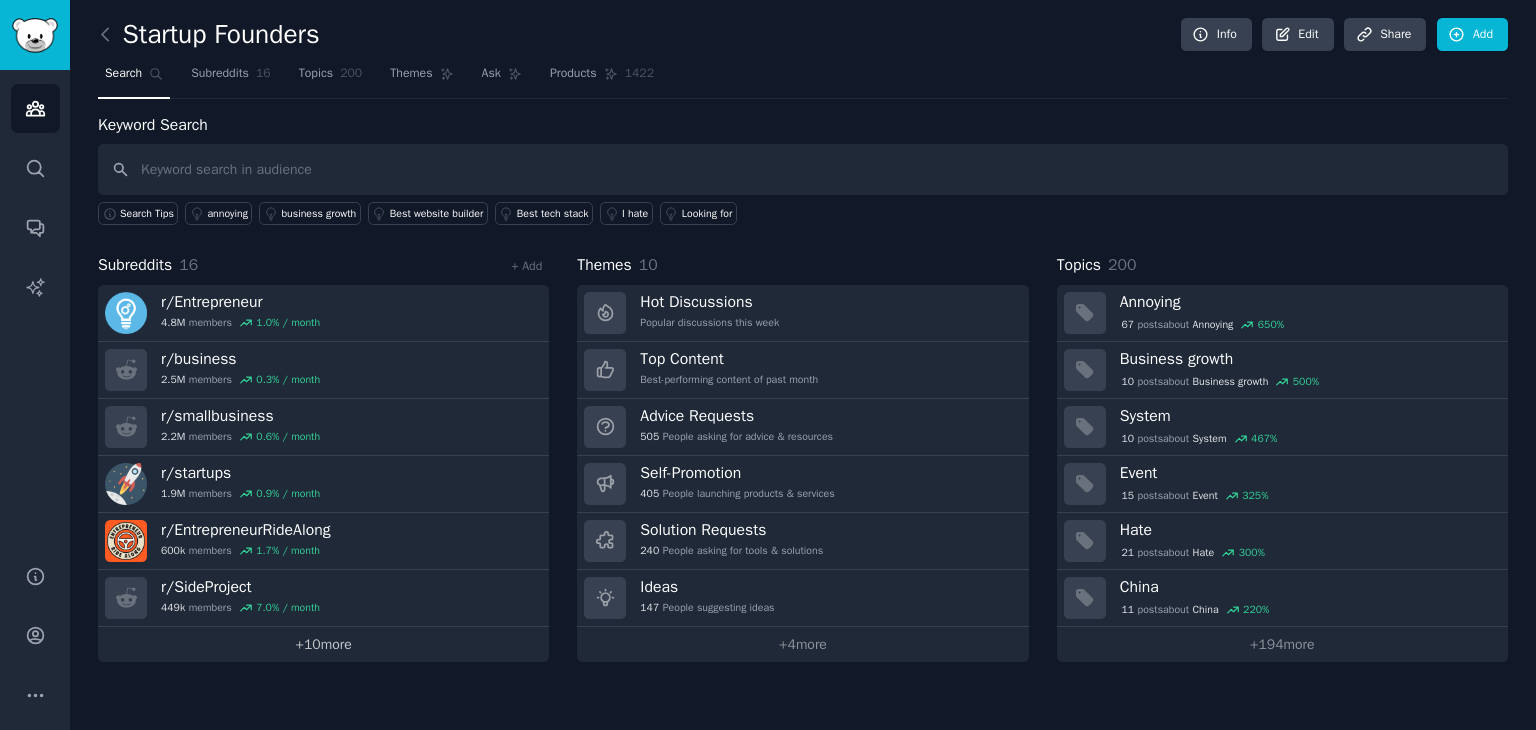 click on "+  10  more" at bounding box center [323, 644] 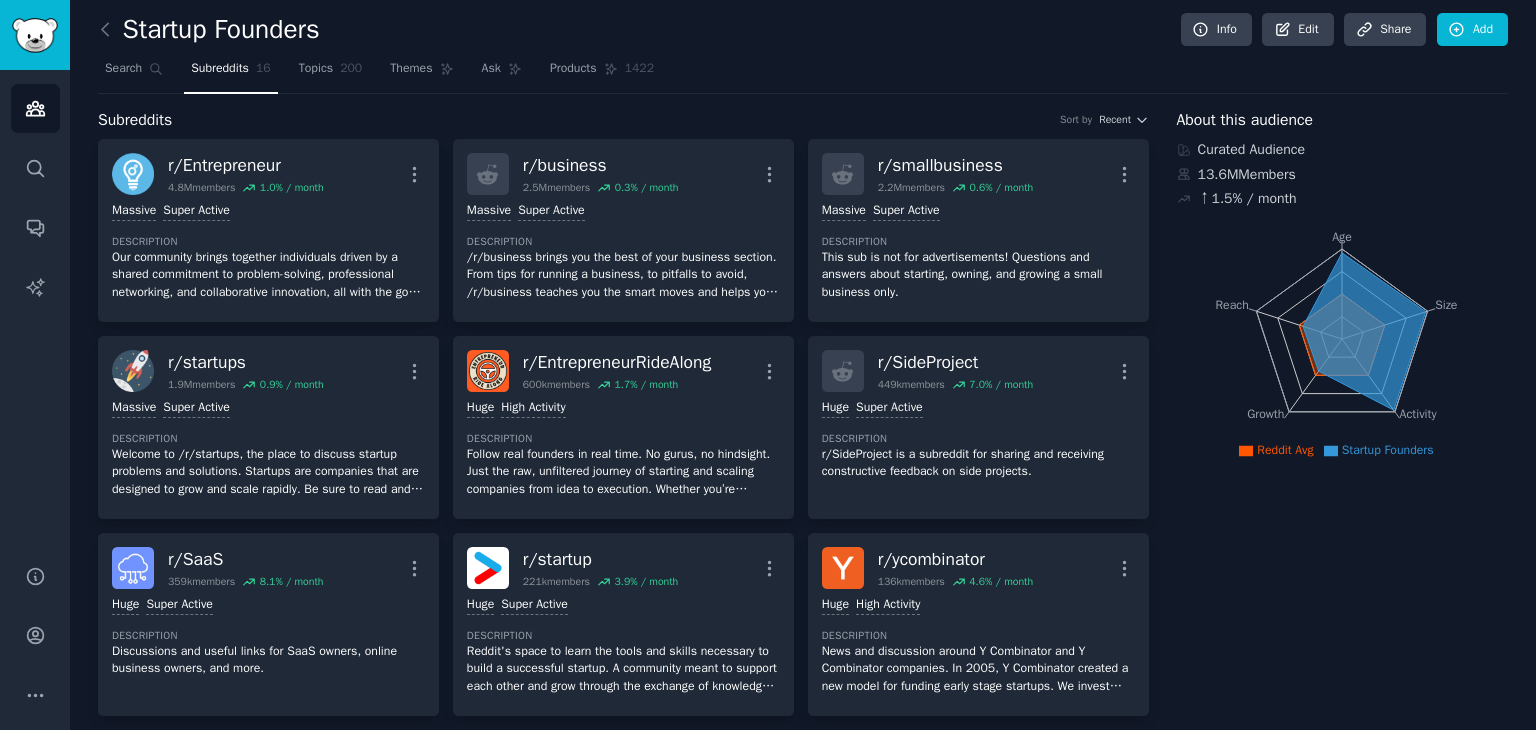 scroll, scrollTop: 0, scrollLeft: 0, axis: both 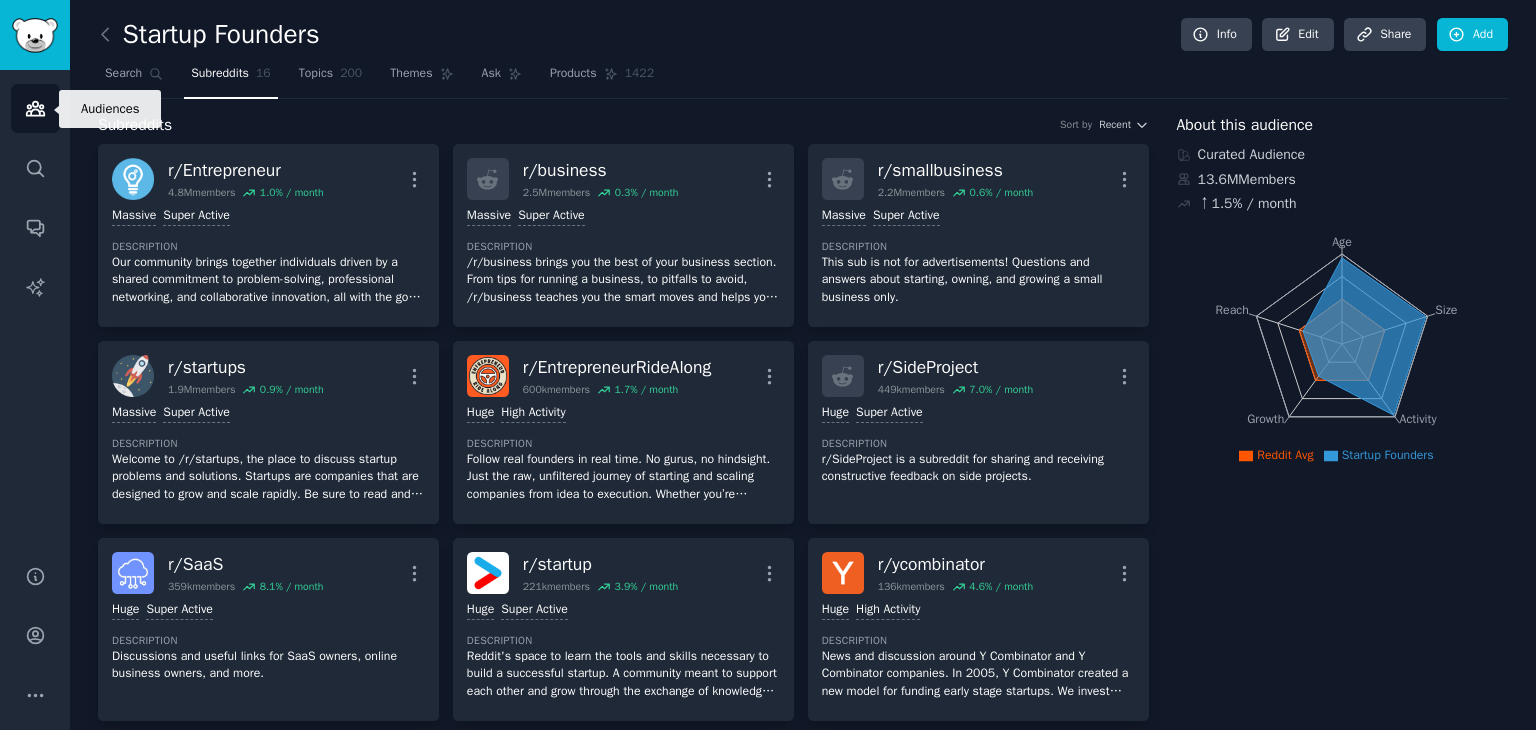 click 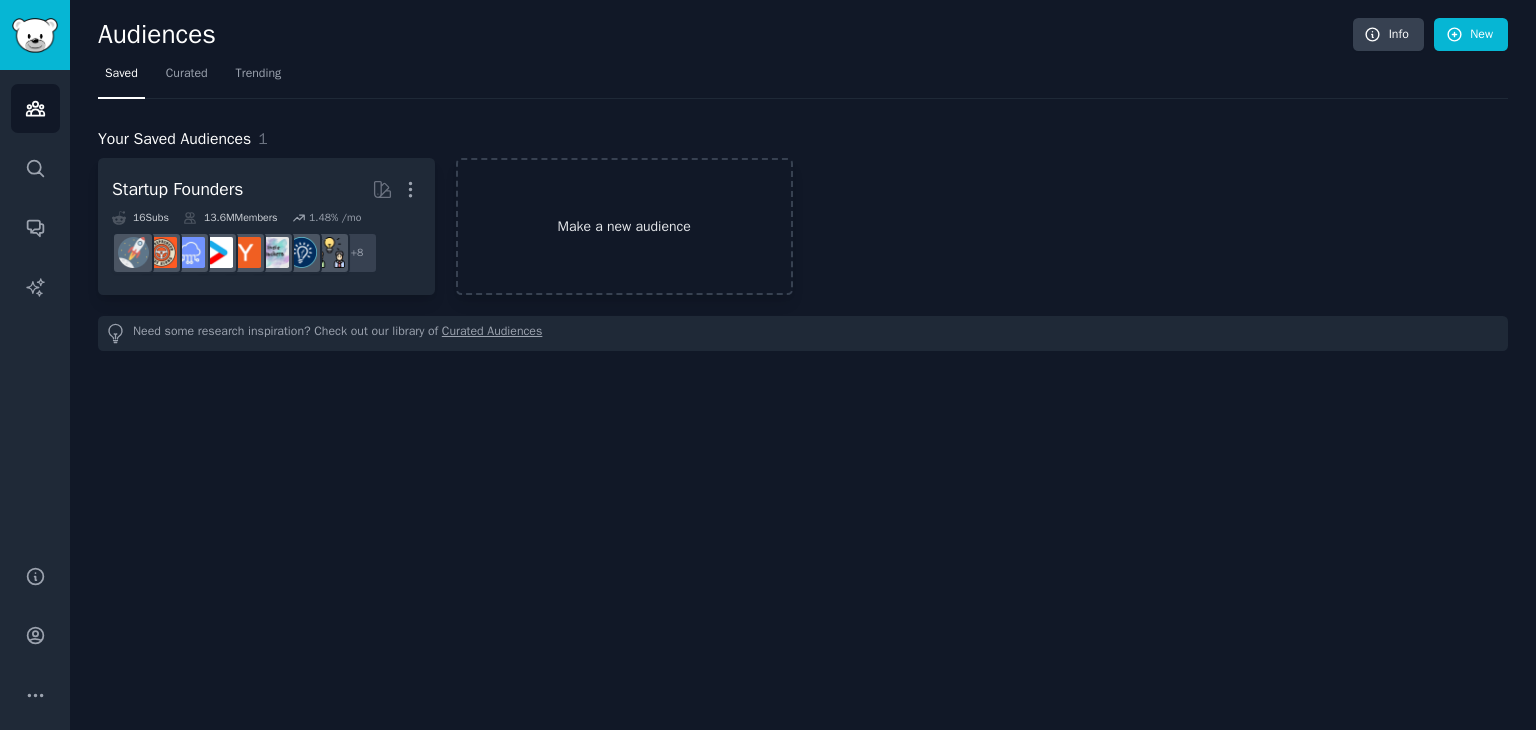 click on "Make a new audience" at bounding box center (624, 226) 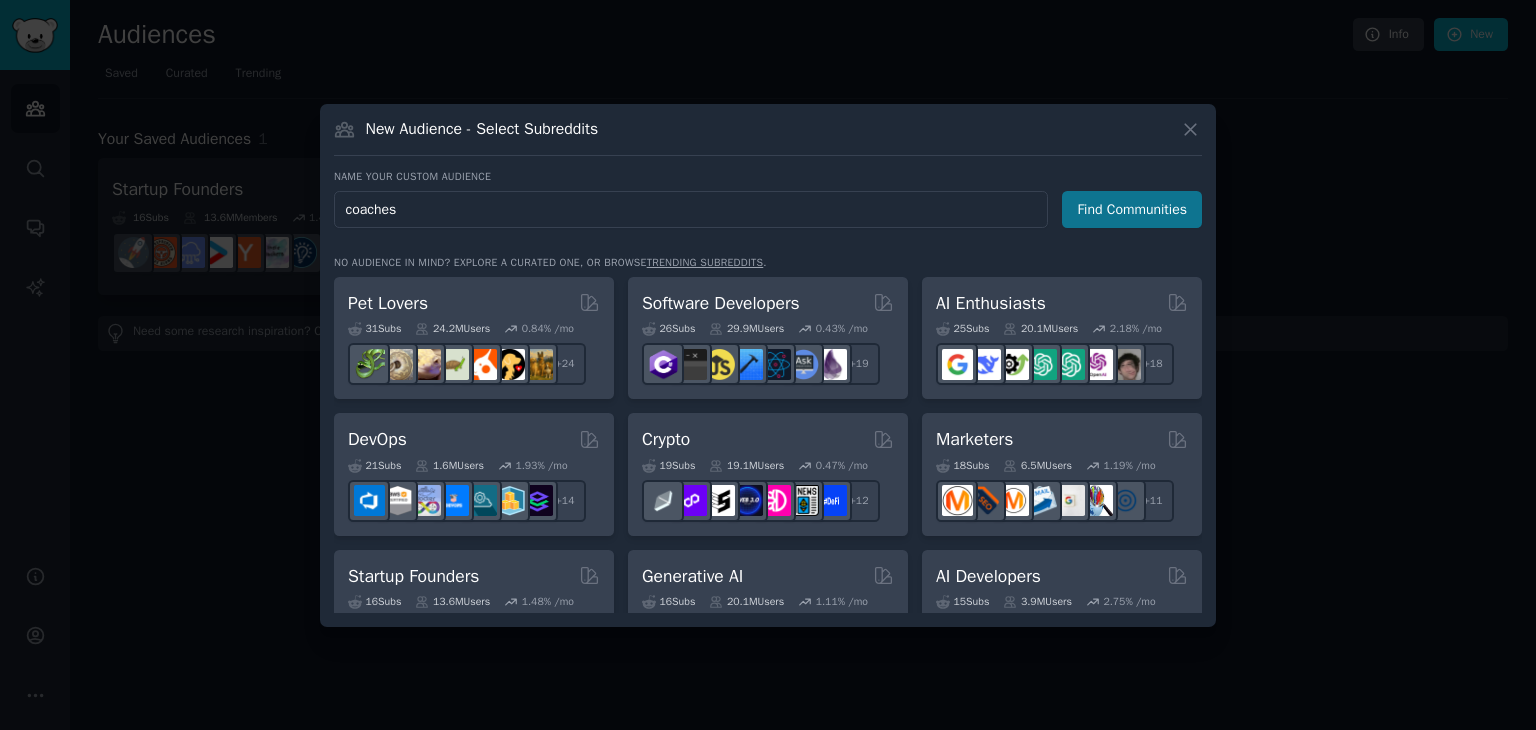 type on "coaches" 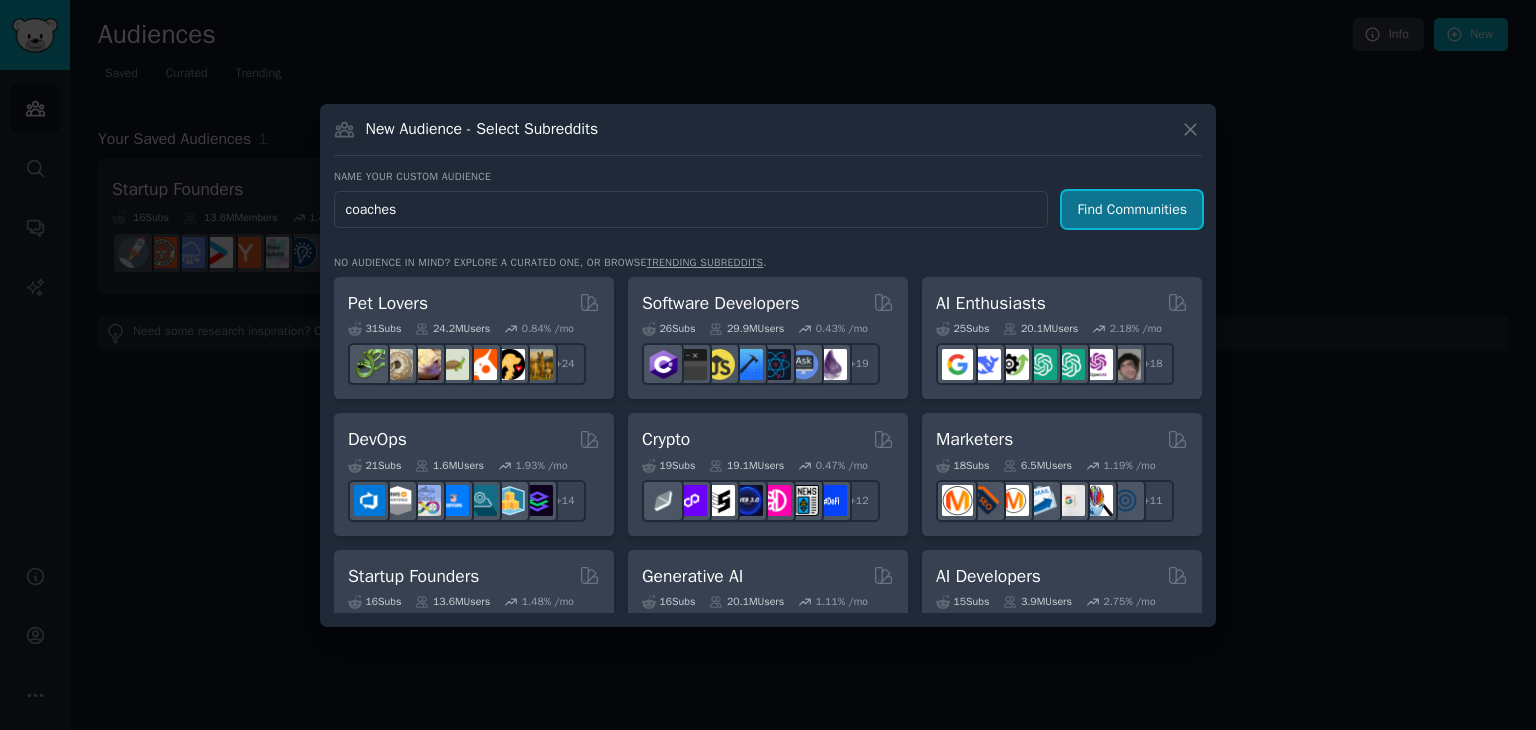 click on "Find Communities" at bounding box center (1132, 209) 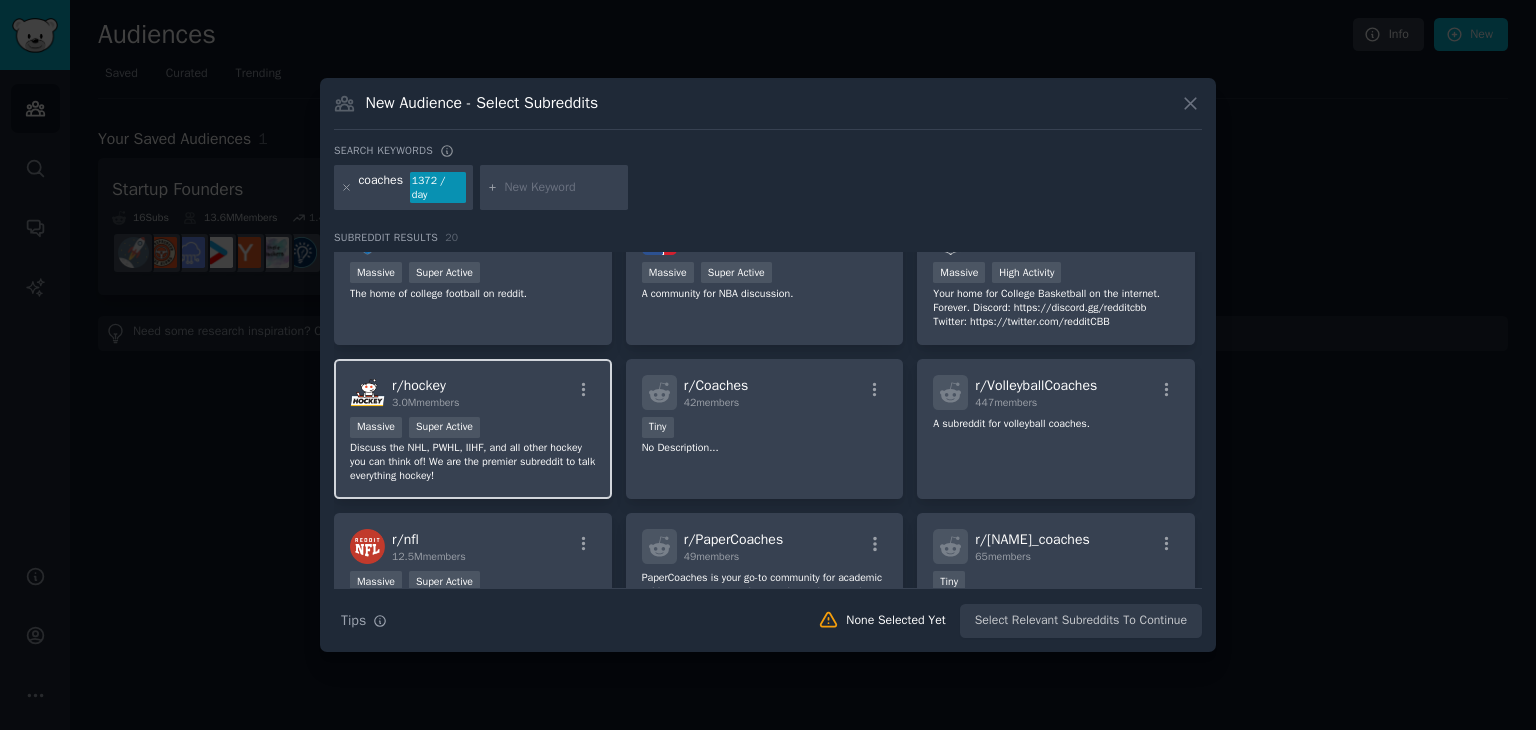 scroll, scrollTop: 0, scrollLeft: 0, axis: both 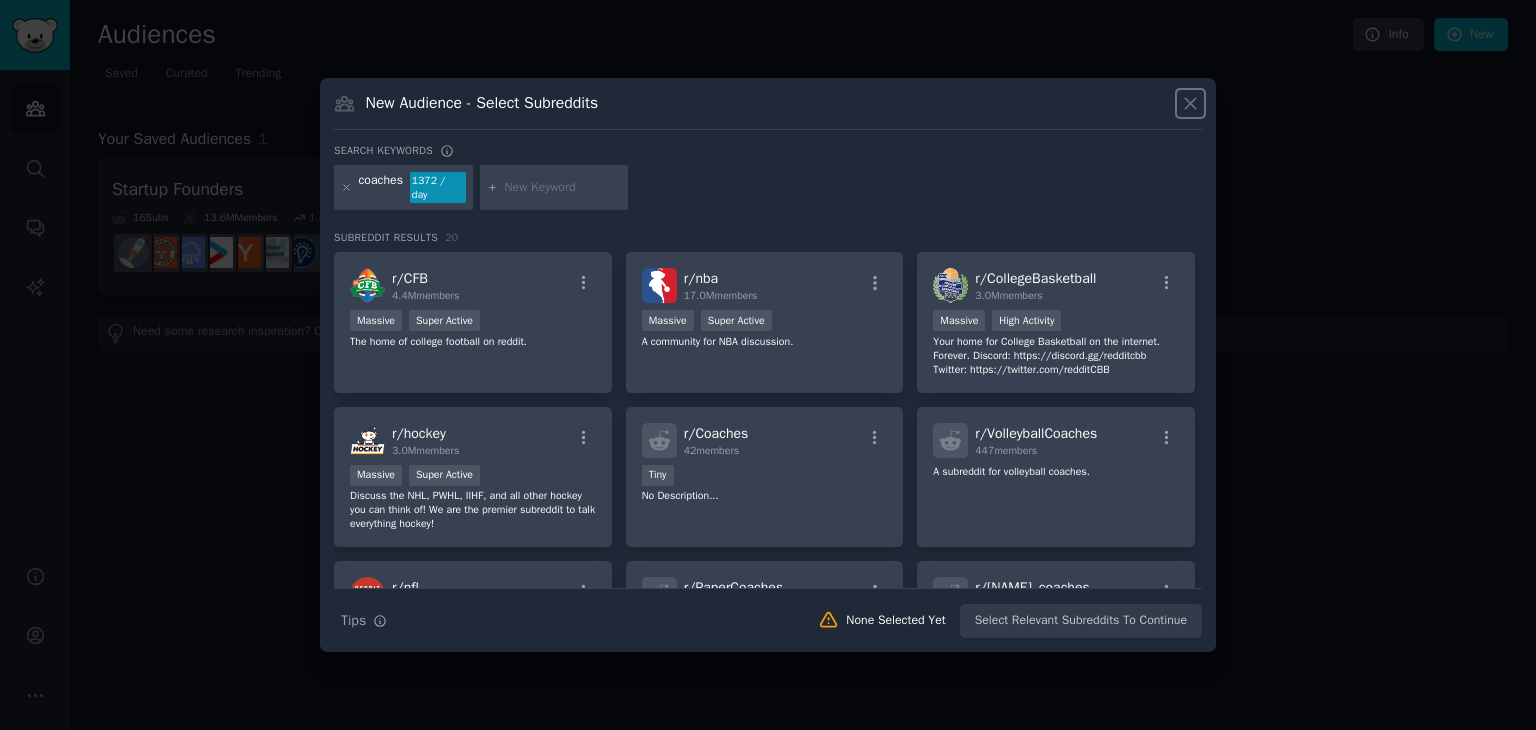 click 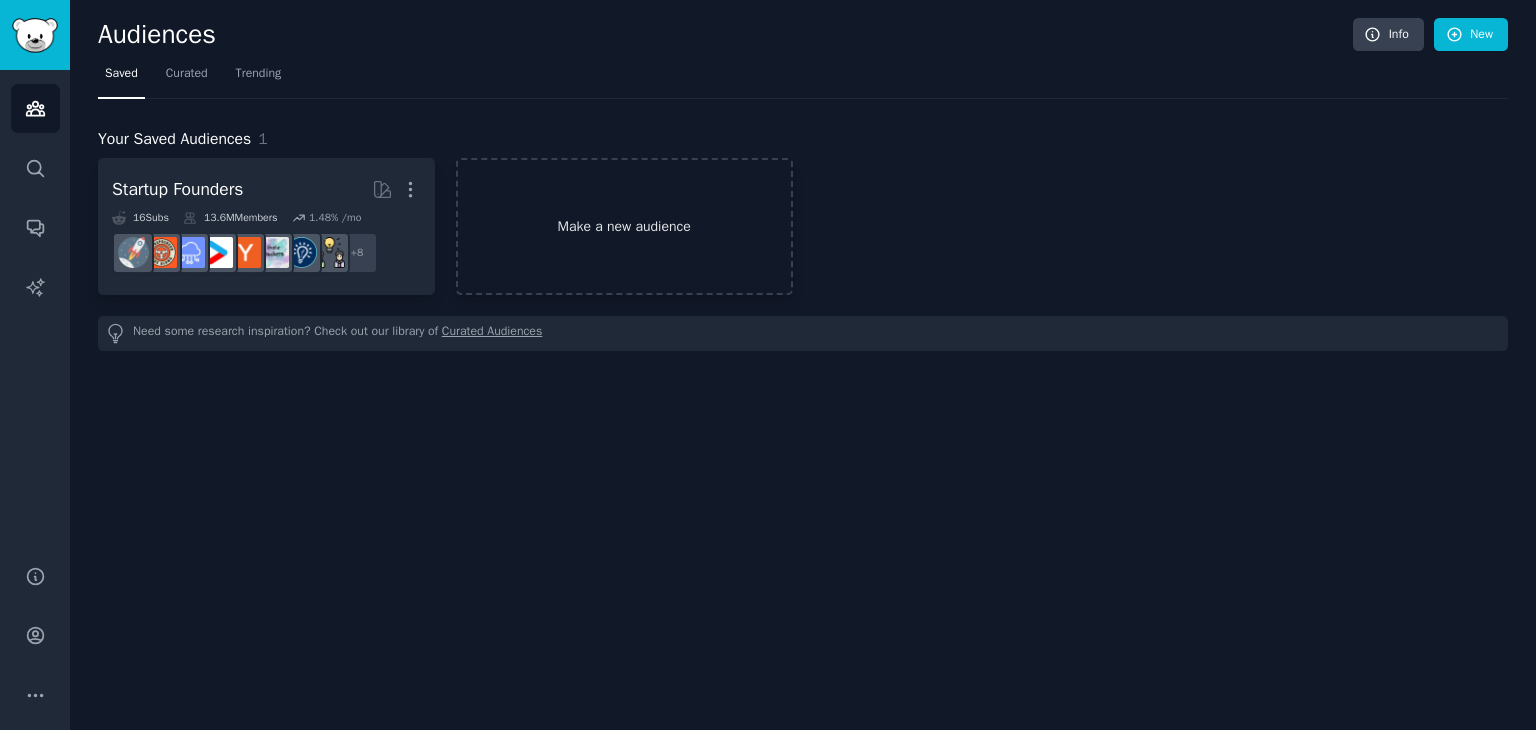 click on "Make a new audience" at bounding box center [624, 226] 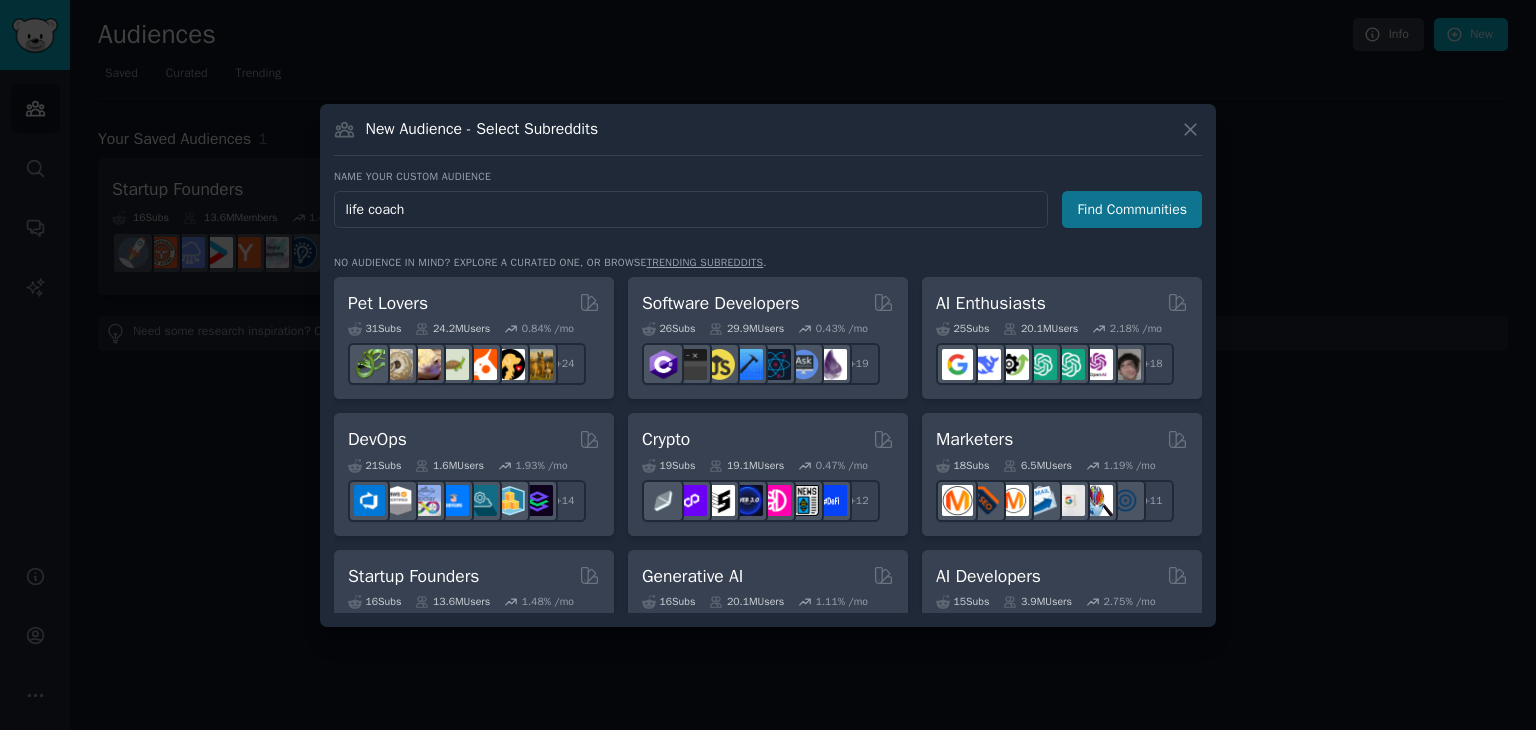 type on "life coach" 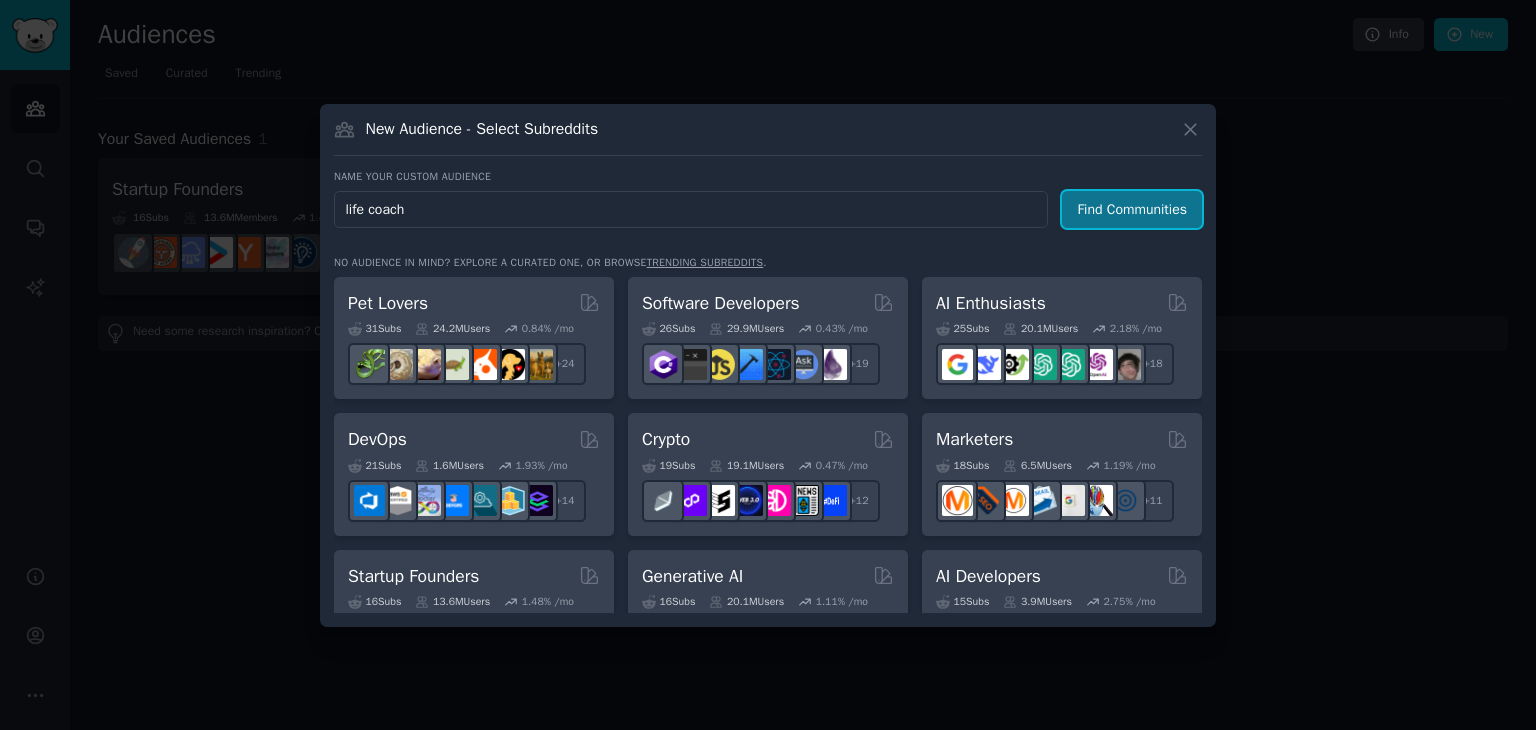 click on "Find Communities" at bounding box center [1132, 209] 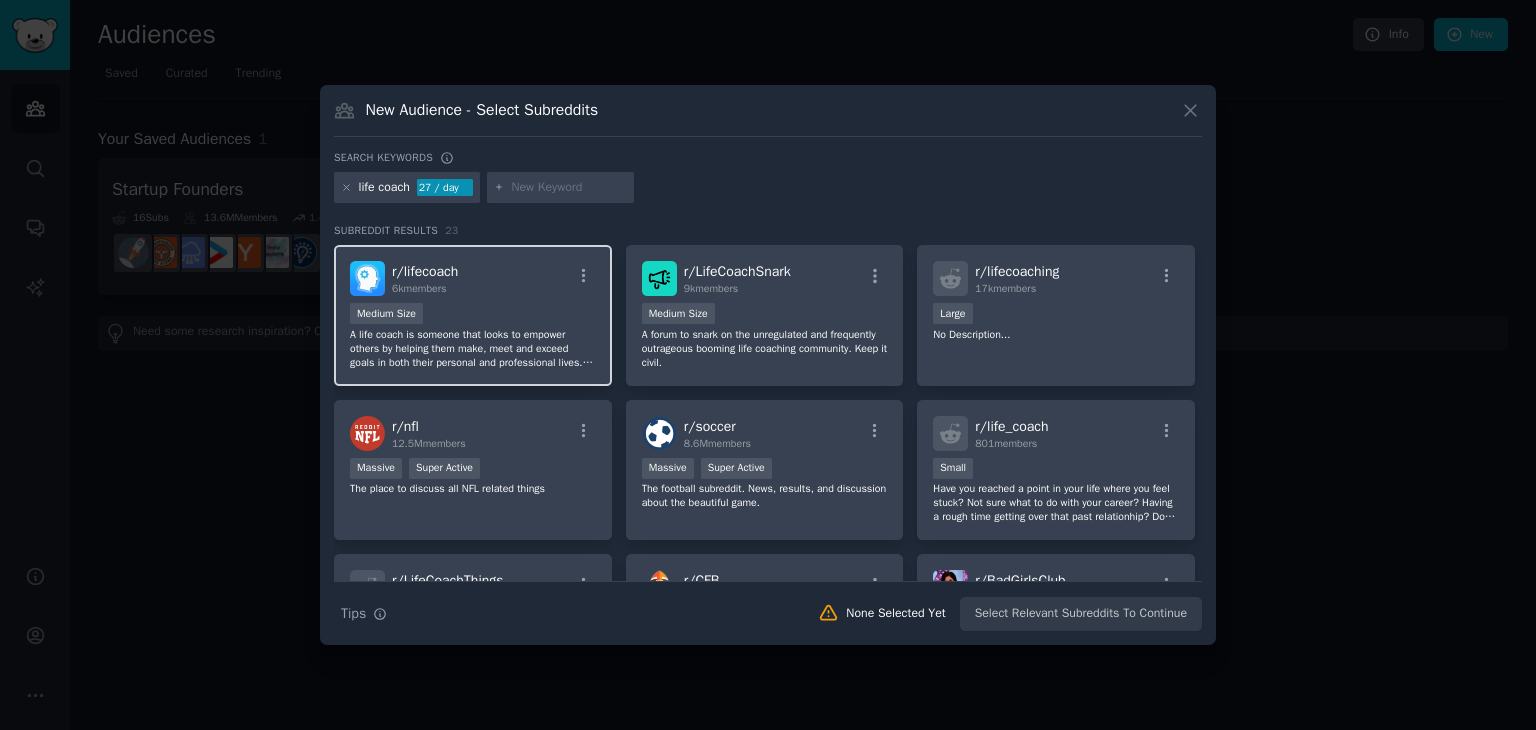 click on "r/ lifecoach" at bounding box center [425, 271] 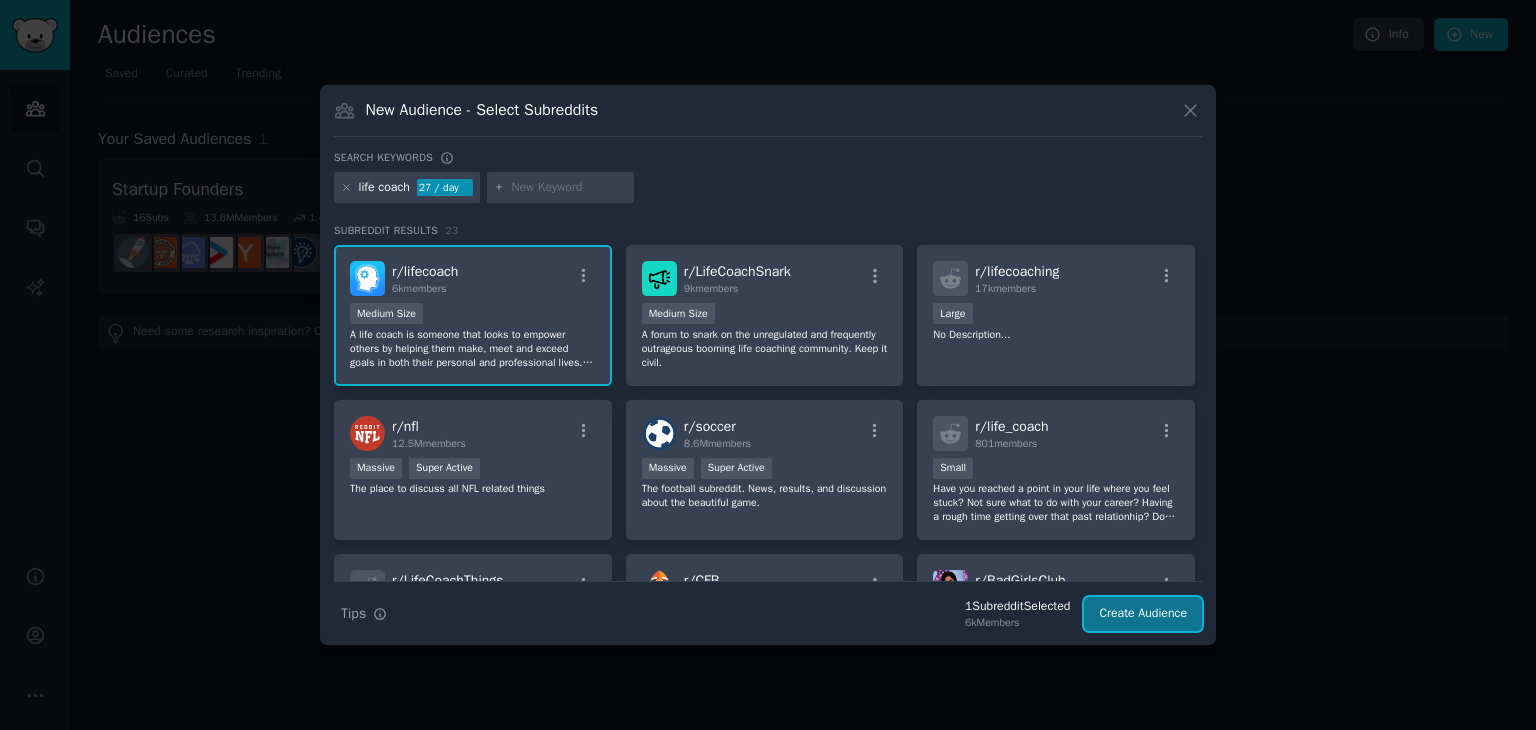 click on "Create Audience" at bounding box center (1143, 614) 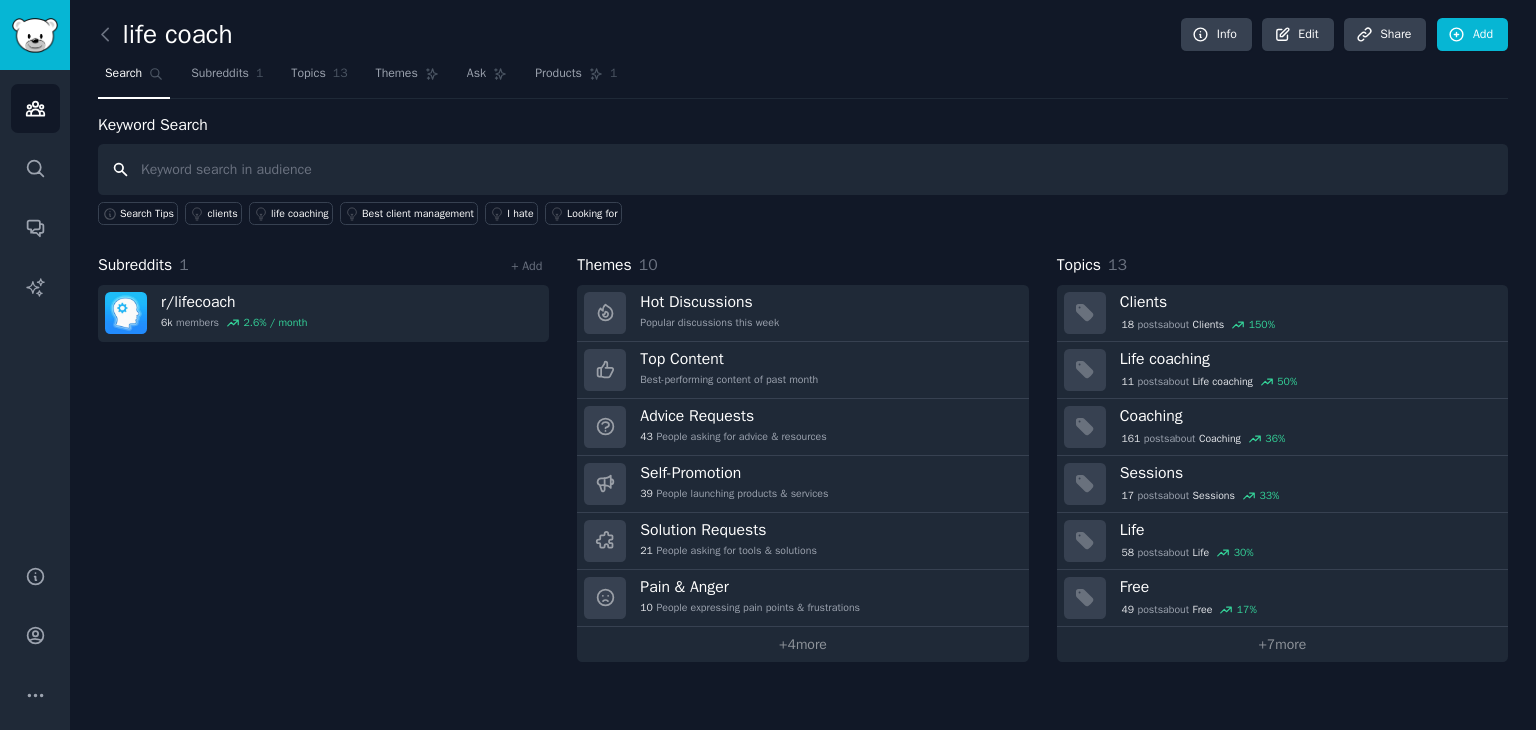 click at bounding box center [803, 169] 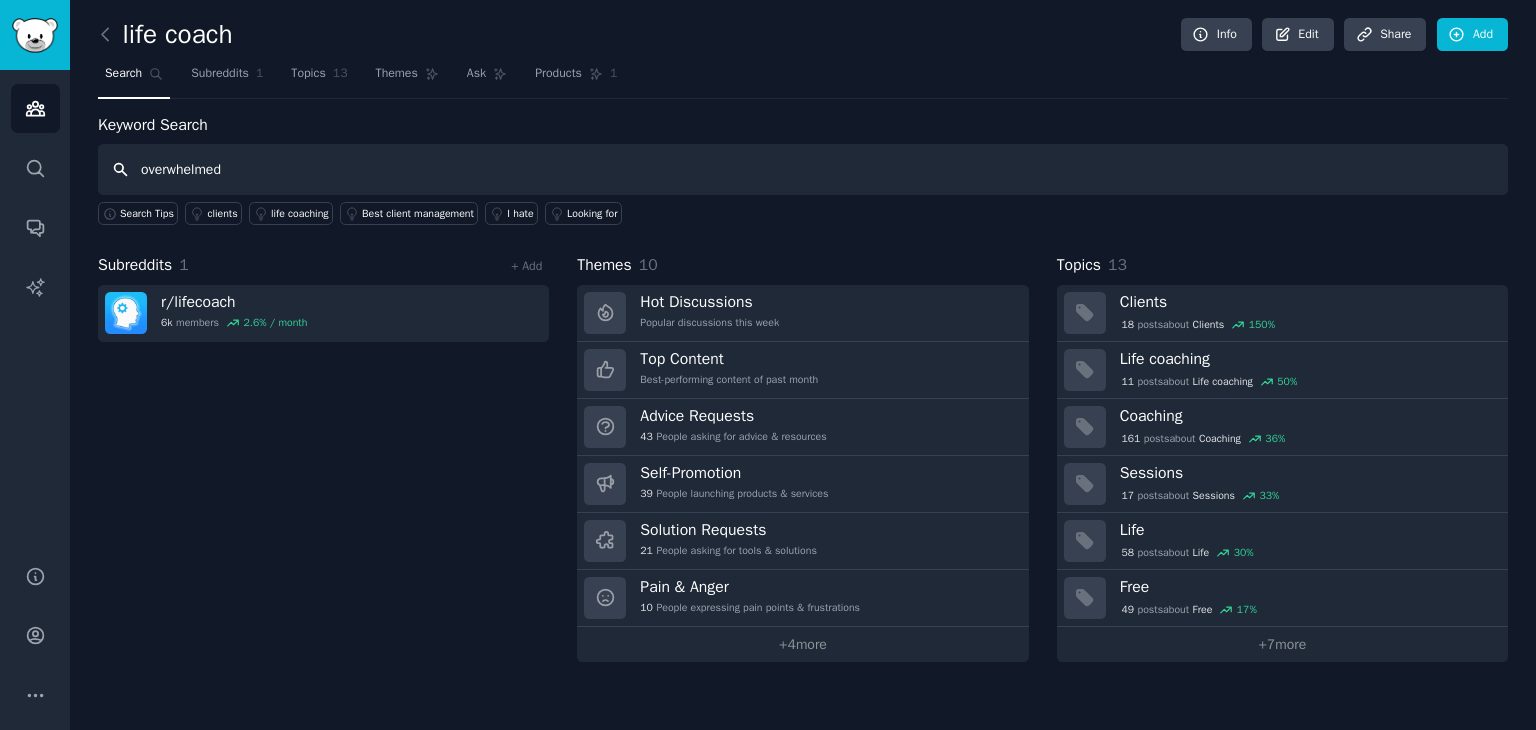 type on "overwhelmed" 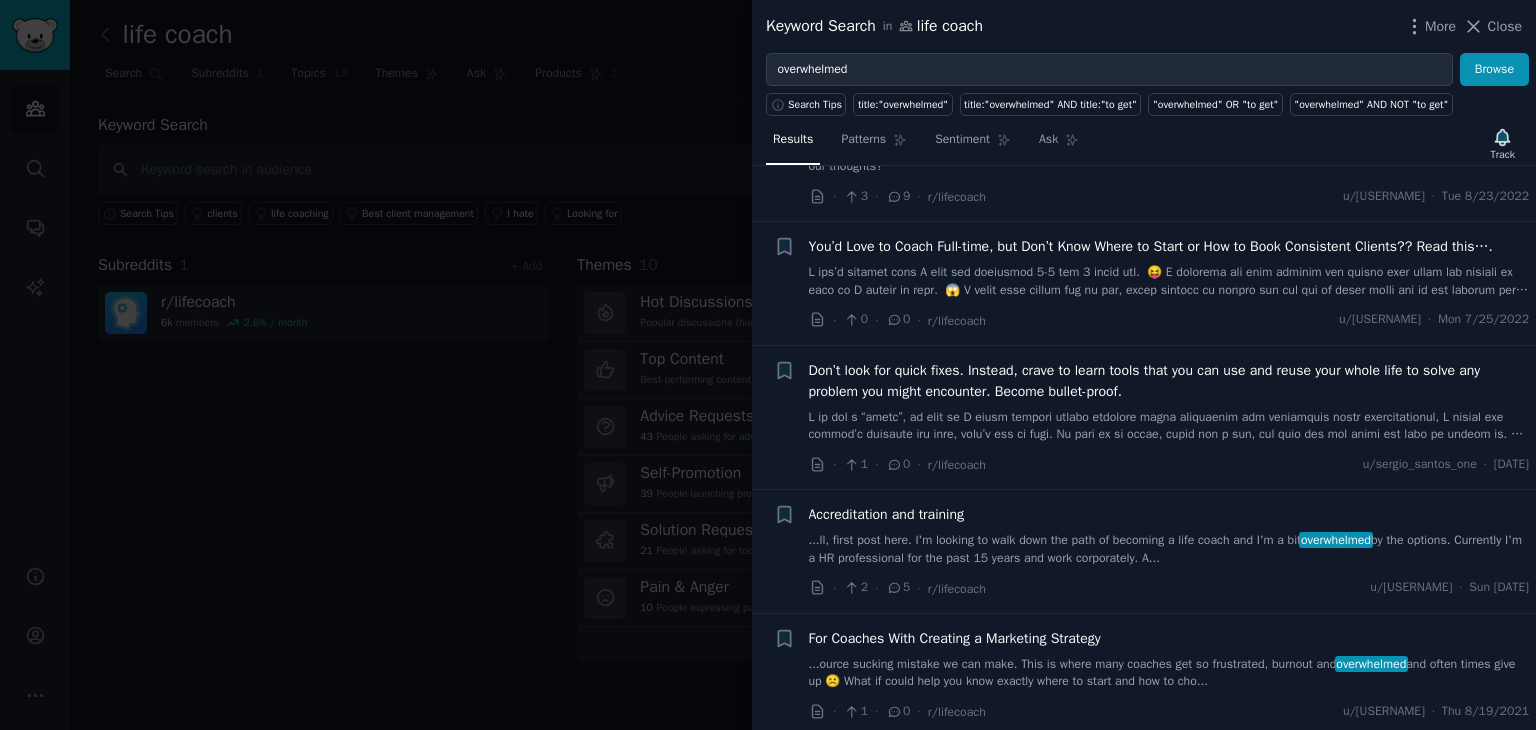 scroll, scrollTop: 1830, scrollLeft: 0, axis: vertical 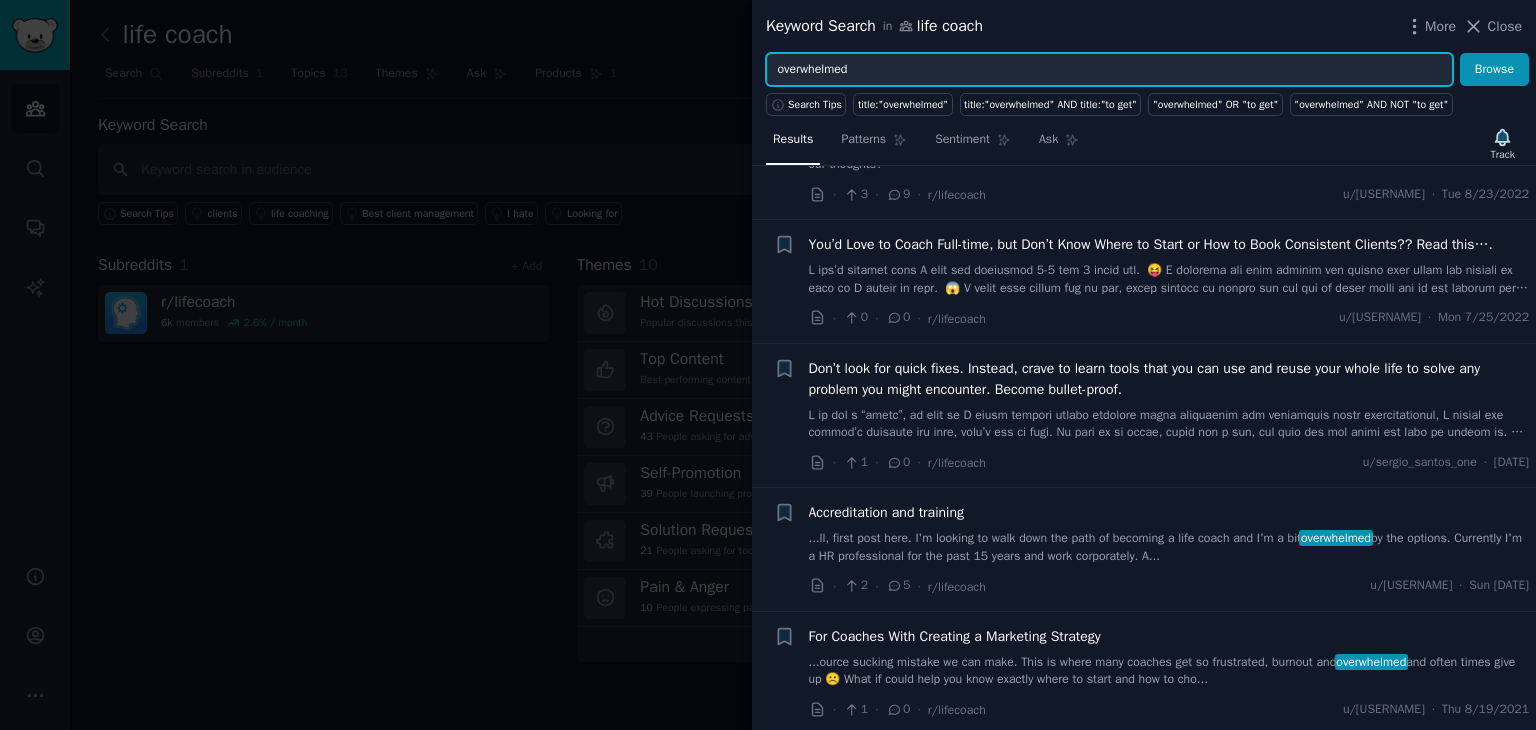 drag, startPoint x: 854, startPoint y: 67, endPoint x: 770, endPoint y: 65, distance: 84.0238 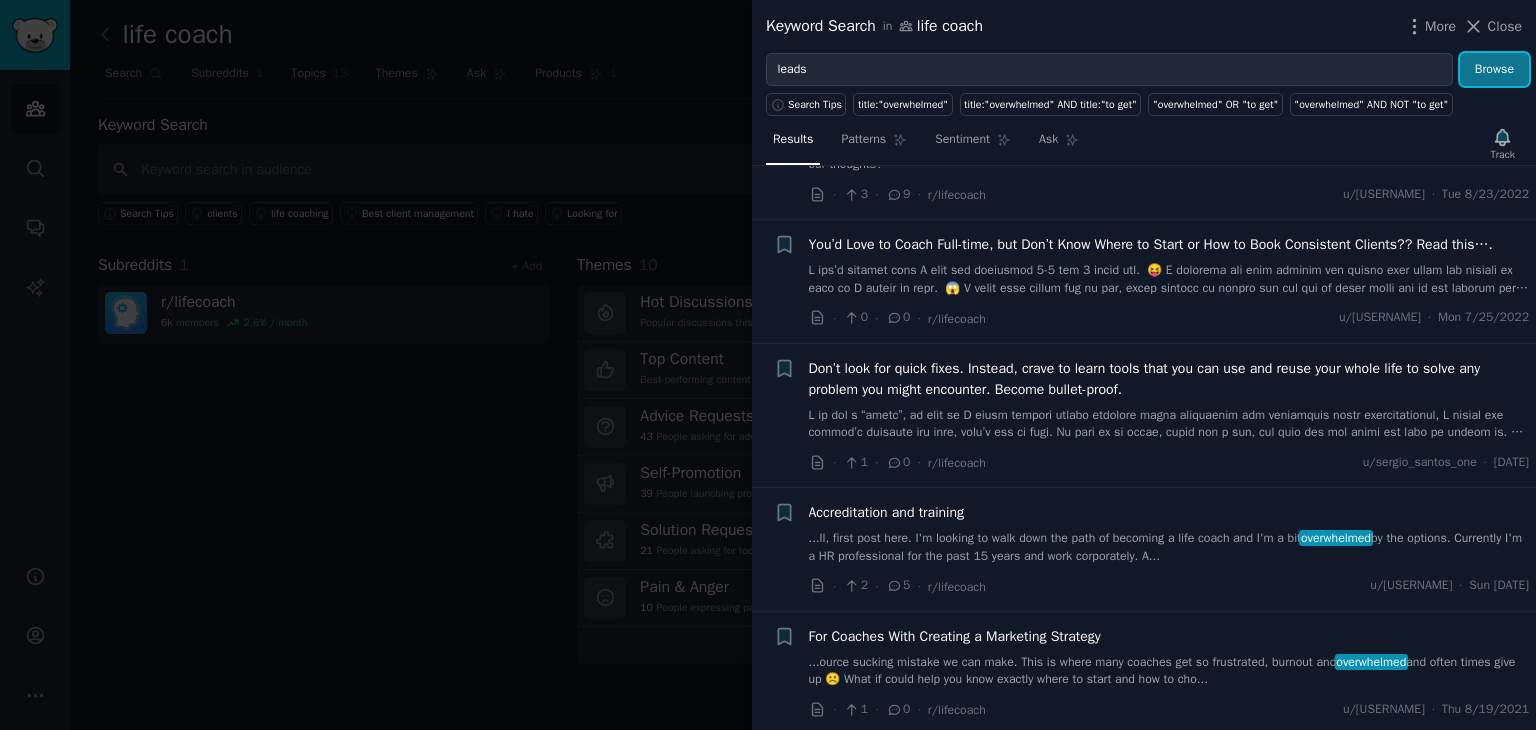 click on "Browse" at bounding box center (1494, 70) 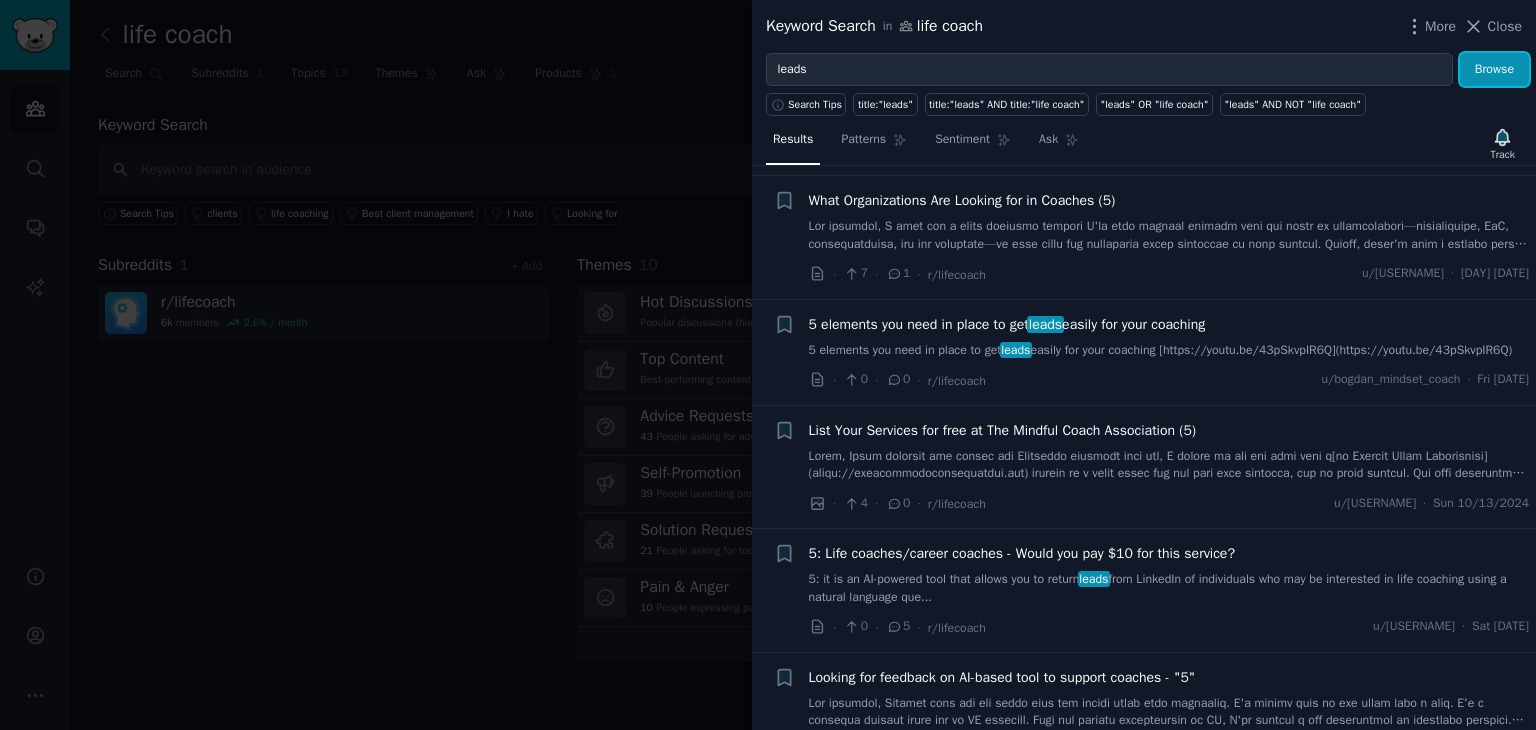 scroll, scrollTop: 2683, scrollLeft: 0, axis: vertical 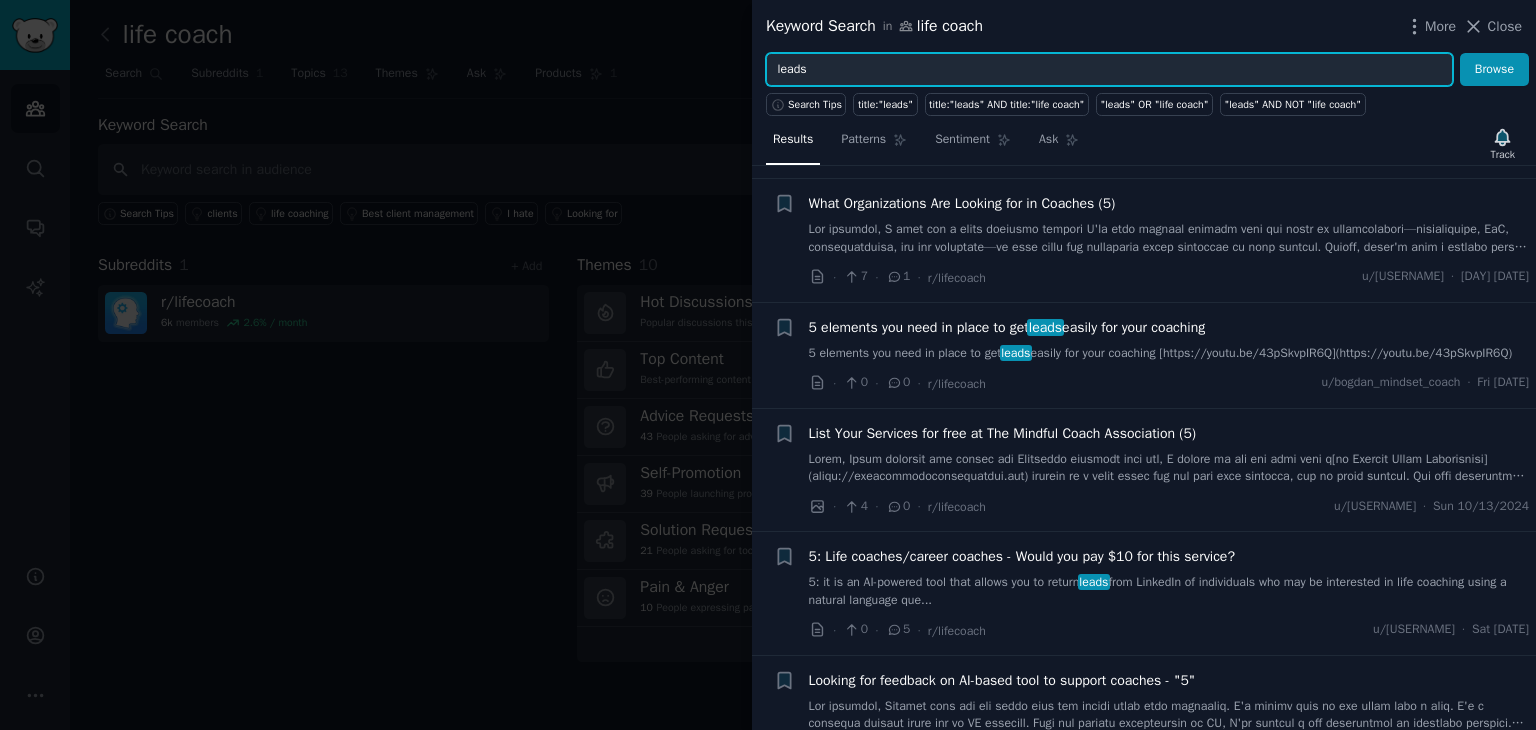 drag, startPoint x: 824, startPoint y: 64, endPoint x: 759, endPoint y: 63, distance: 65.00769 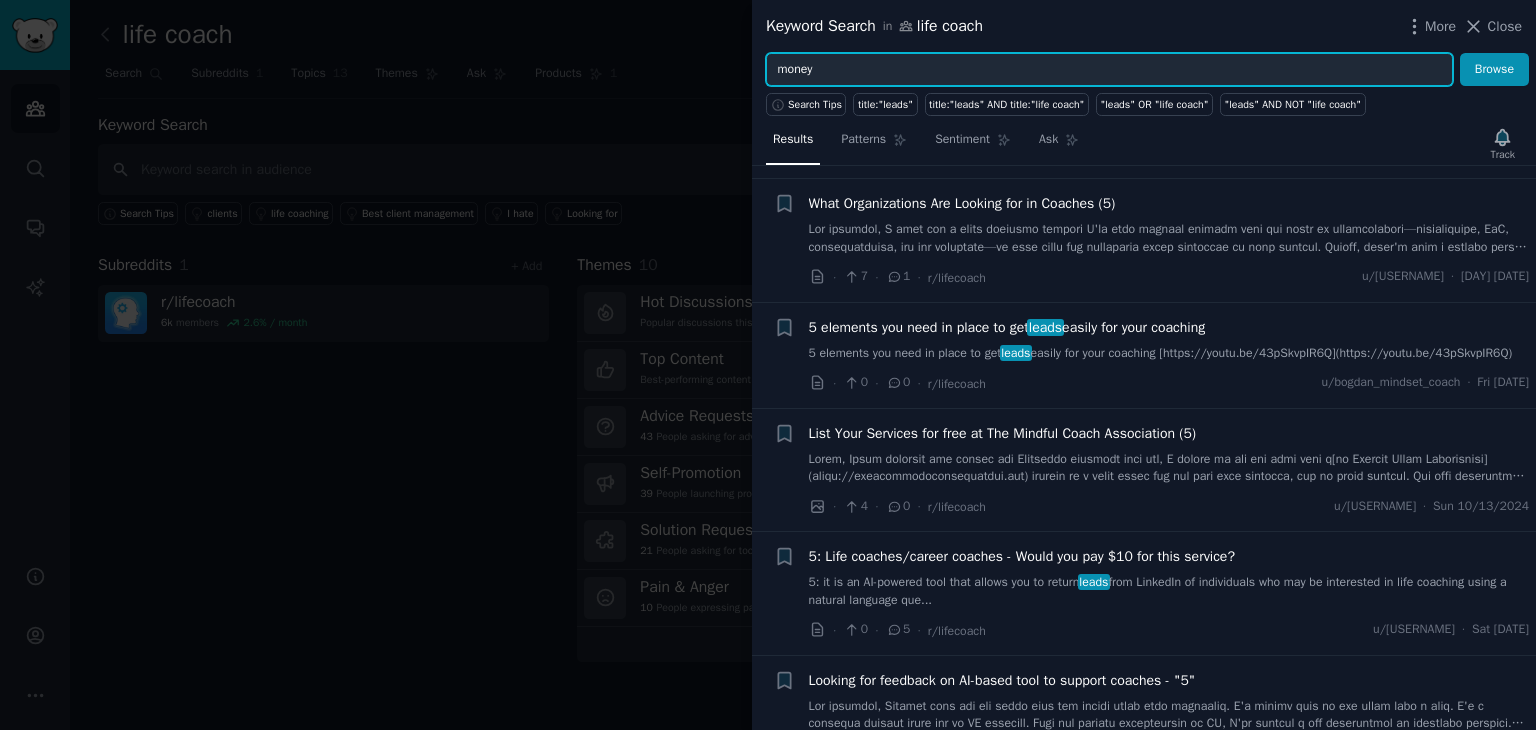 click on "Browse" at bounding box center [1494, 70] 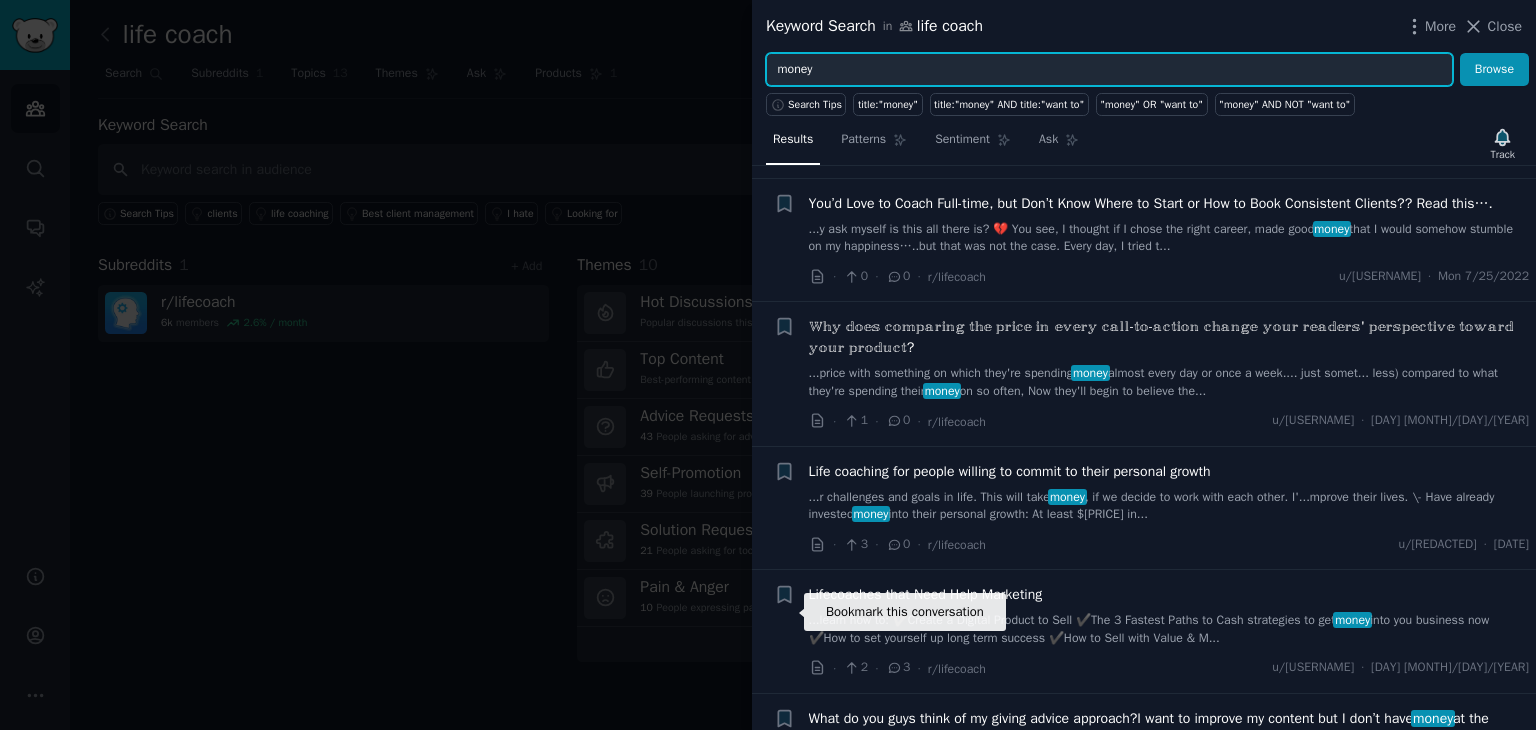 scroll, scrollTop: 2587, scrollLeft: 0, axis: vertical 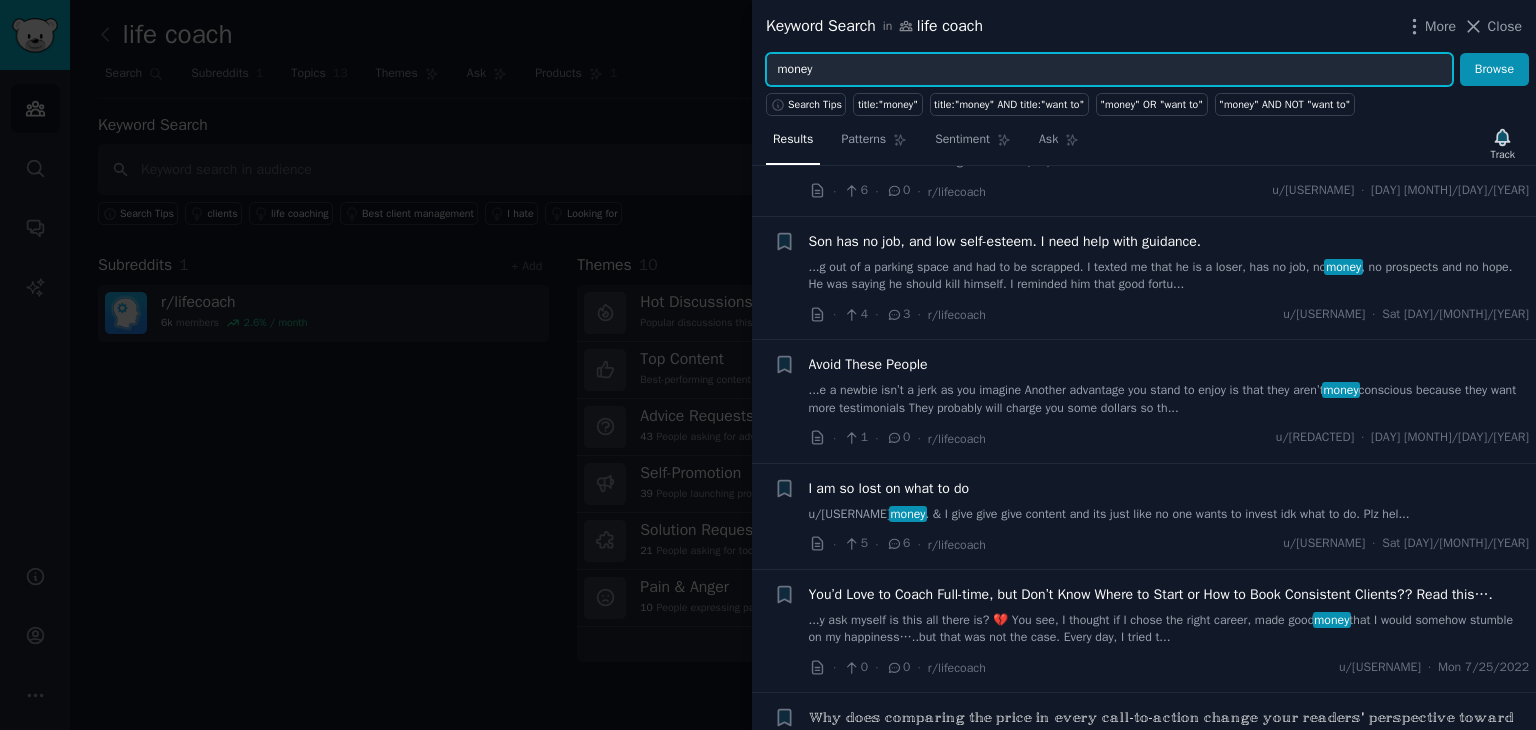 drag, startPoint x: 852, startPoint y: 81, endPoint x: 700, endPoint y: 58, distance: 153.73029 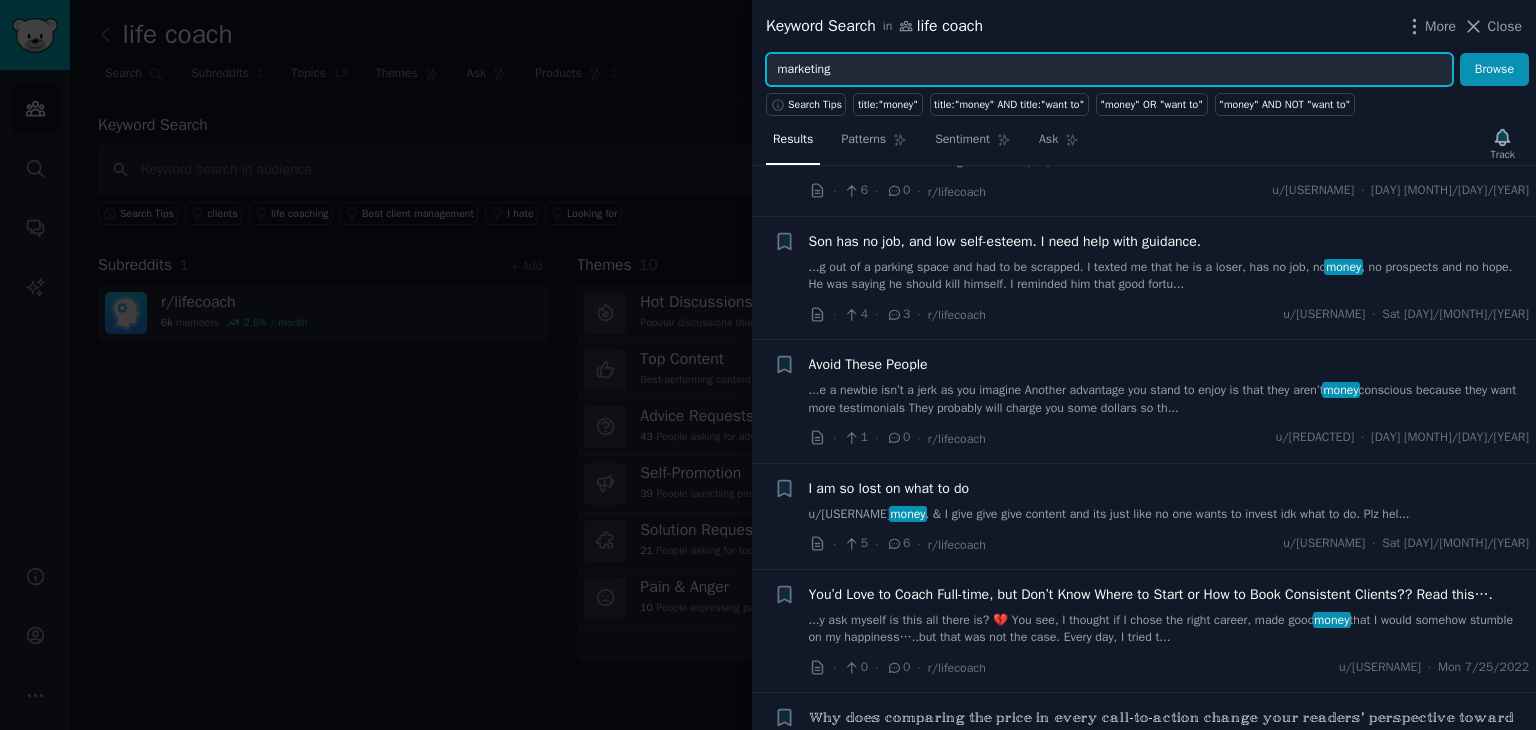 type on "marketing" 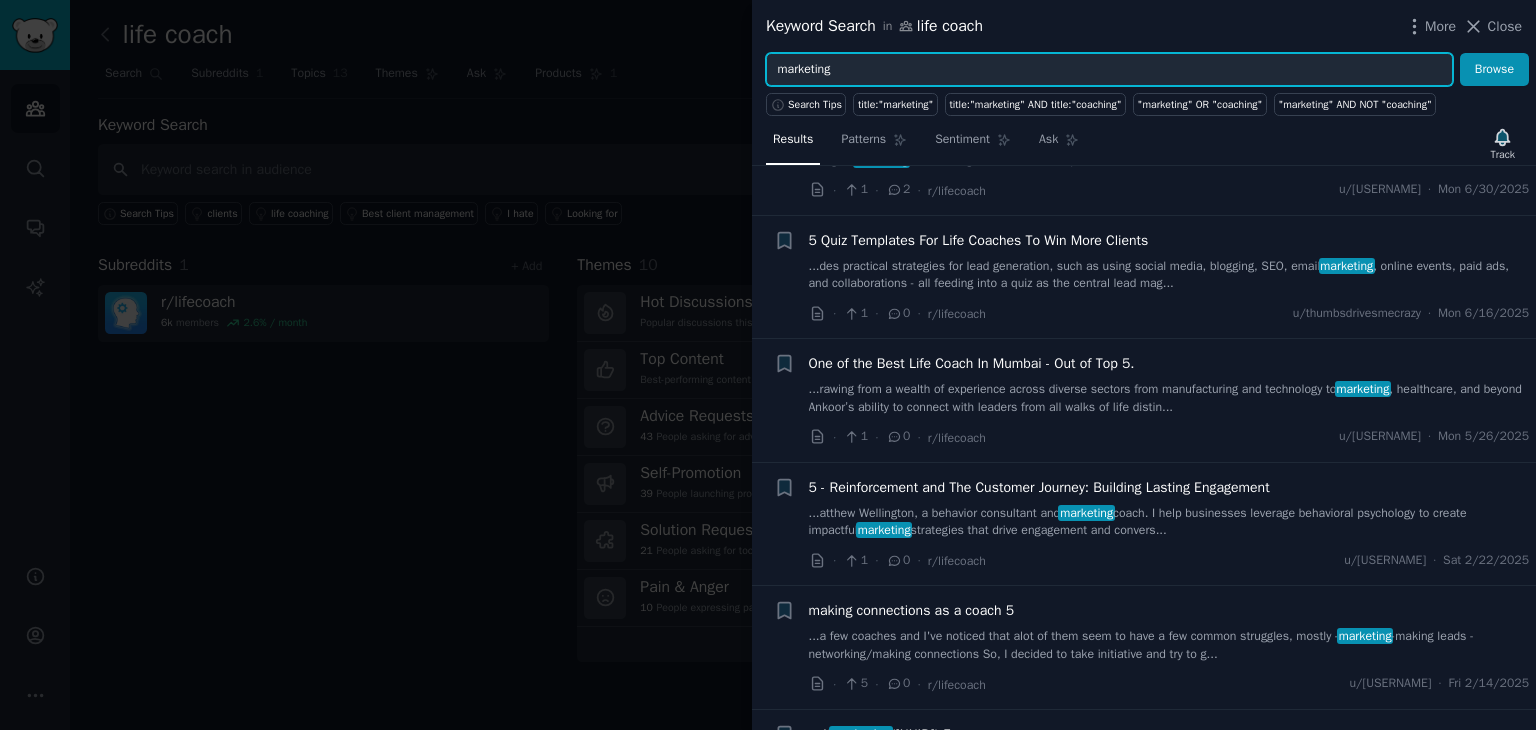 scroll, scrollTop: 0, scrollLeft: 0, axis: both 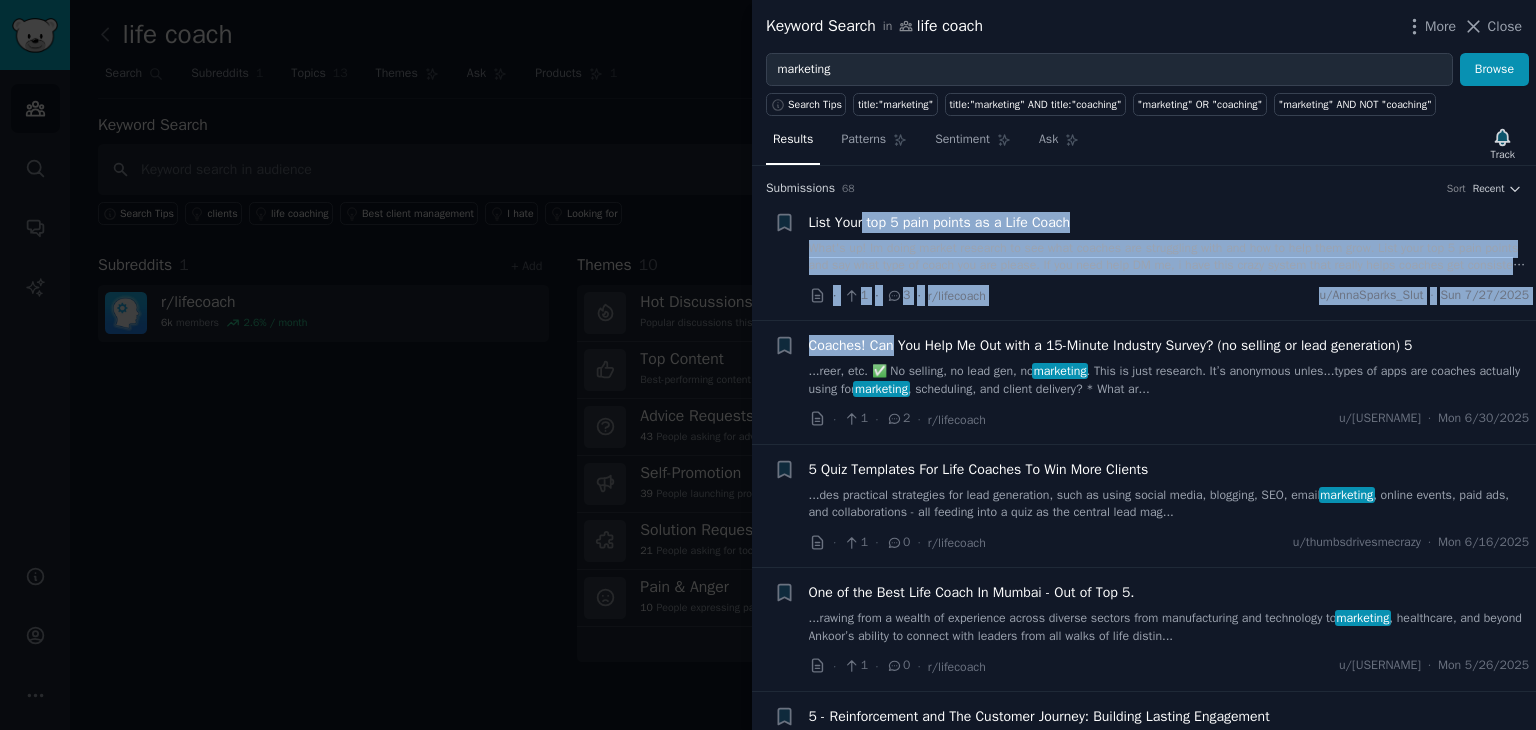 drag, startPoint x: 860, startPoint y: 197, endPoint x: 891, endPoint y: 330, distance: 136.565 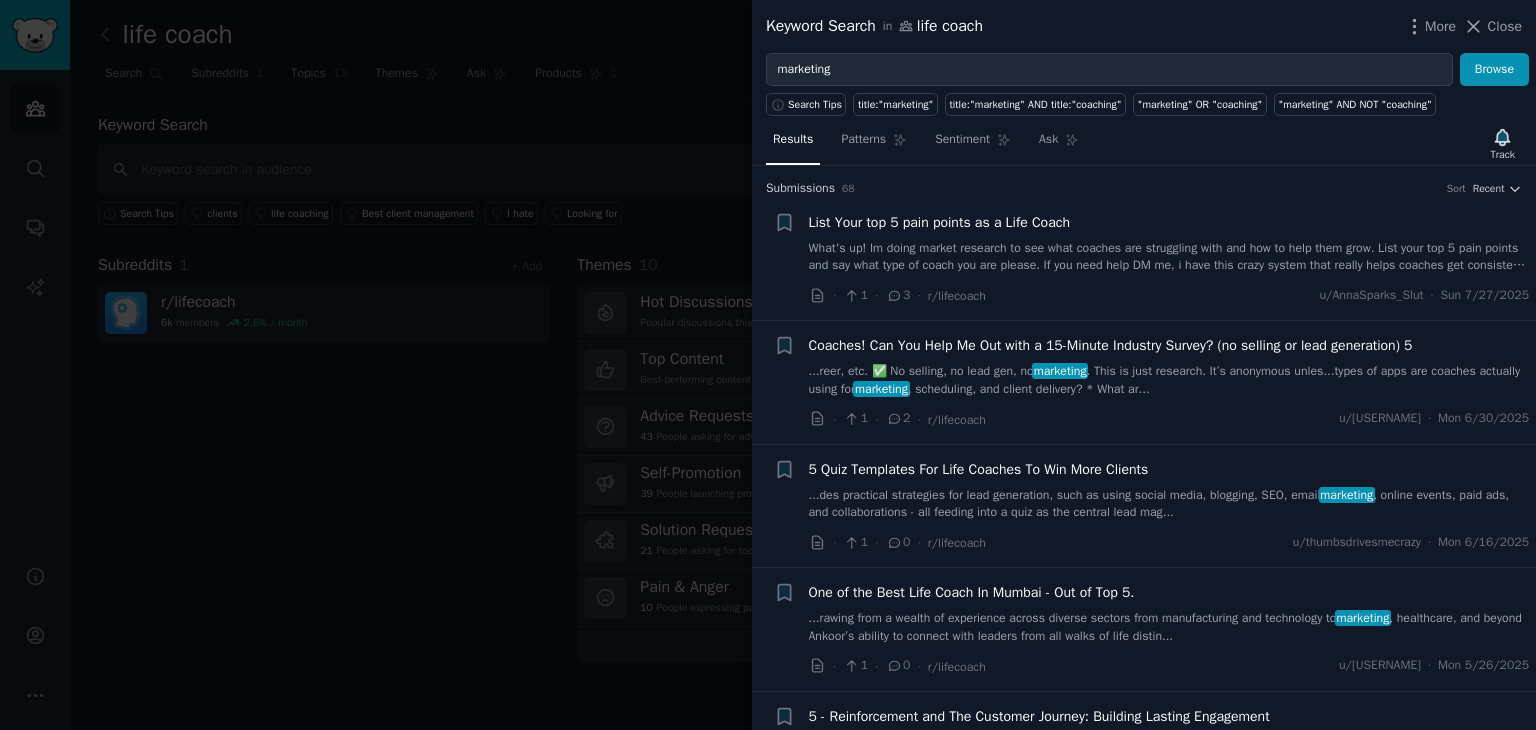 click on "Submission s 68   Sort Recent" at bounding box center (1144, 189) 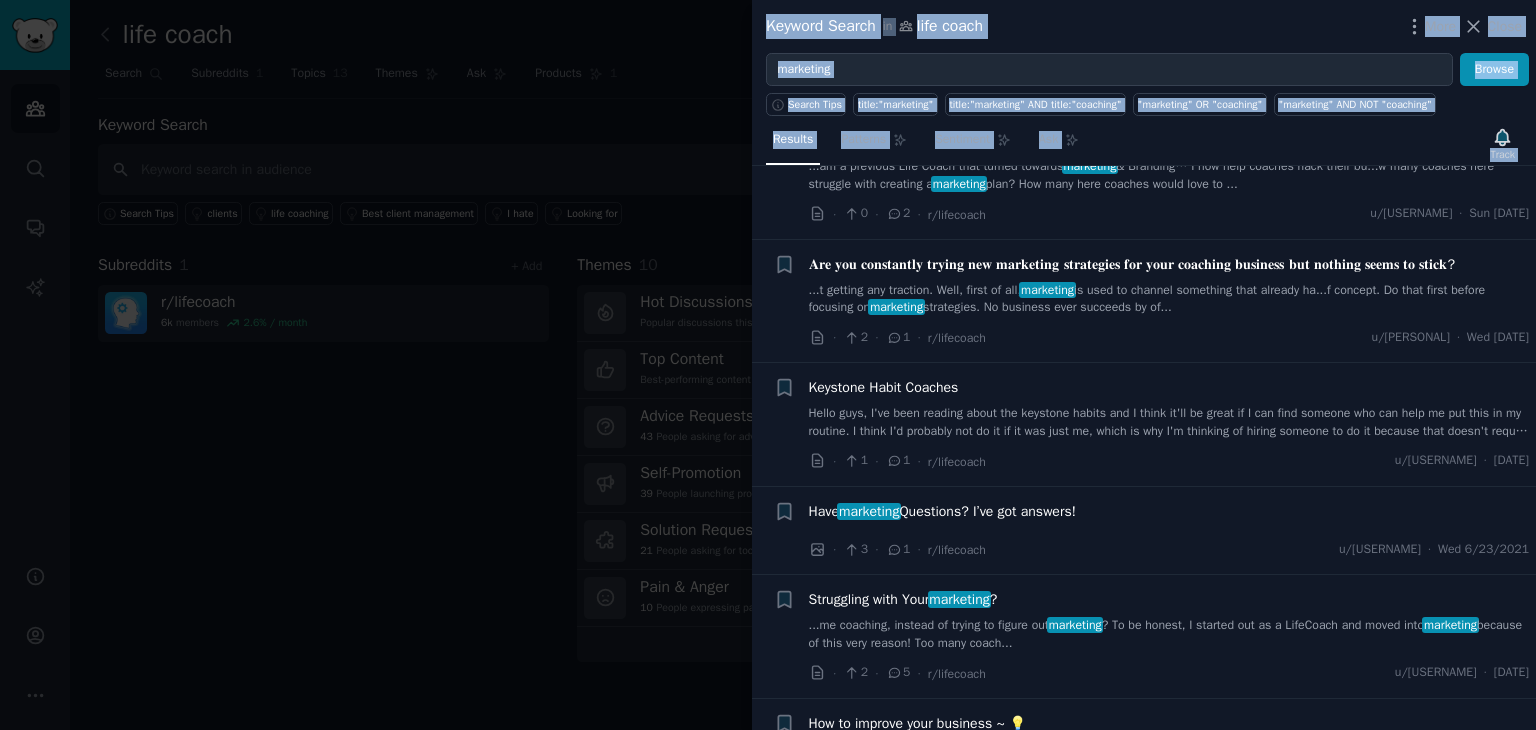 scroll, scrollTop: 7746, scrollLeft: 0, axis: vertical 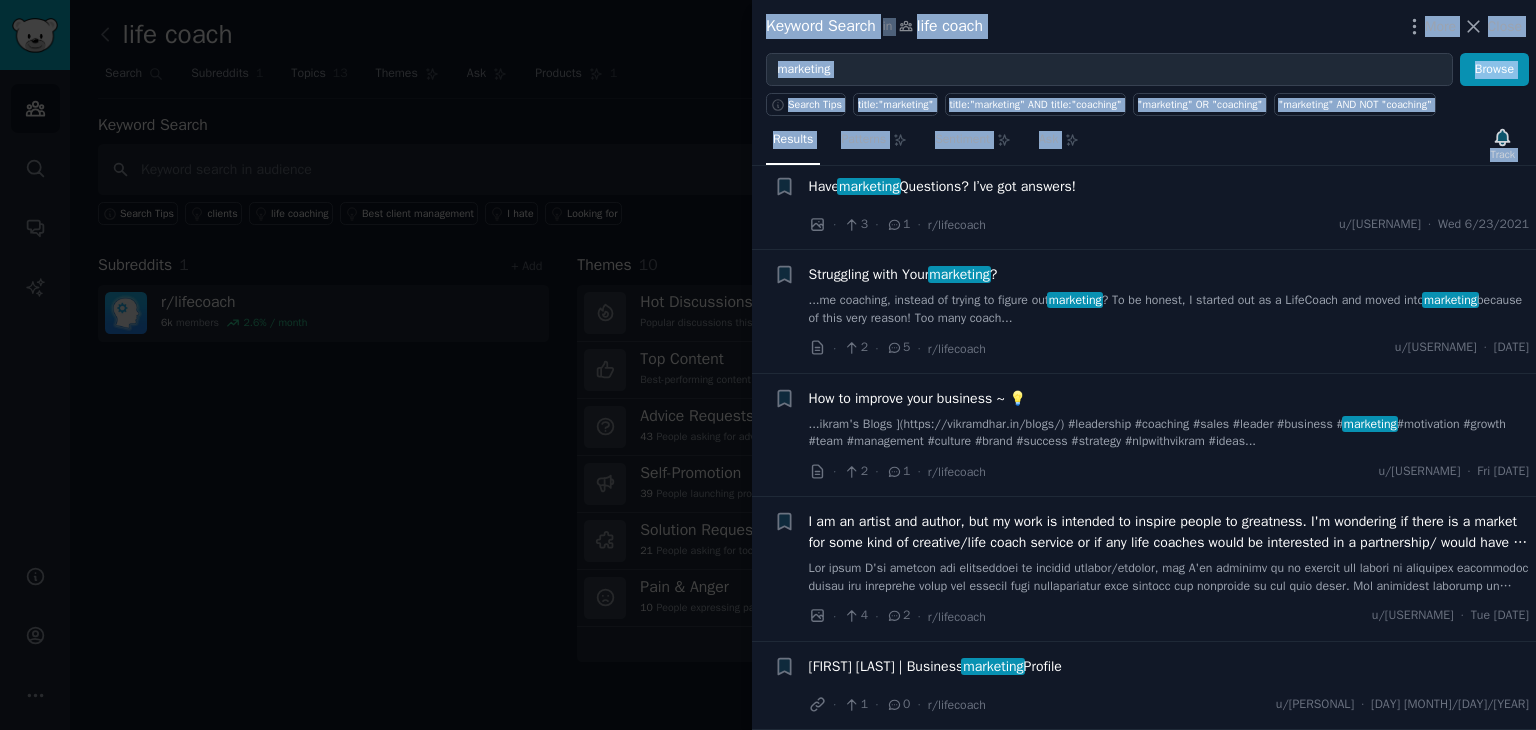 drag, startPoint x: 802, startPoint y: 220, endPoint x: 1524, endPoint y: 624, distance: 827.34515 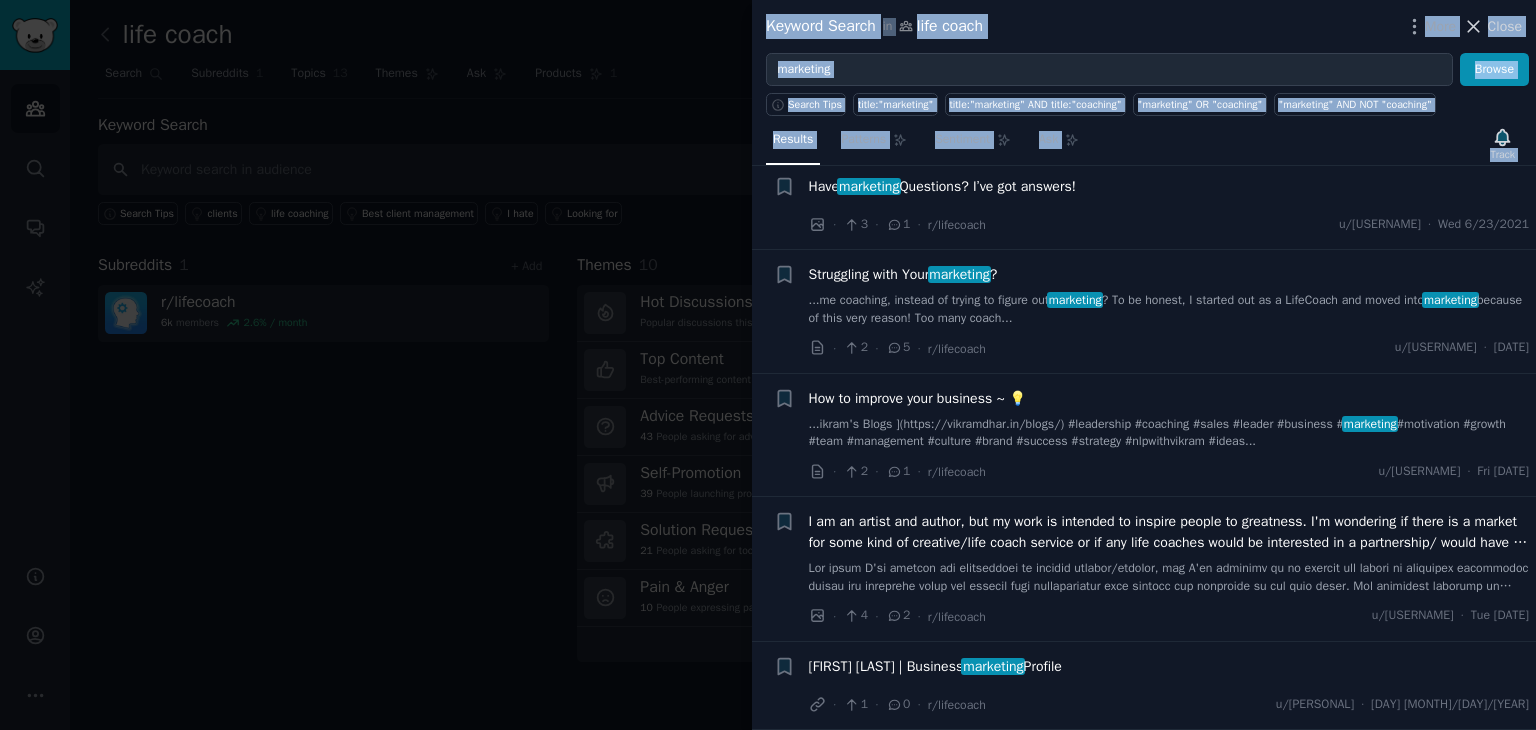 click on "Close" at bounding box center (1505, 26) 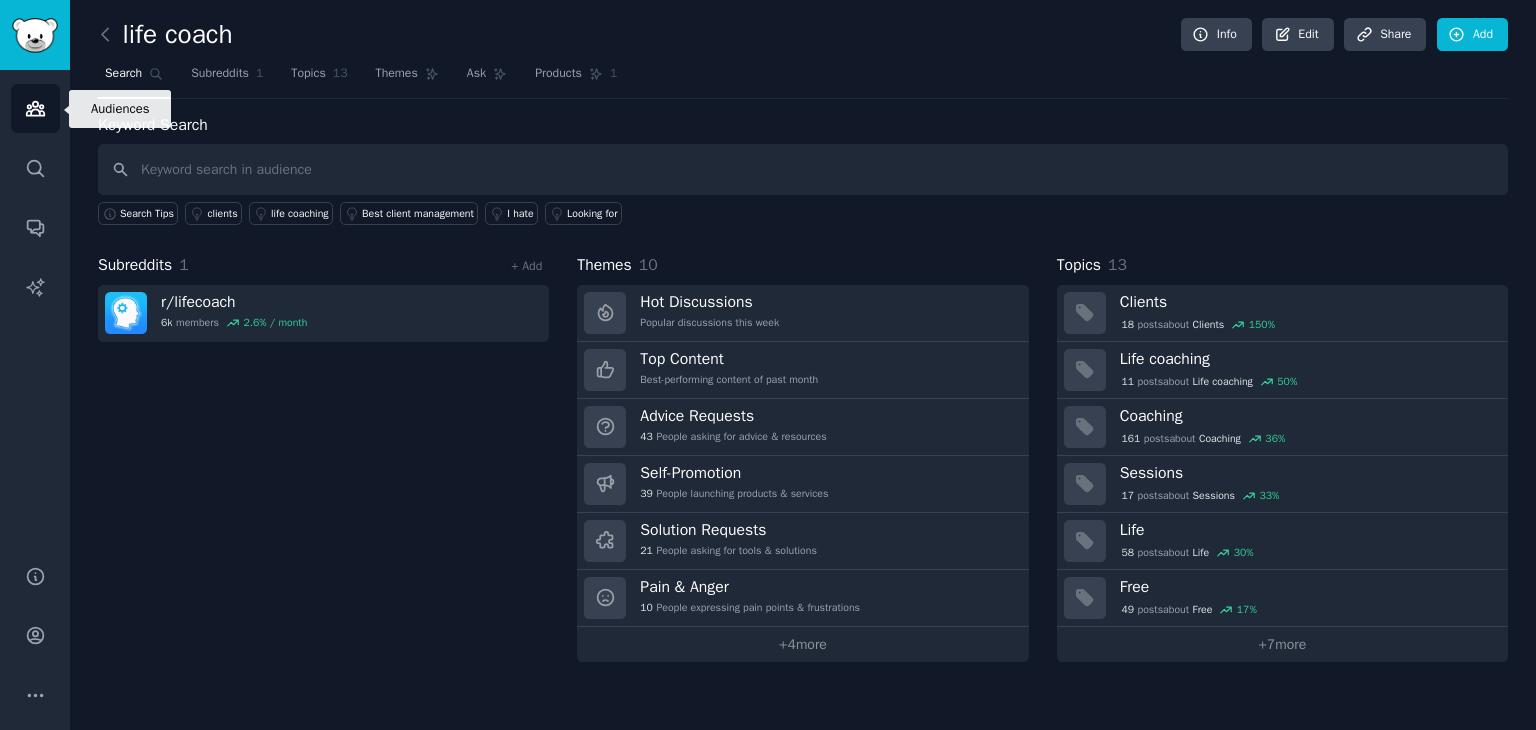 click 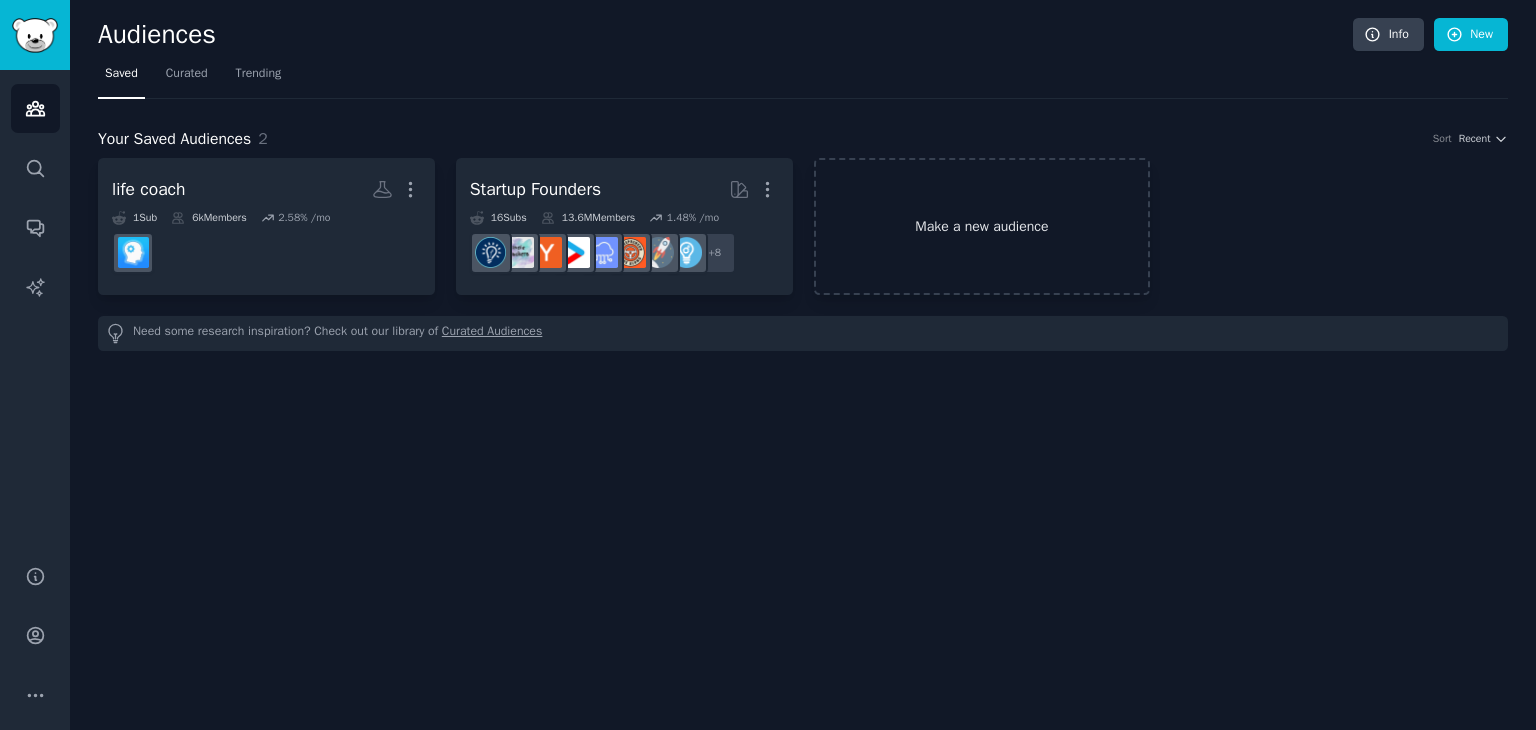 click on "Make a new audience" at bounding box center (982, 226) 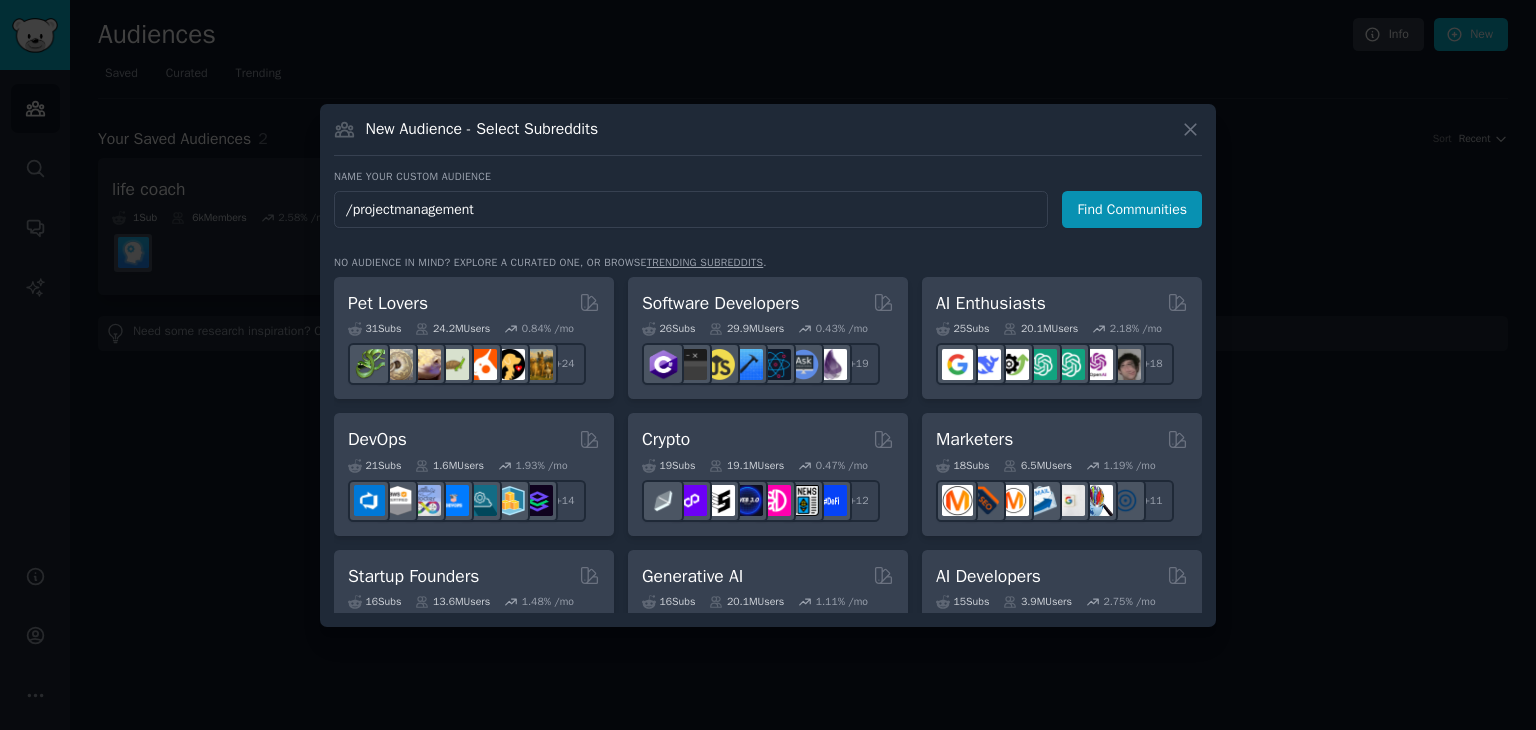 drag, startPoint x: 348, startPoint y: 209, endPoint x: 320, endPoint y: 209, distance: 28 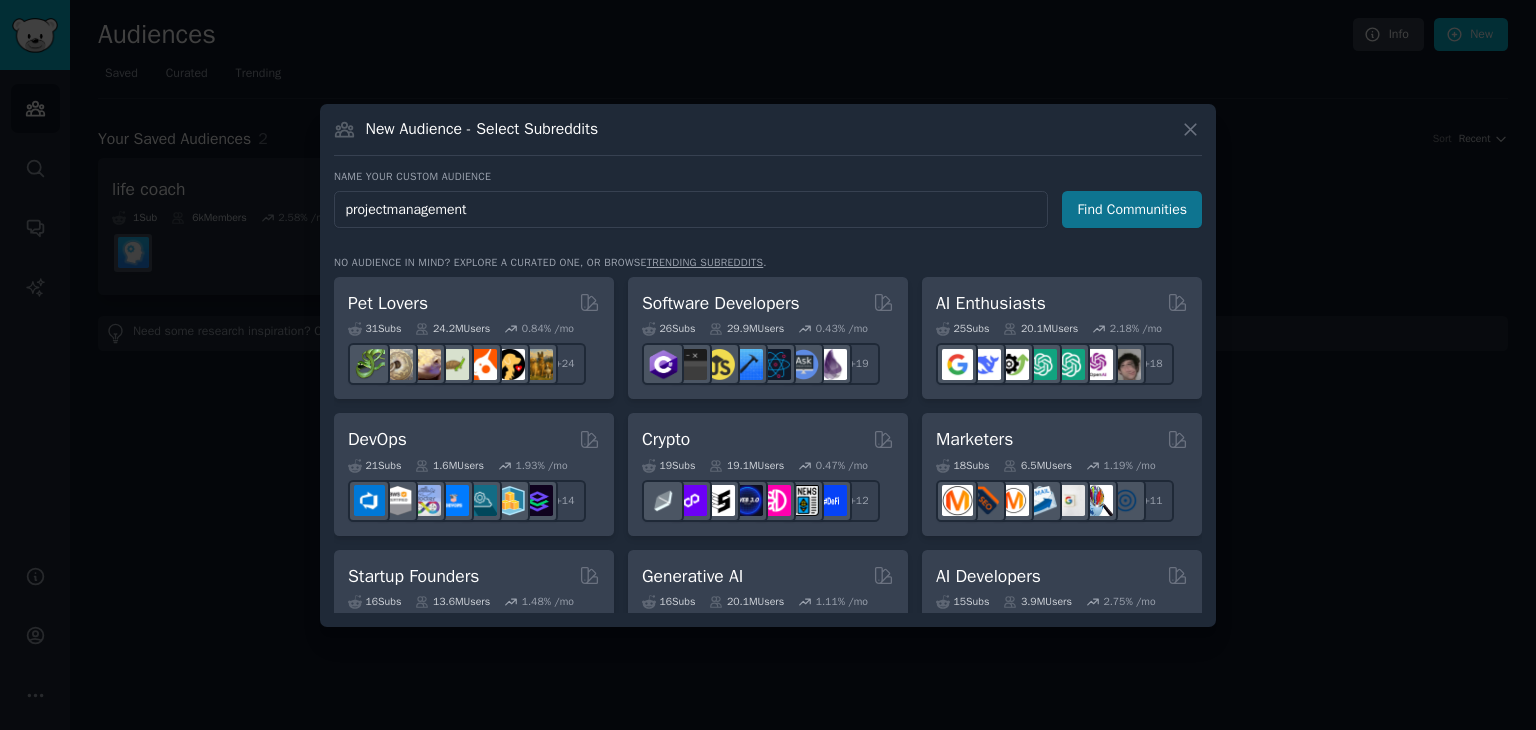 type on "projectmanagement" 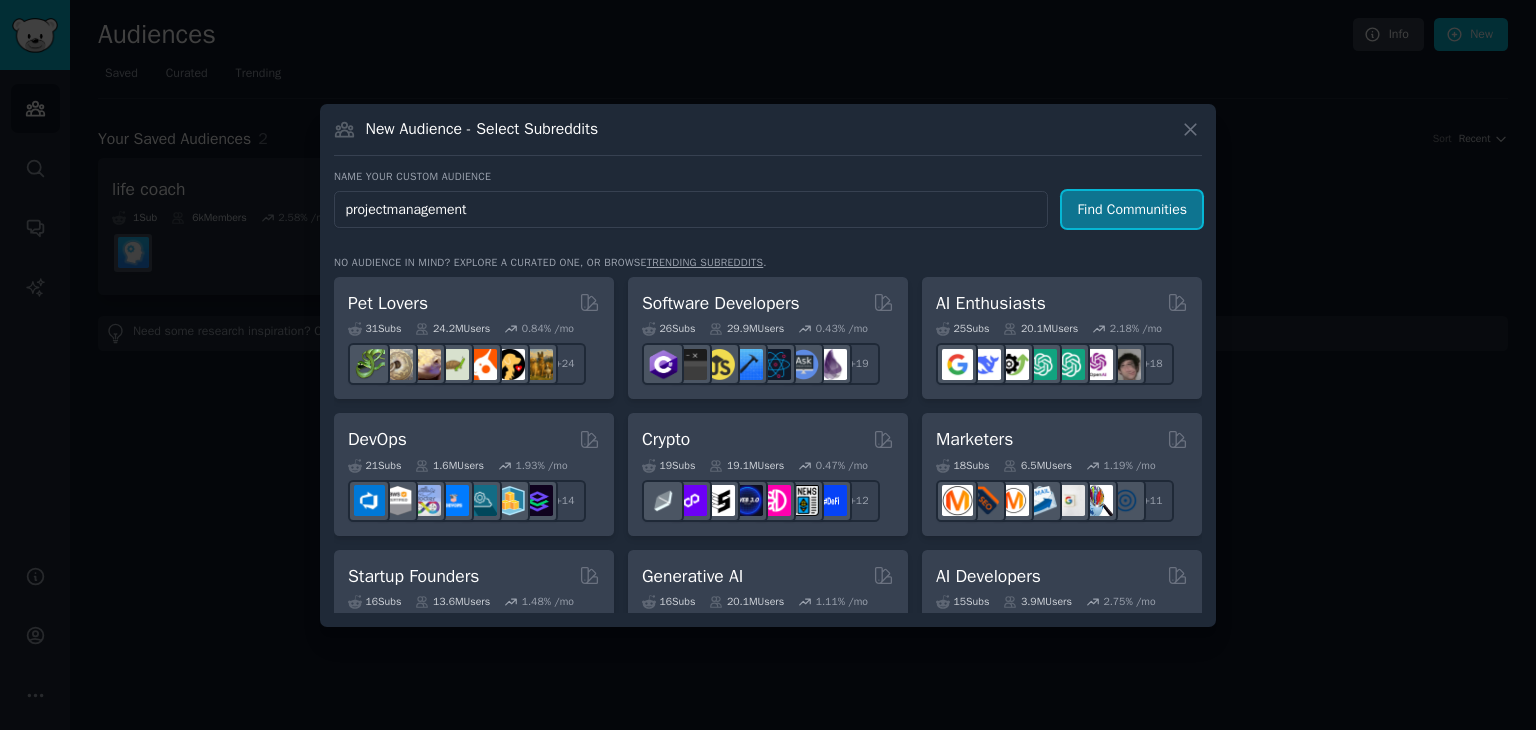 click on "Find Communities" at bounding box center (1132, 209) 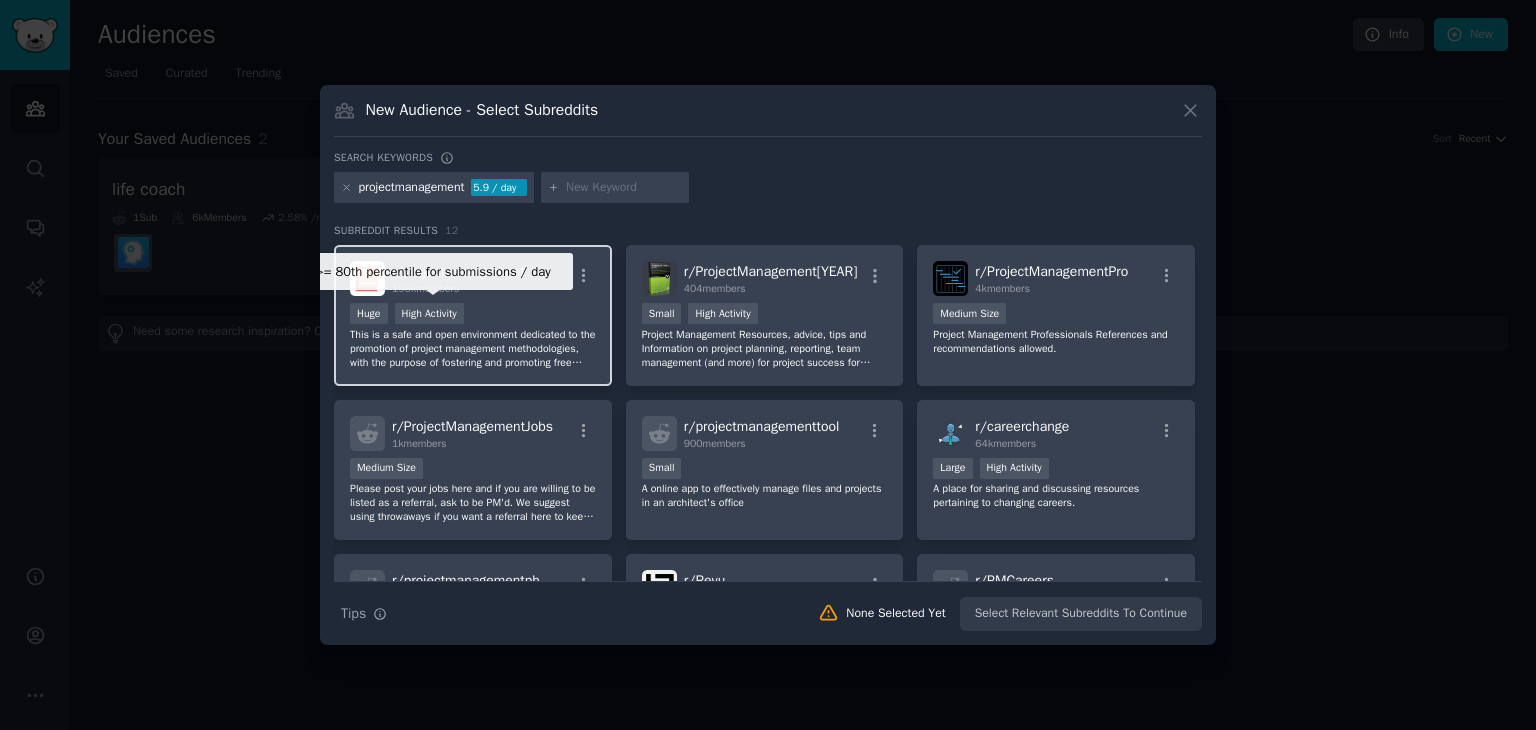 click on "High Activity" at bounding box center (429, 313) 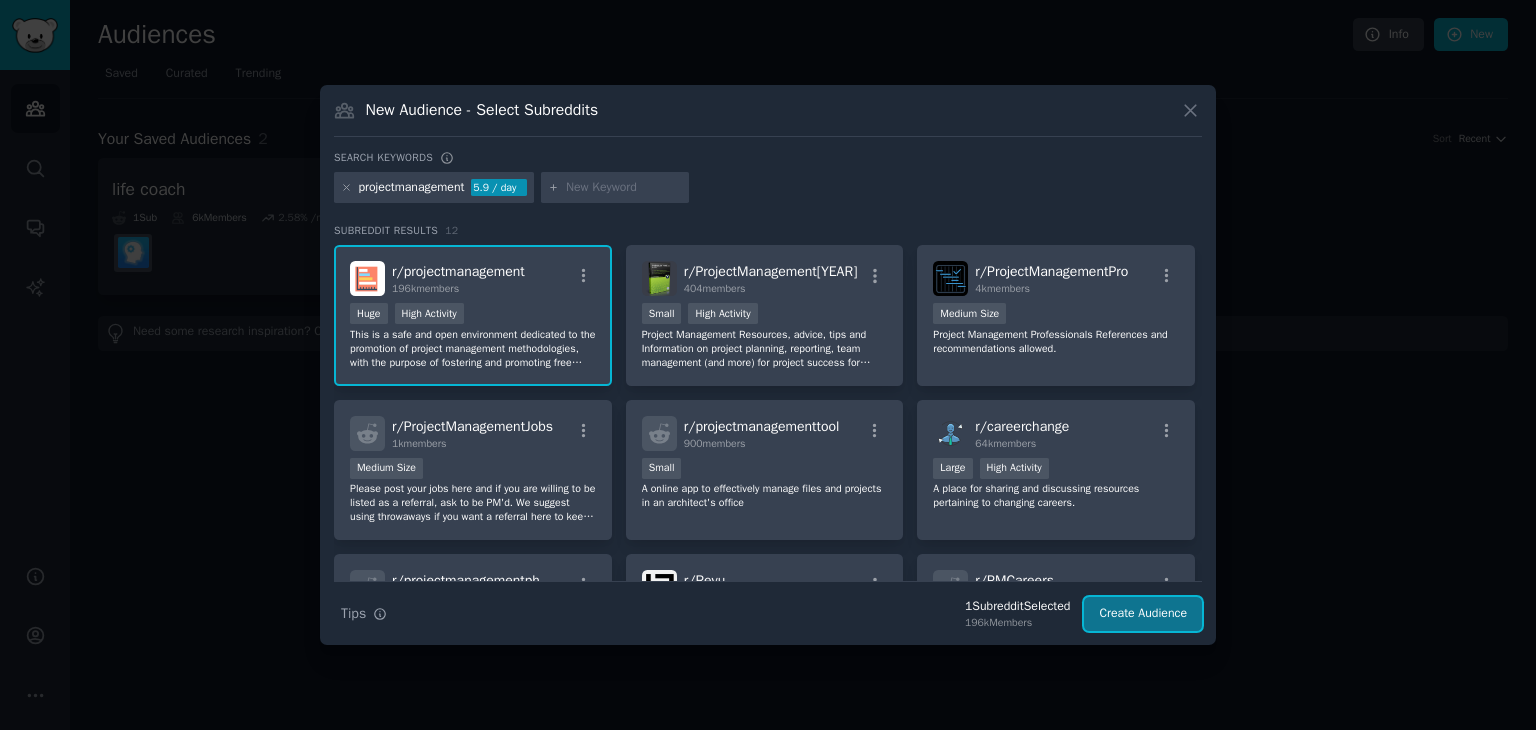 click on "Create Audience" at bounding box center (1143, 614) 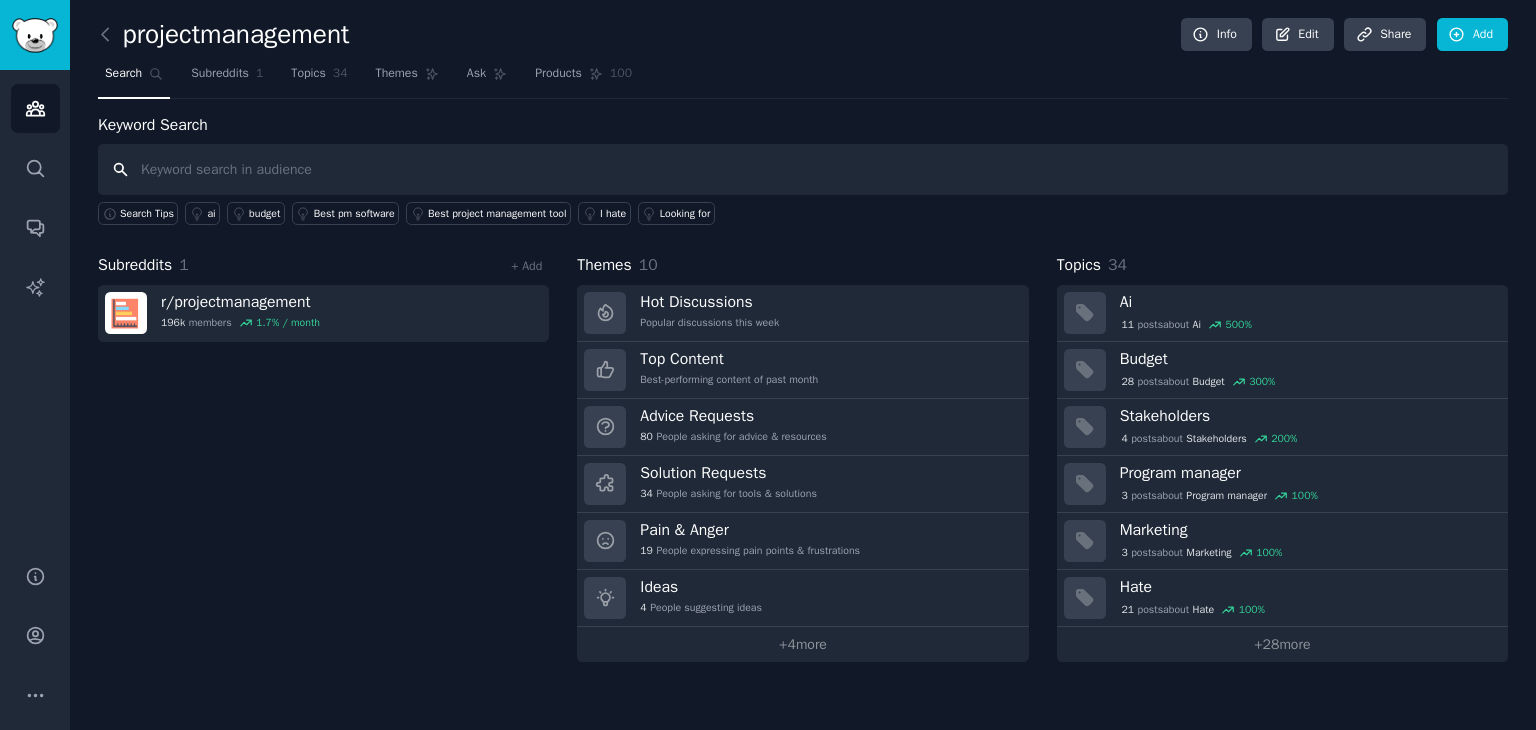 click at bounding box center (803, 169) 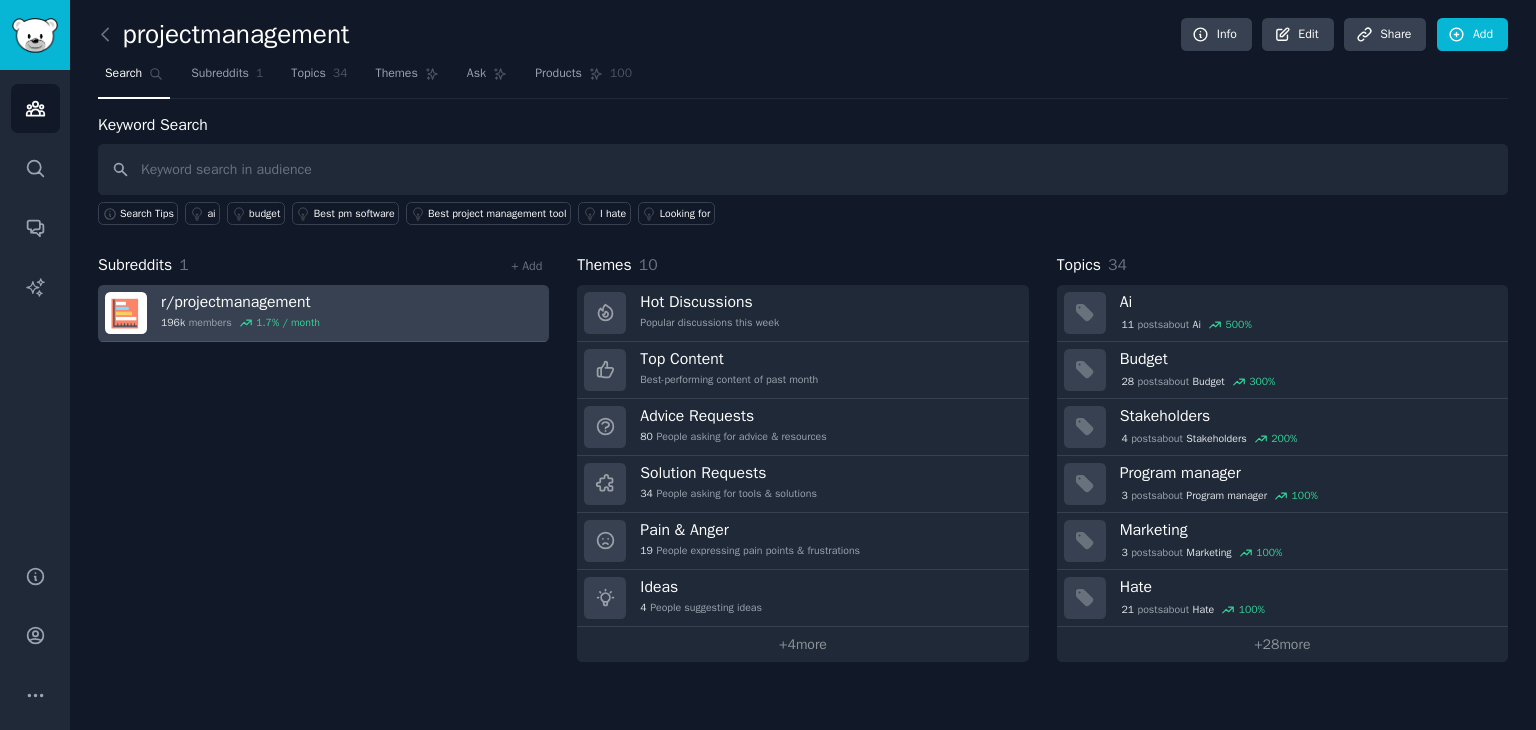 click on "r/ projectmanagement 196k  members 1.7 % / month" at bounding box center [323, 313] 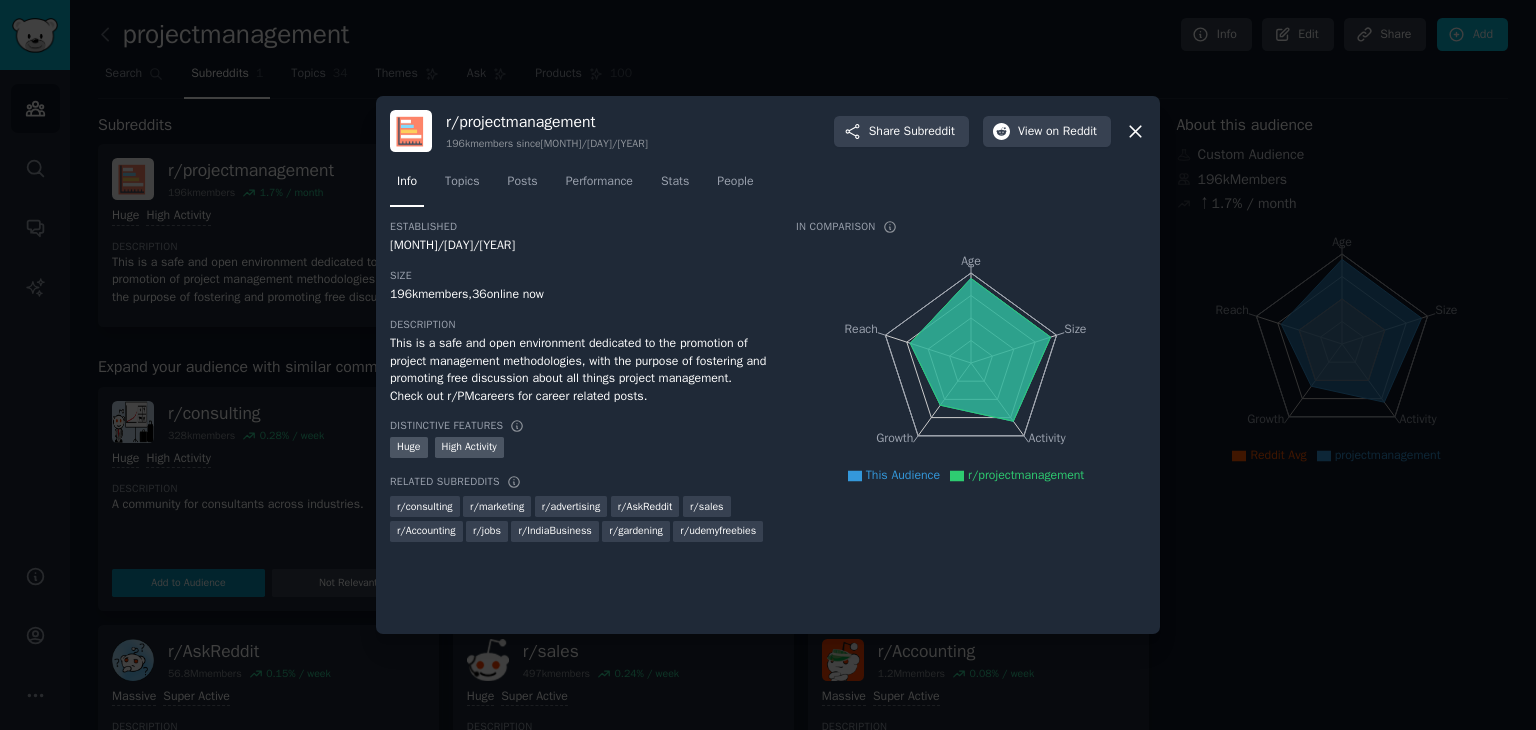 click 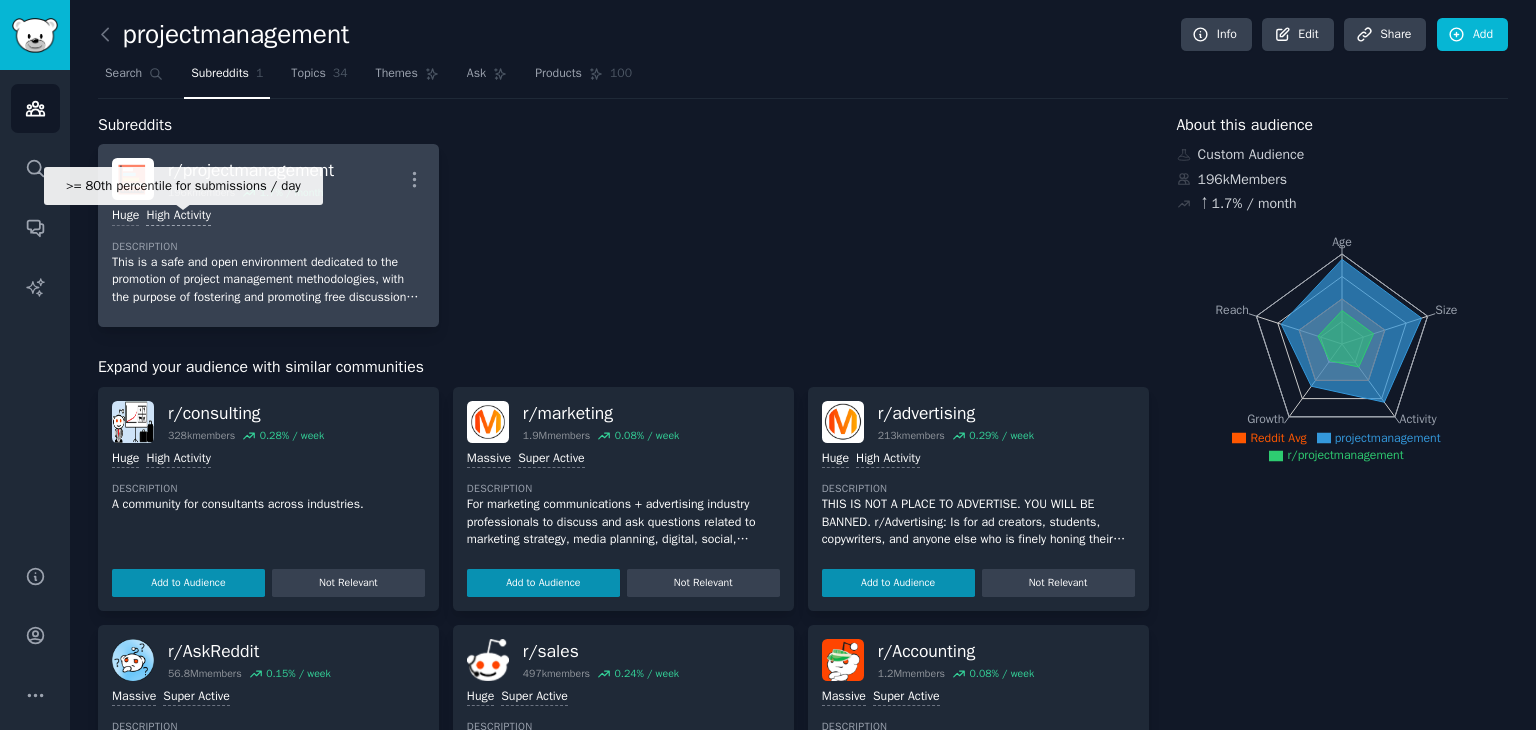 click on "High Activity" at bounding box center [178, 216] 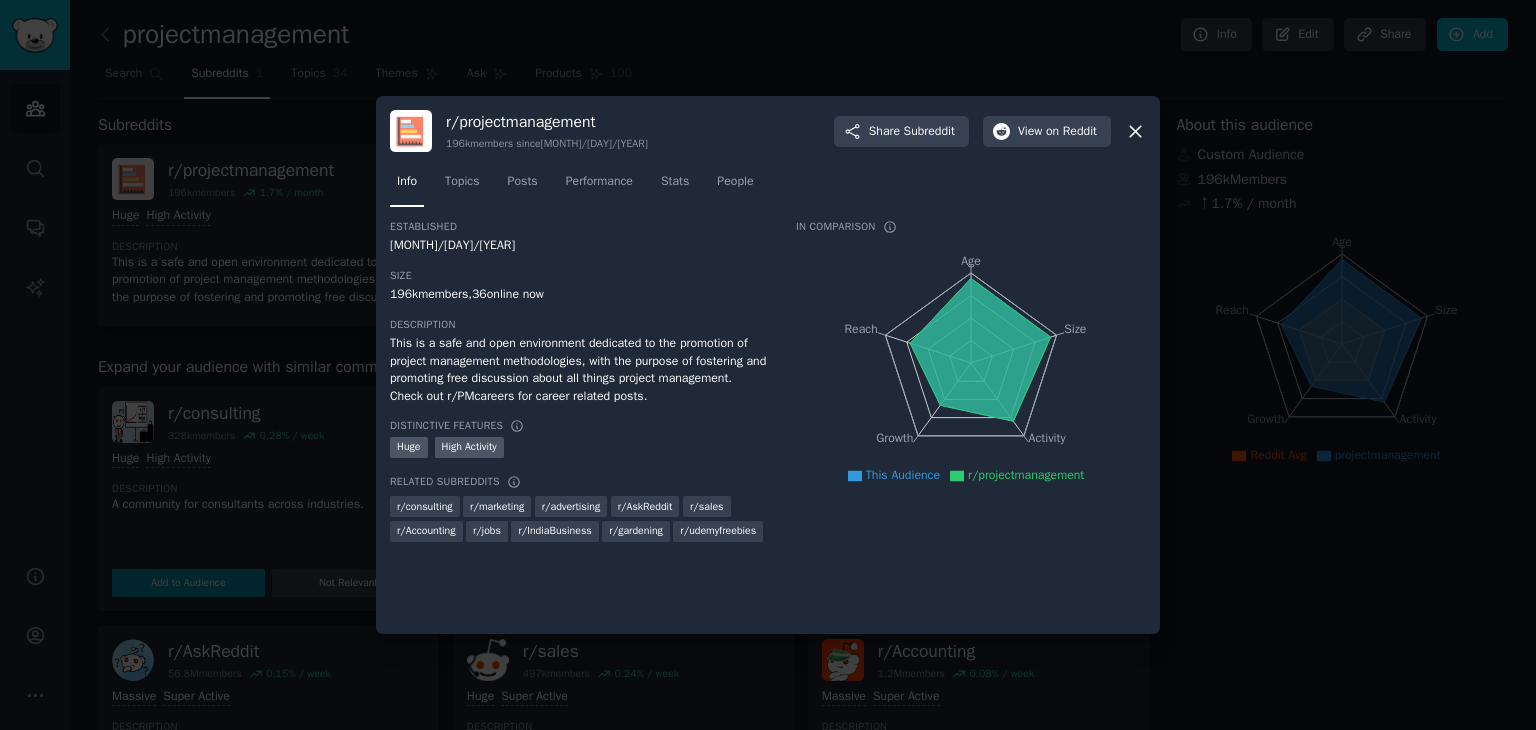 click 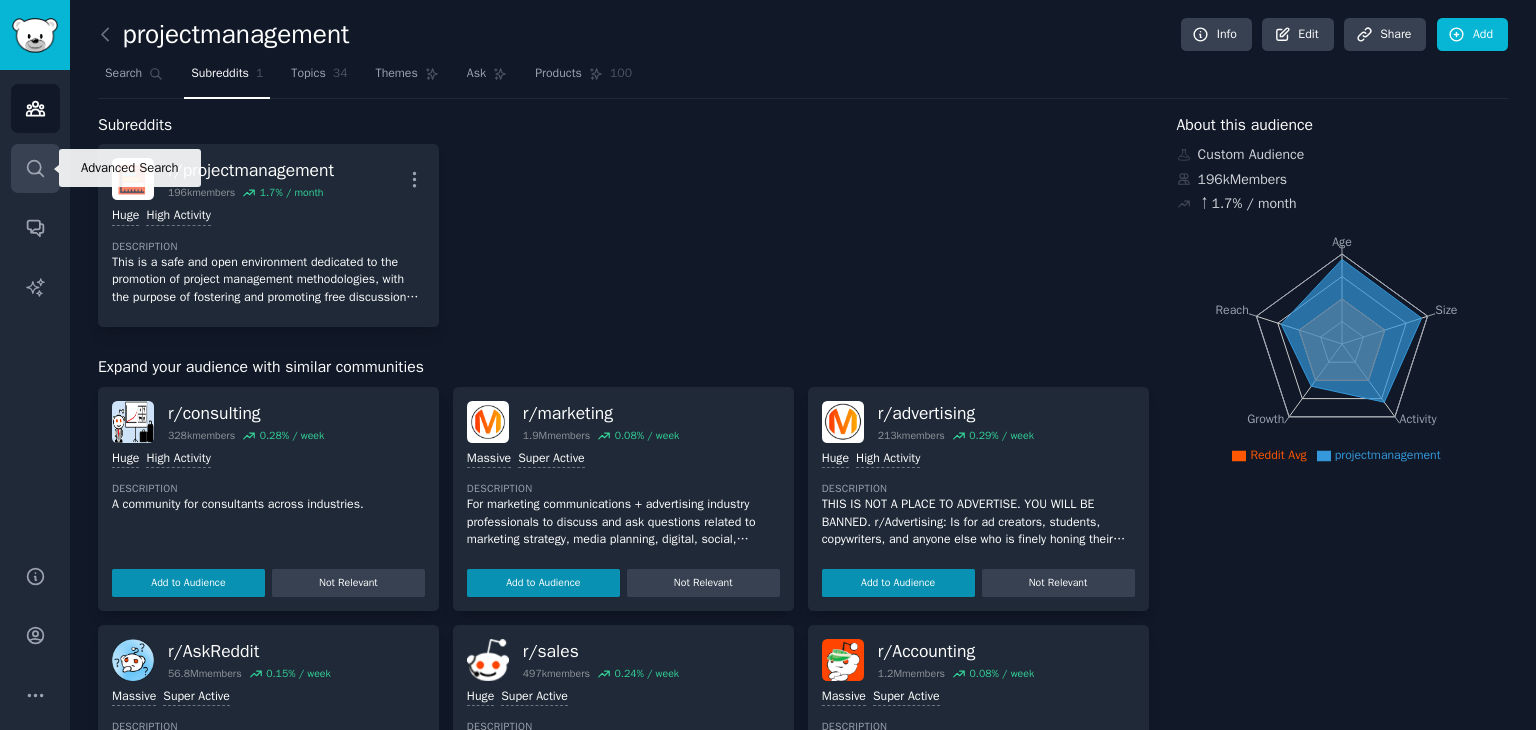 click 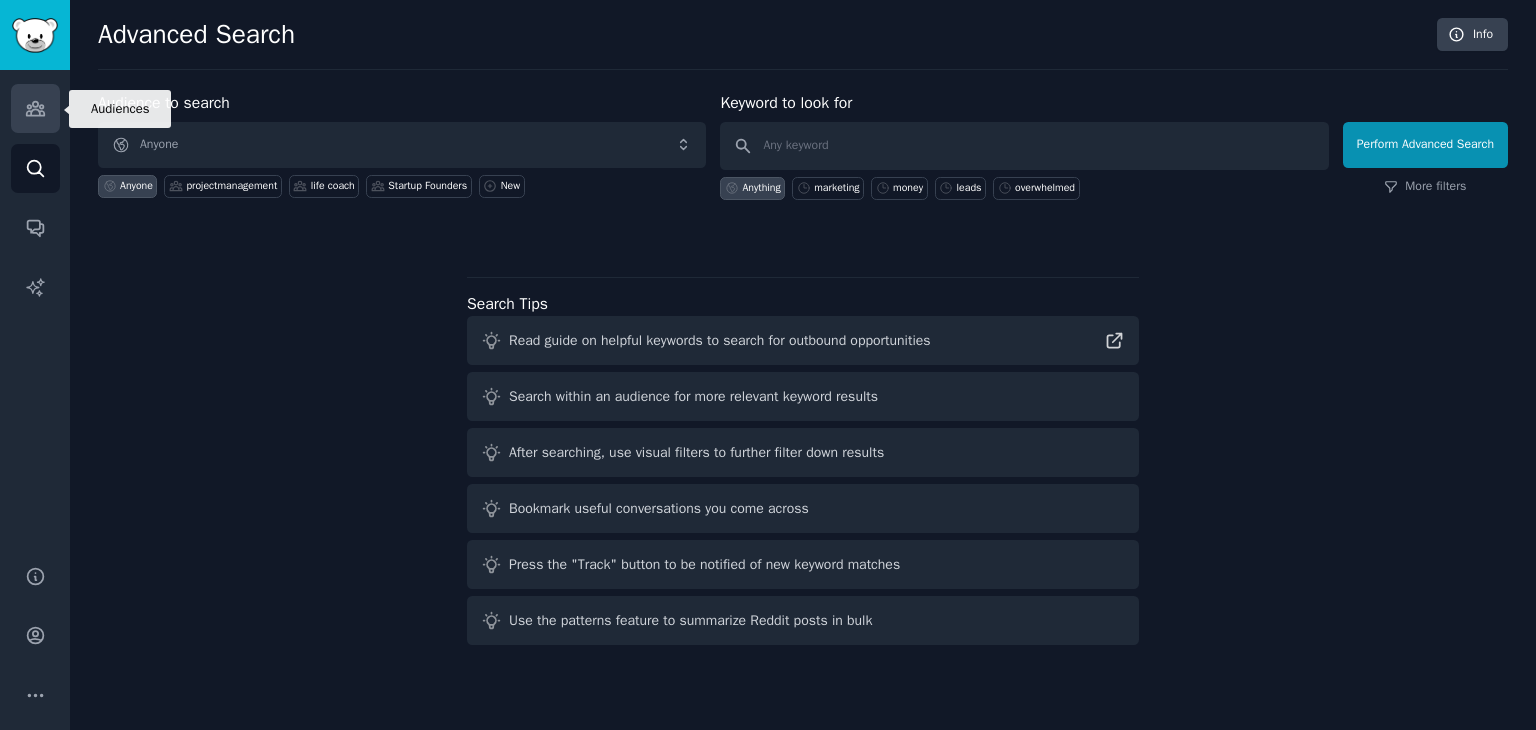 click 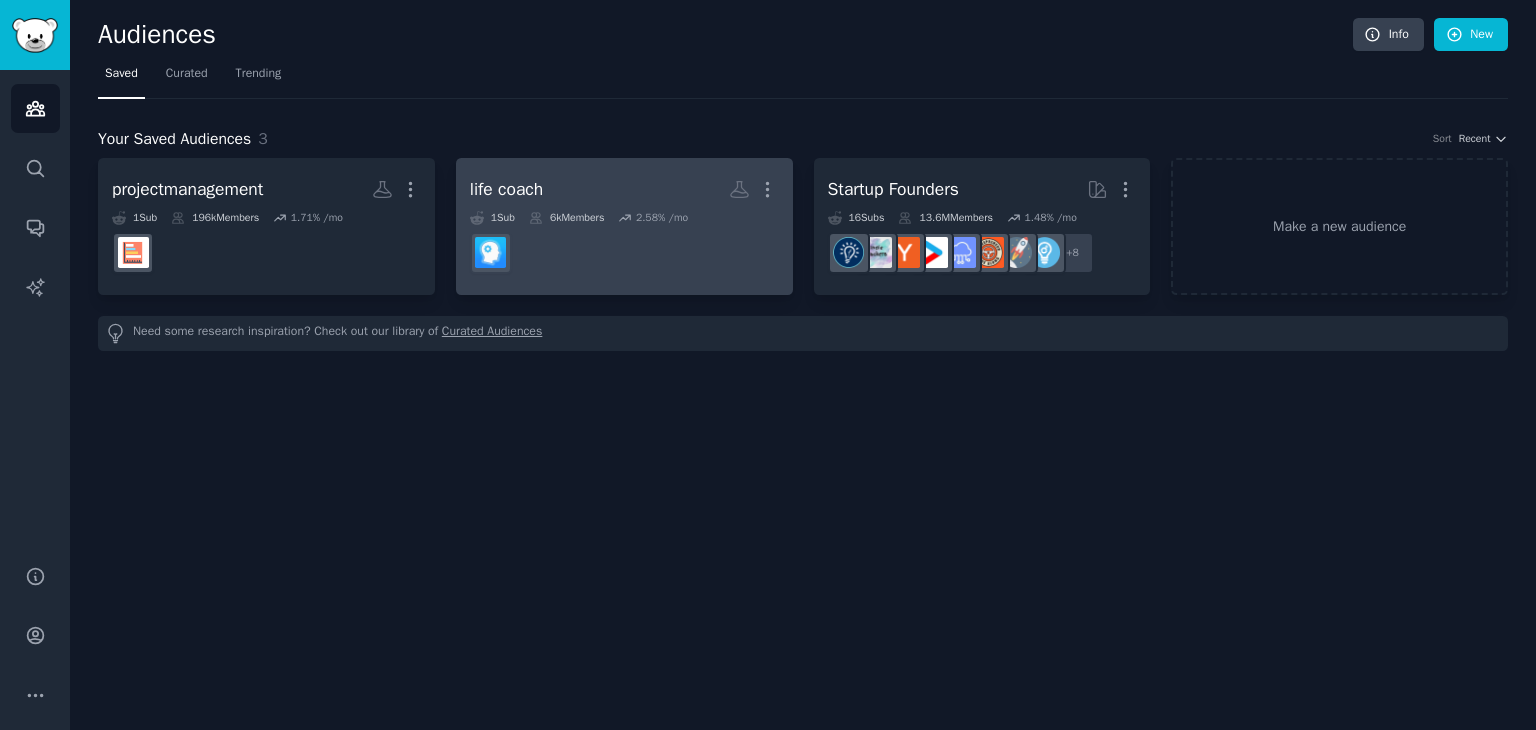 click on "r/lifecoach" at bounding box center [624, 253] 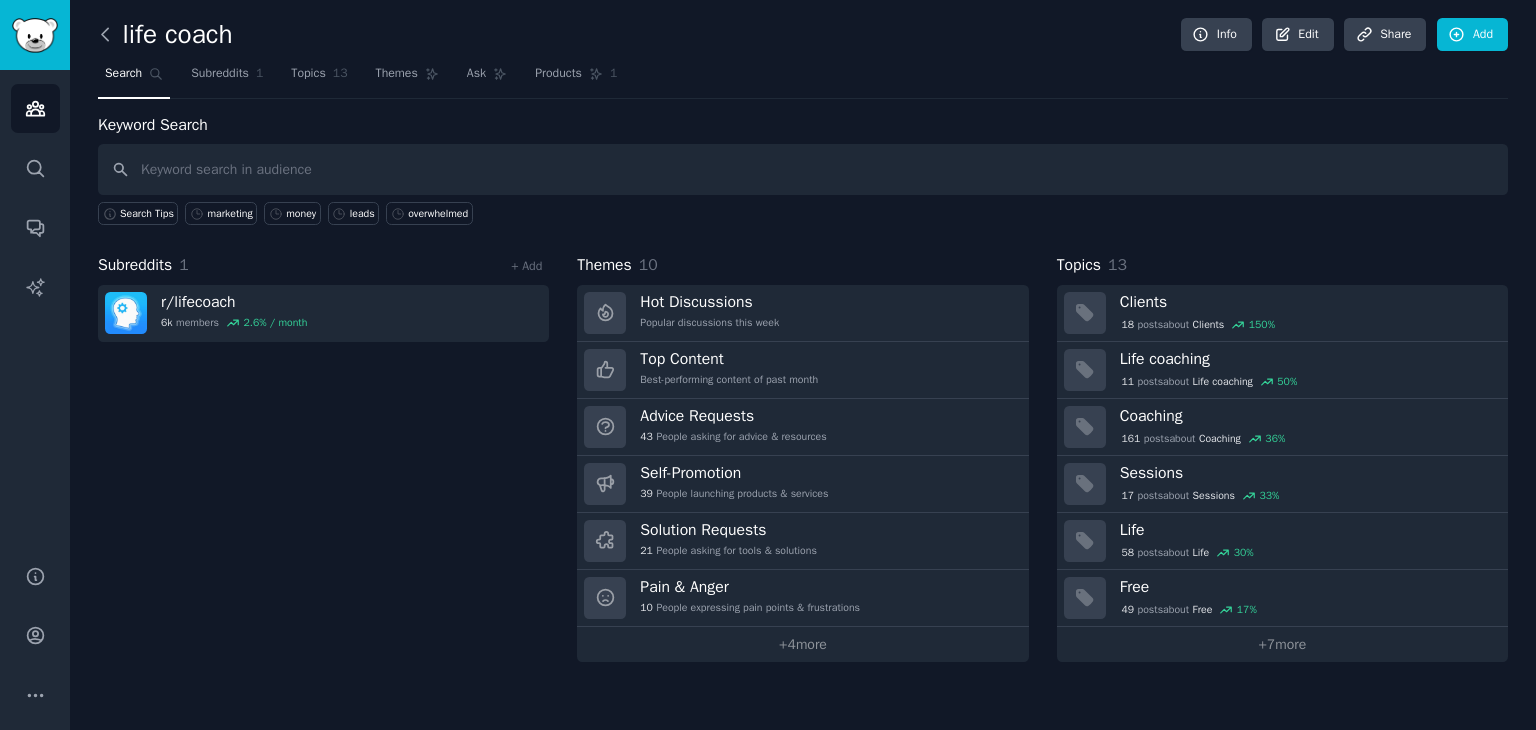click 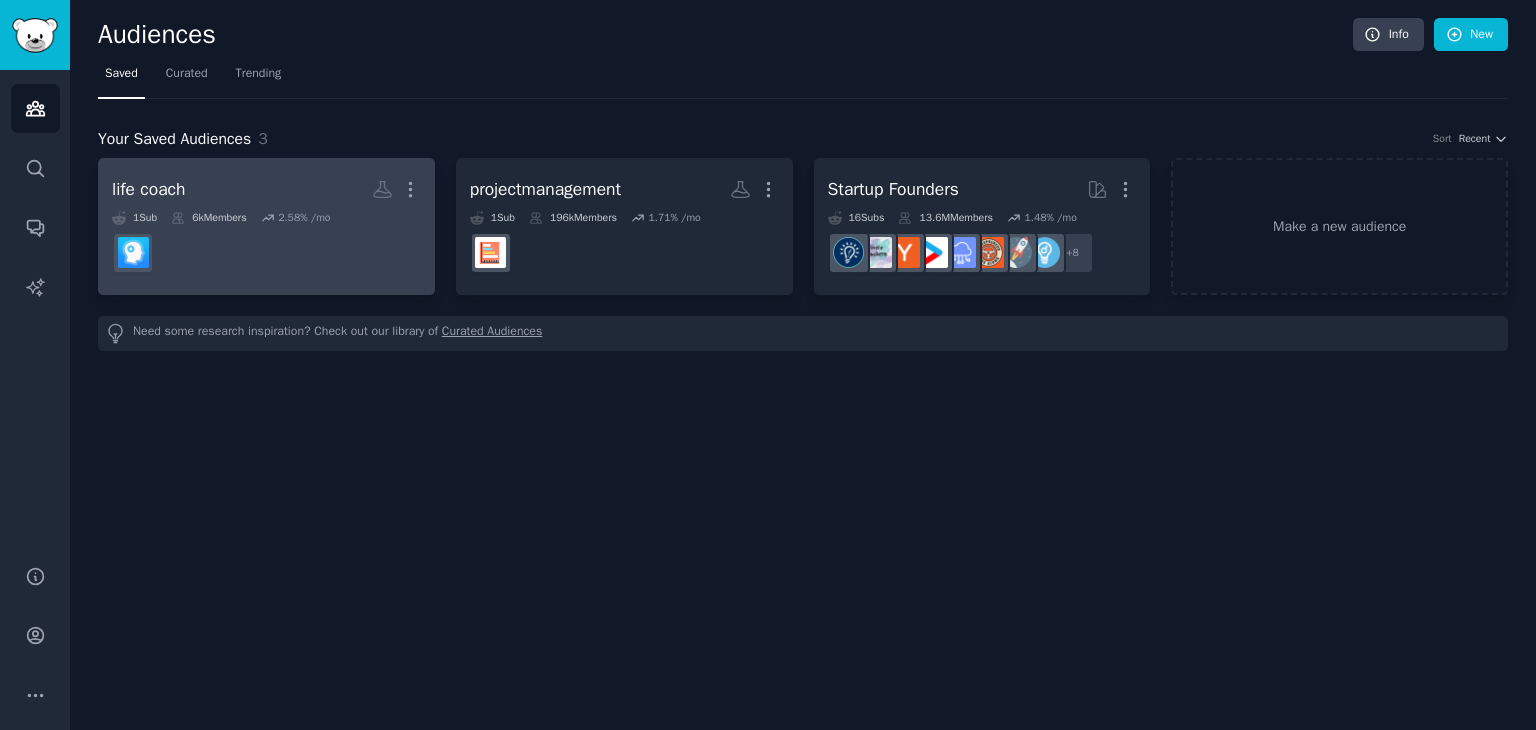click at bounding box center (266, 253) 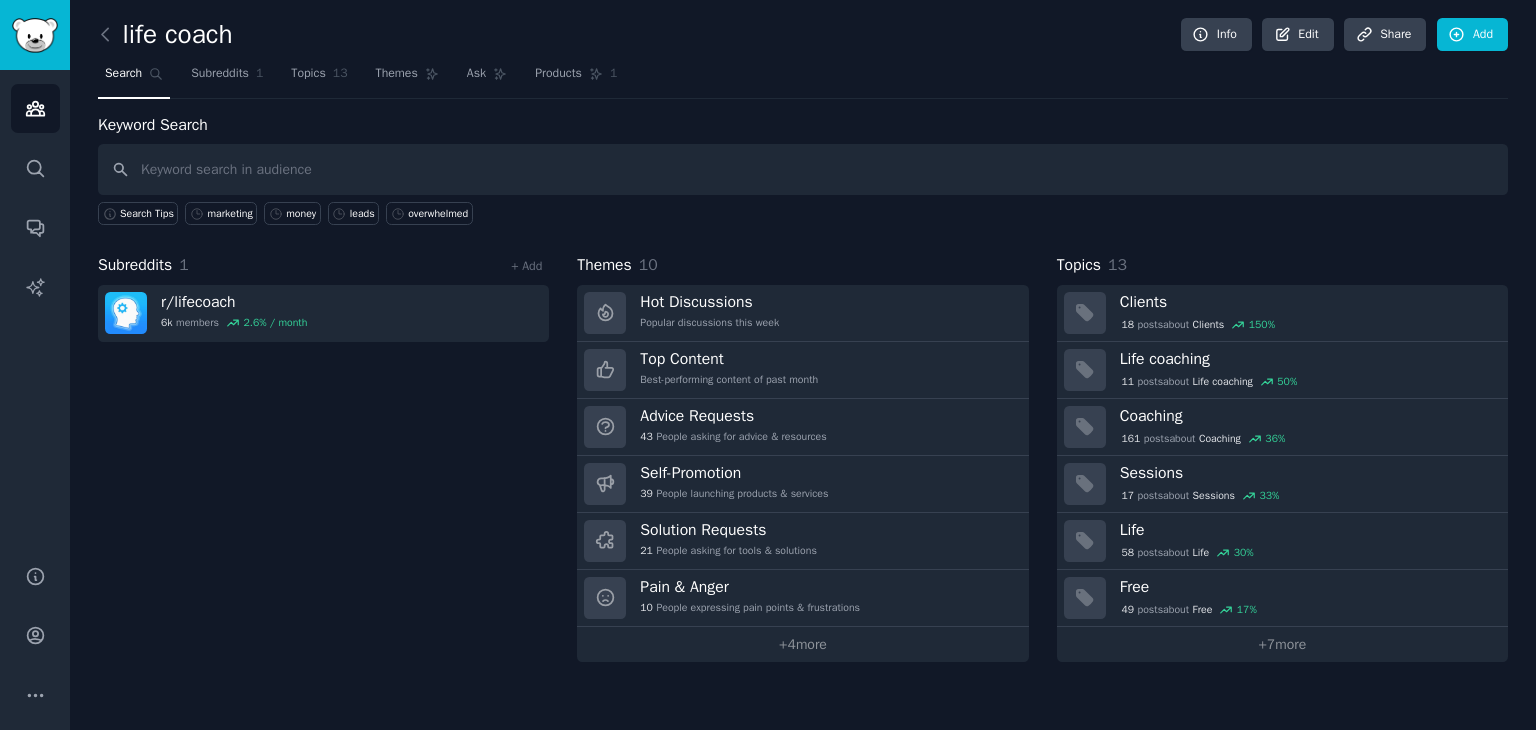 click at bounding box center [803, 169] 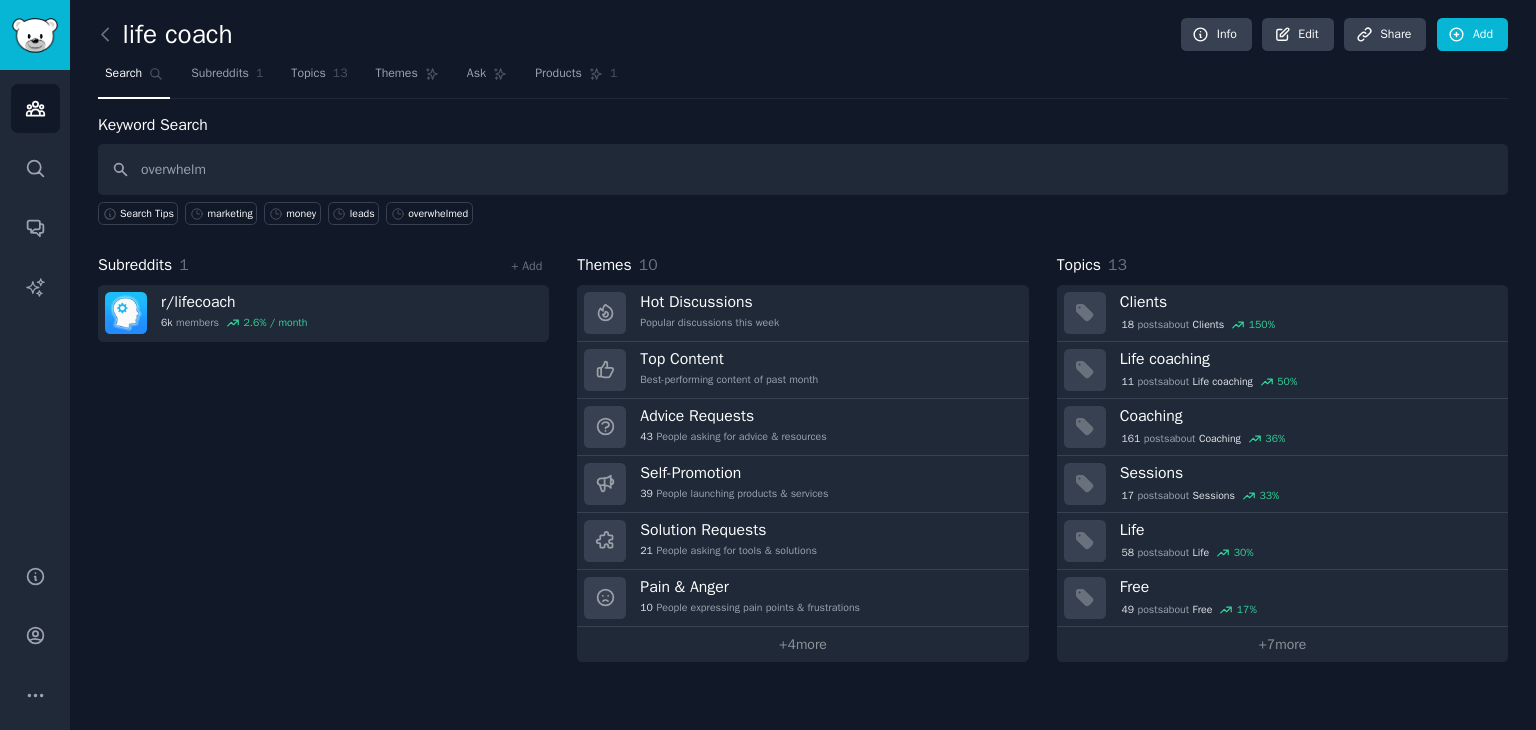 type on "overwhelm" 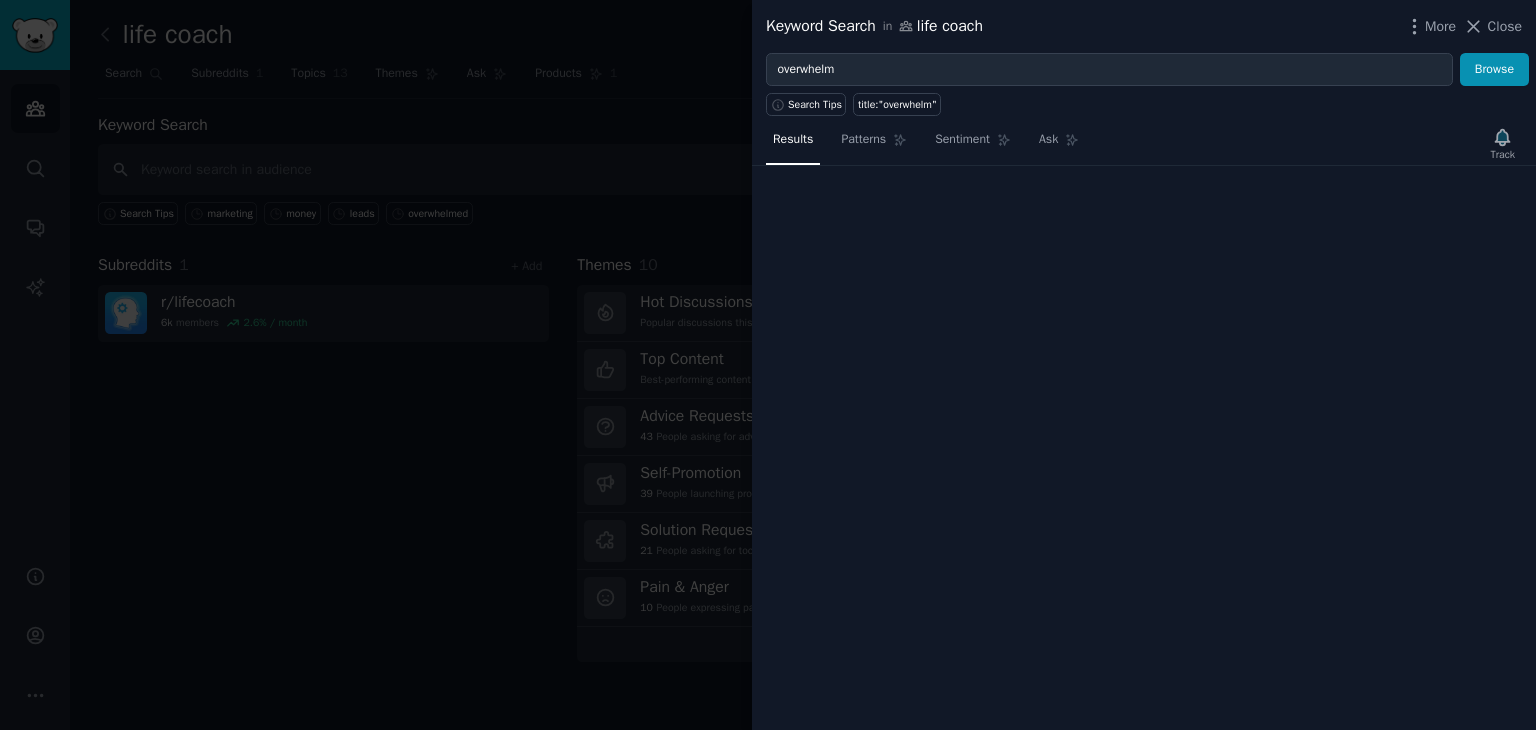 type 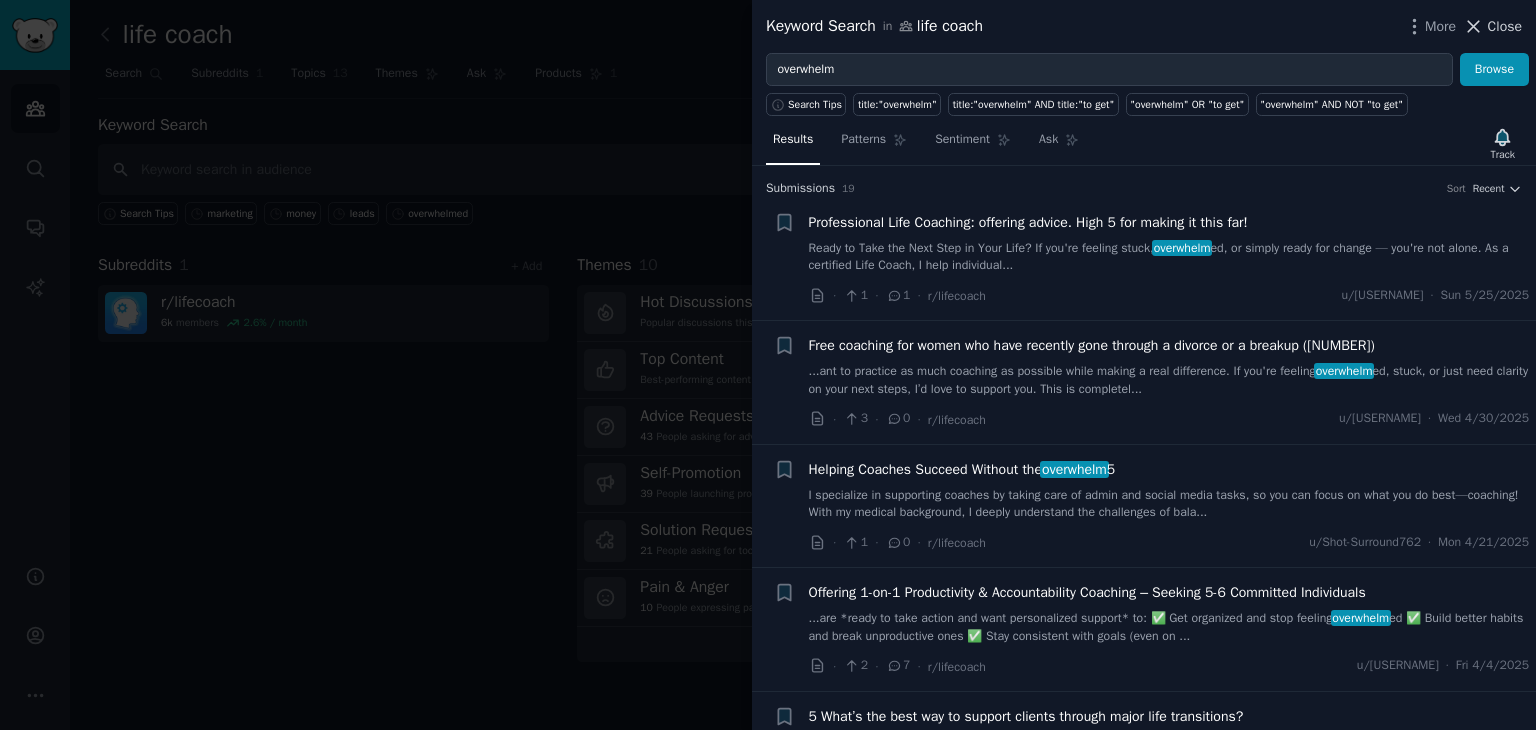 click 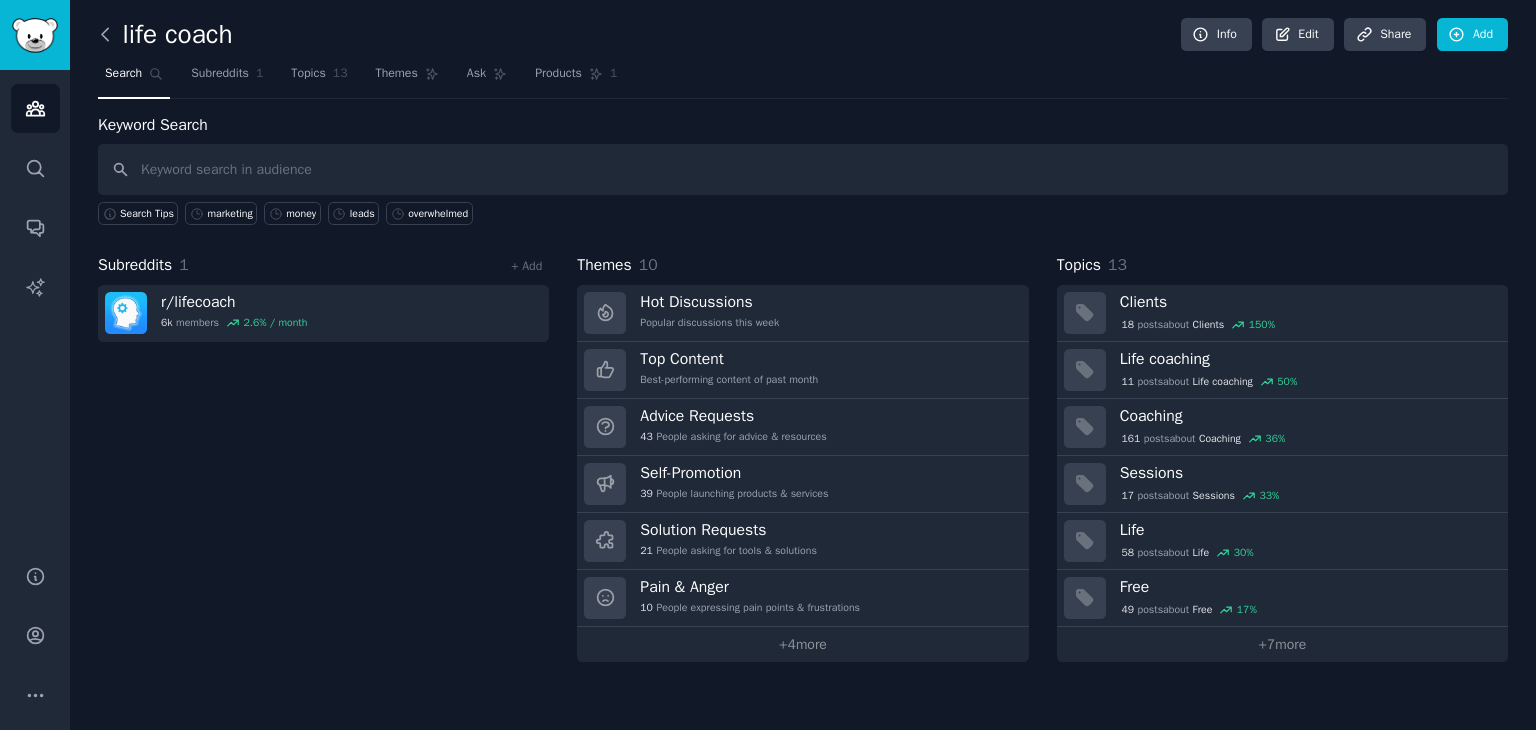 click 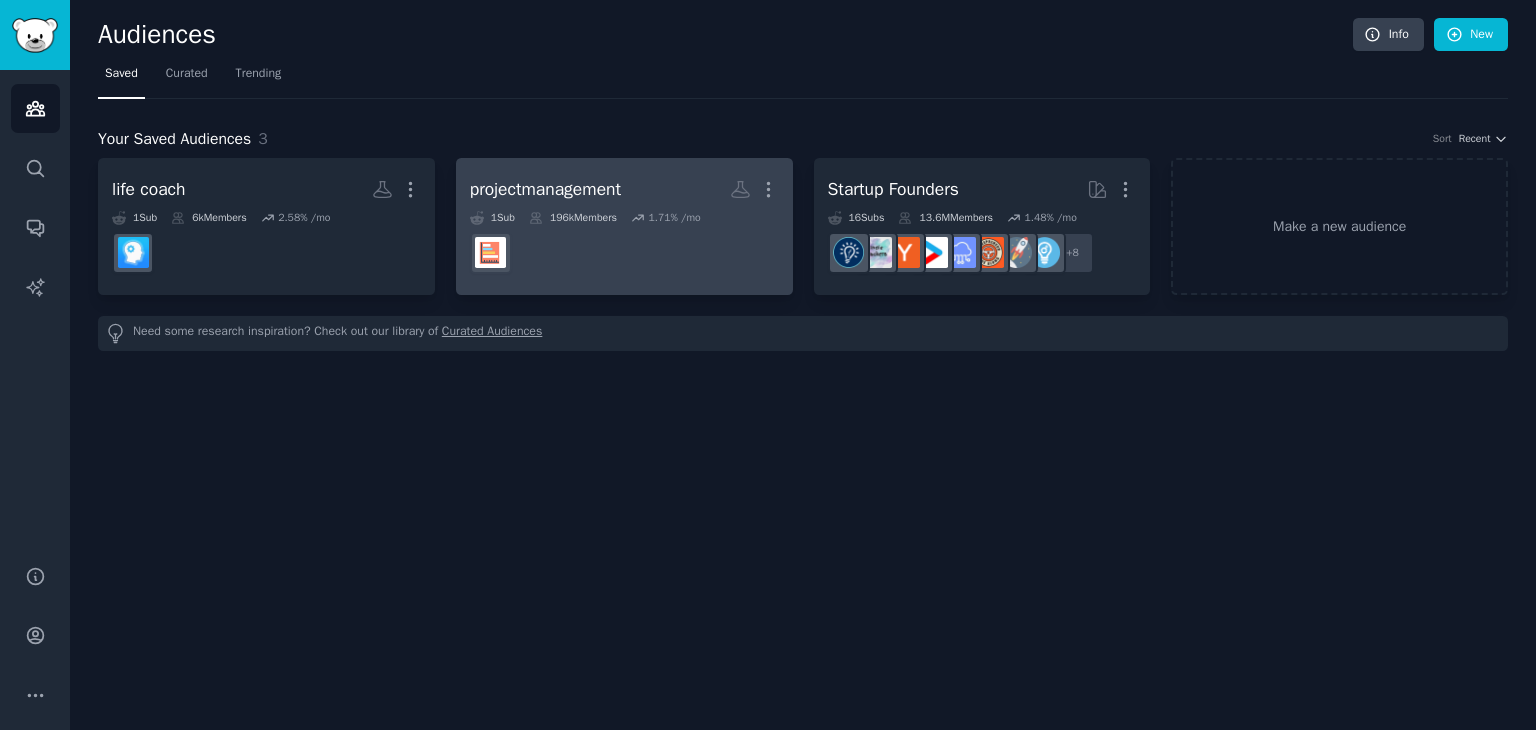 click on "r/projectmanagement" at bounding box center [624, 253] 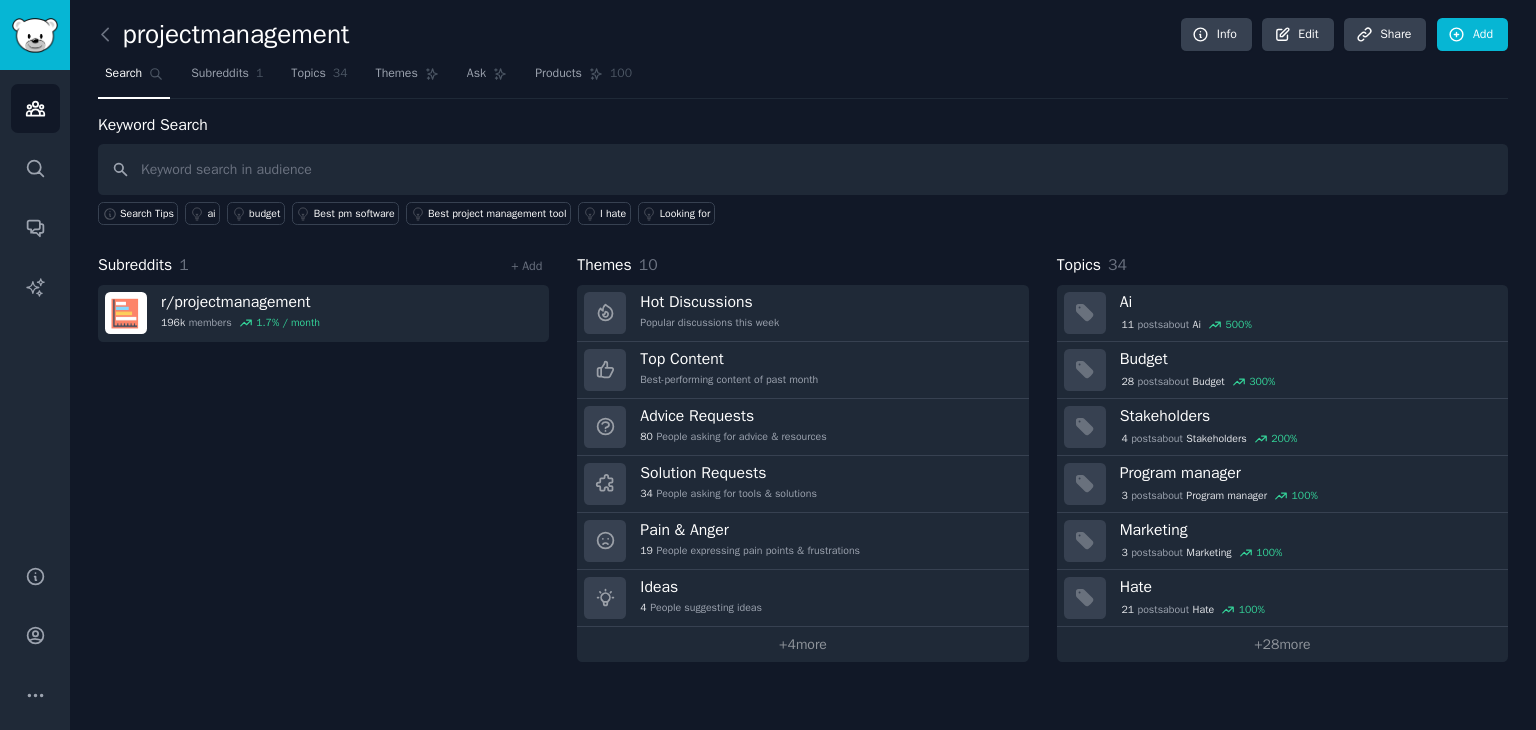 click at bounding box center (803, 169) 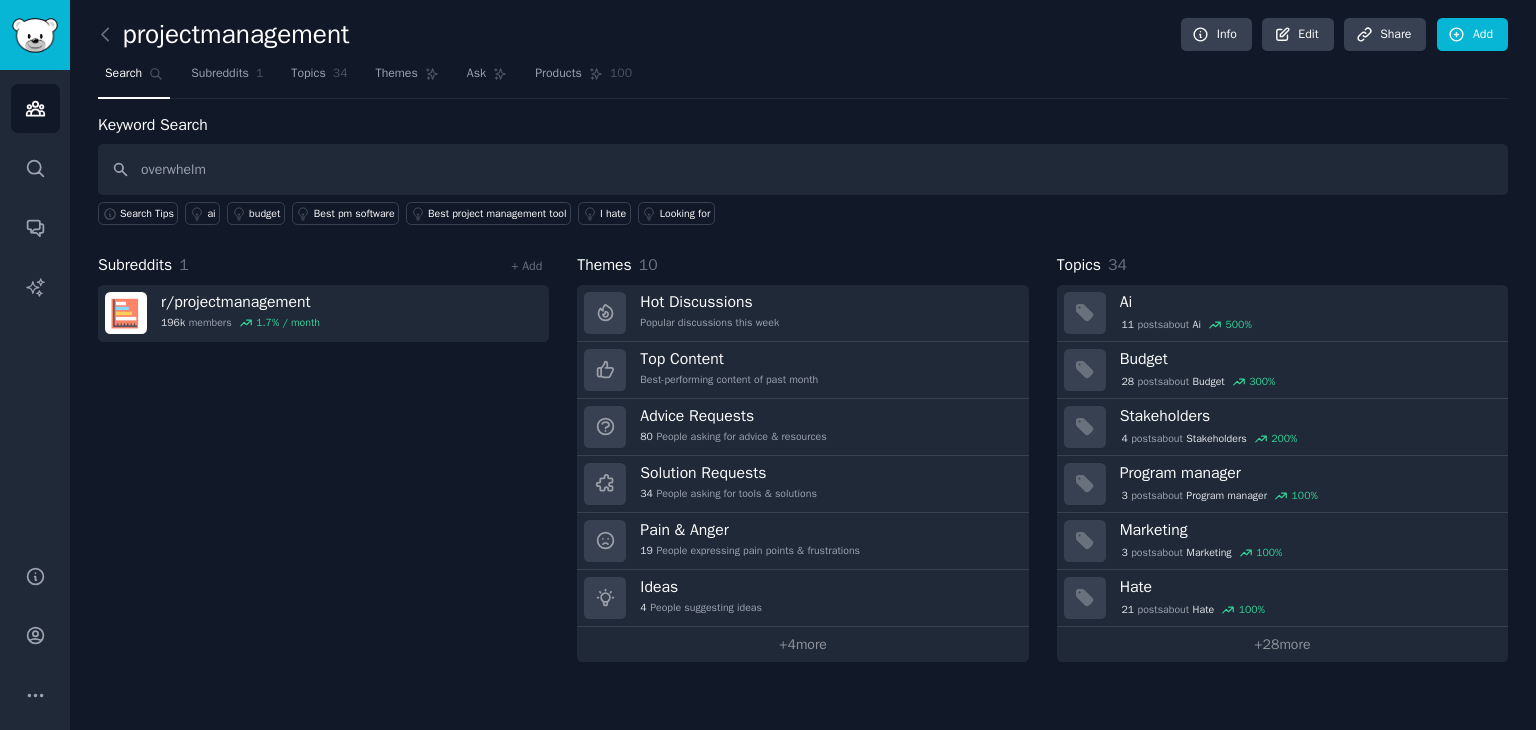 type on "overwhelm" 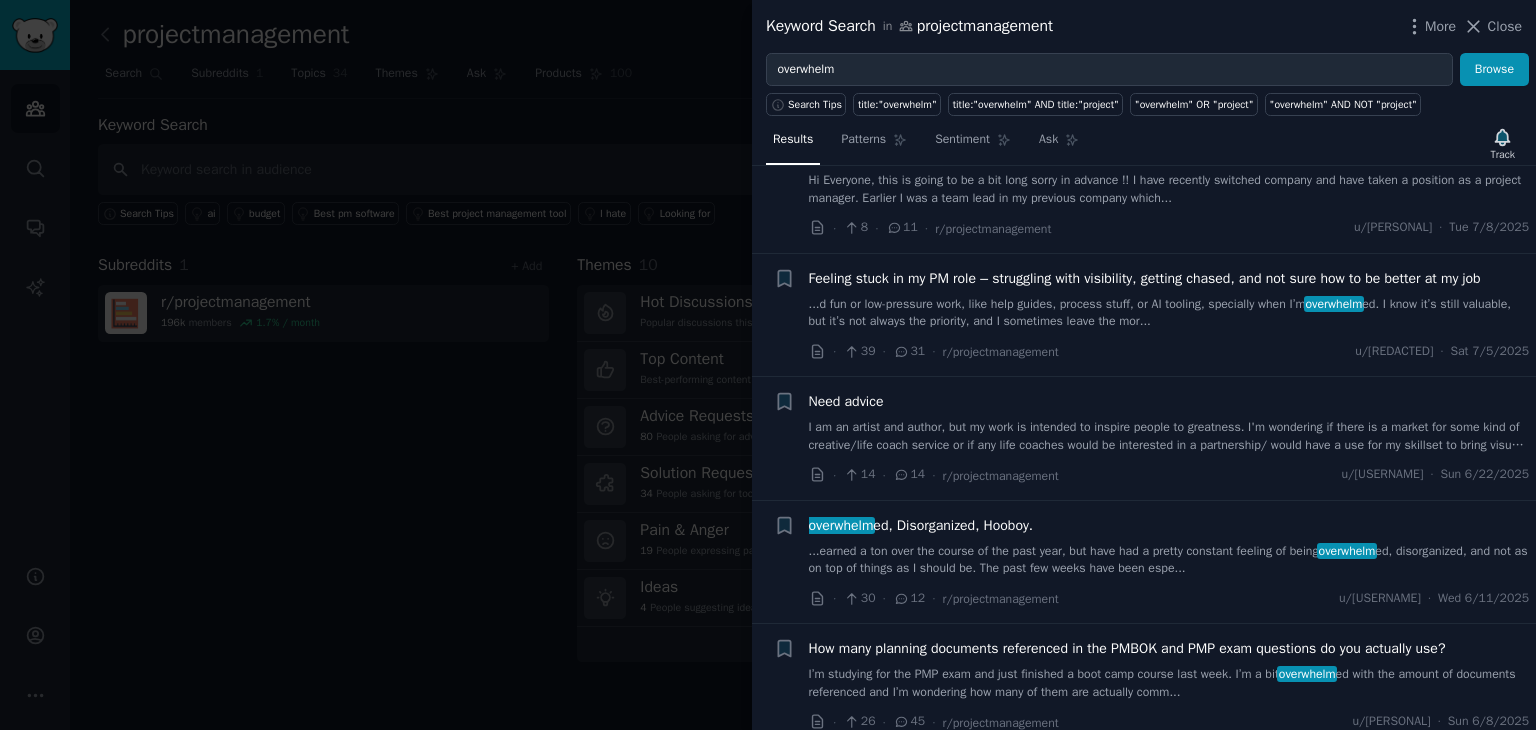 scroll, scrollTop: 0, scrollLeft: 0, axis: both 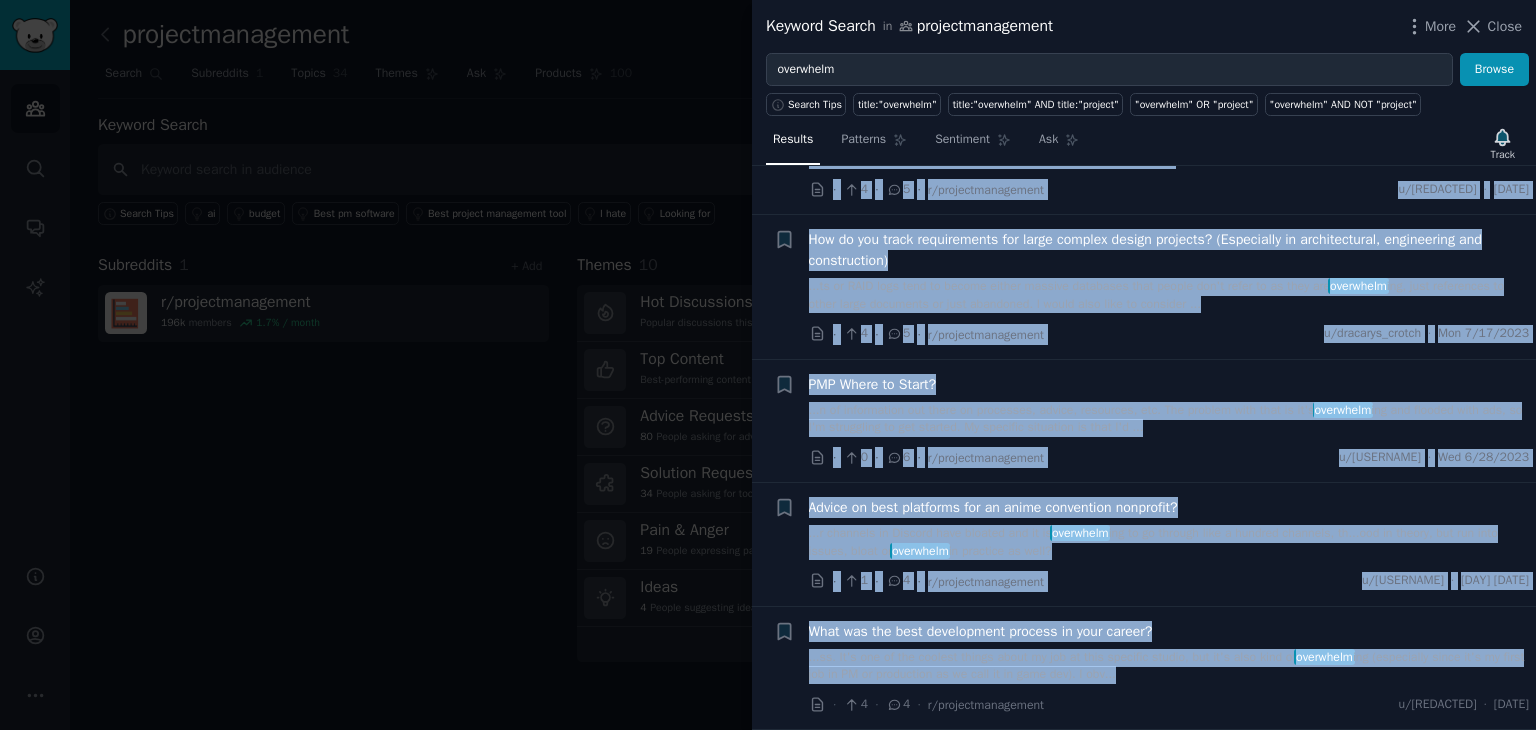 drag, startPoint x: 754, startPoint y: 208, endPoint x: 1180, endPoint y: 670, distance: 628.42664 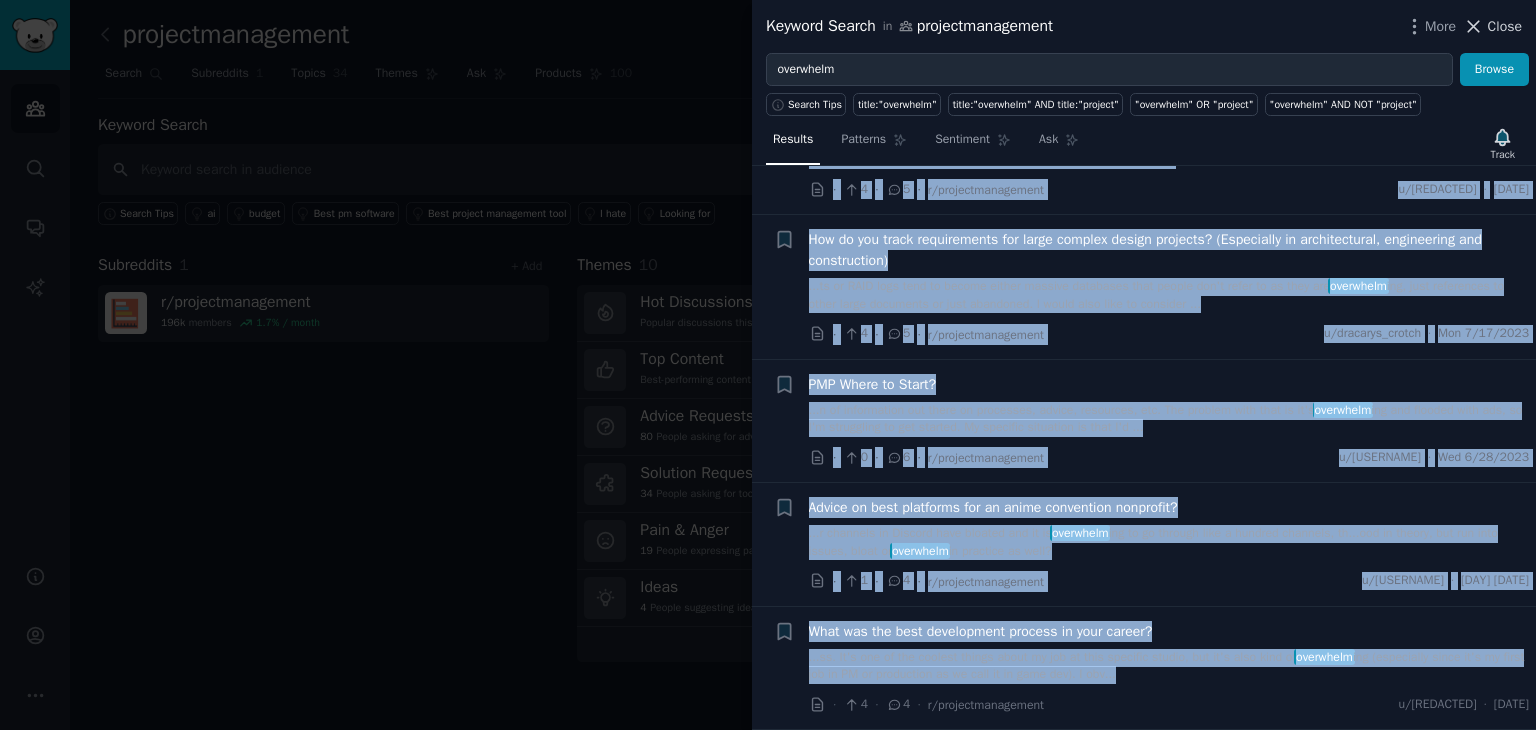 click on "Close" at bounding box center [1505, 26] 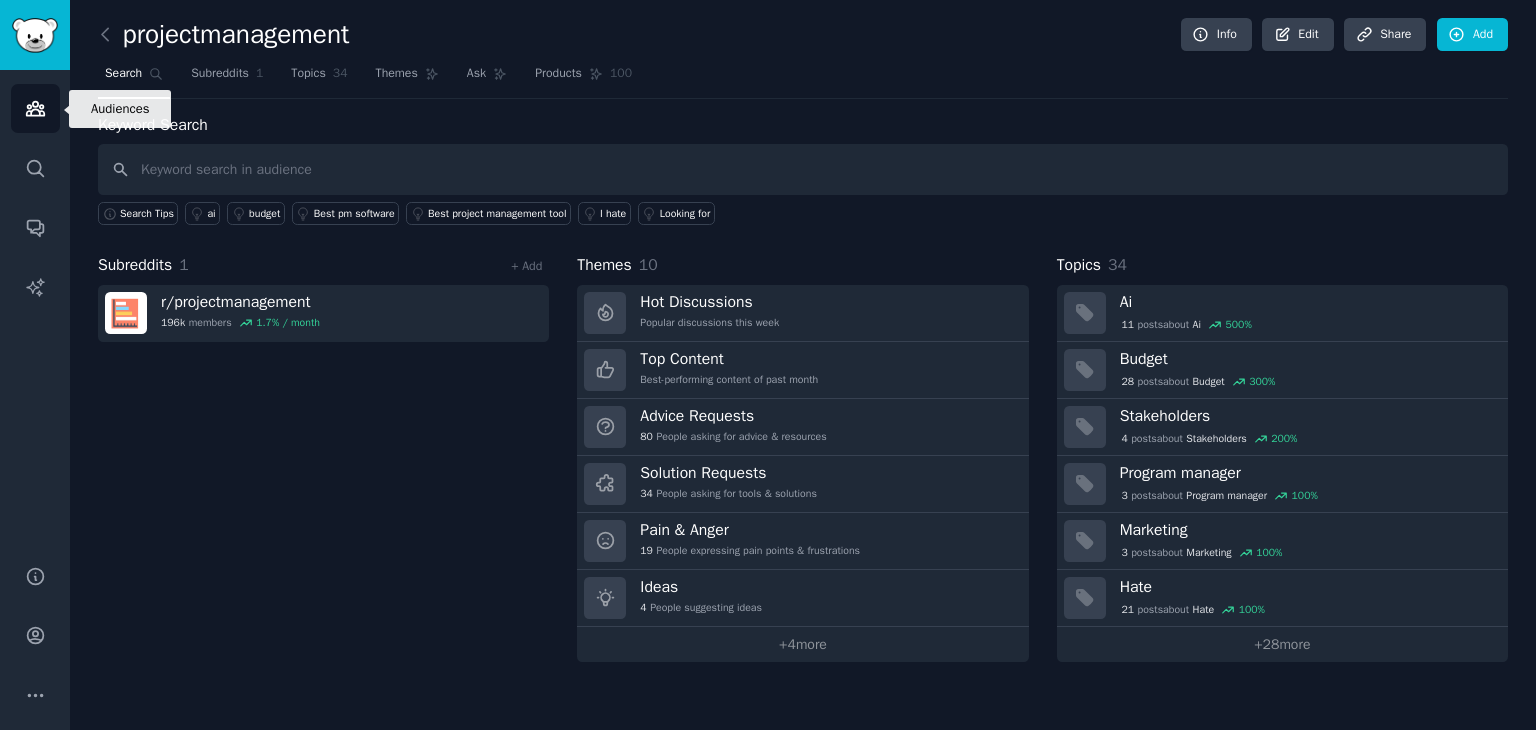 click 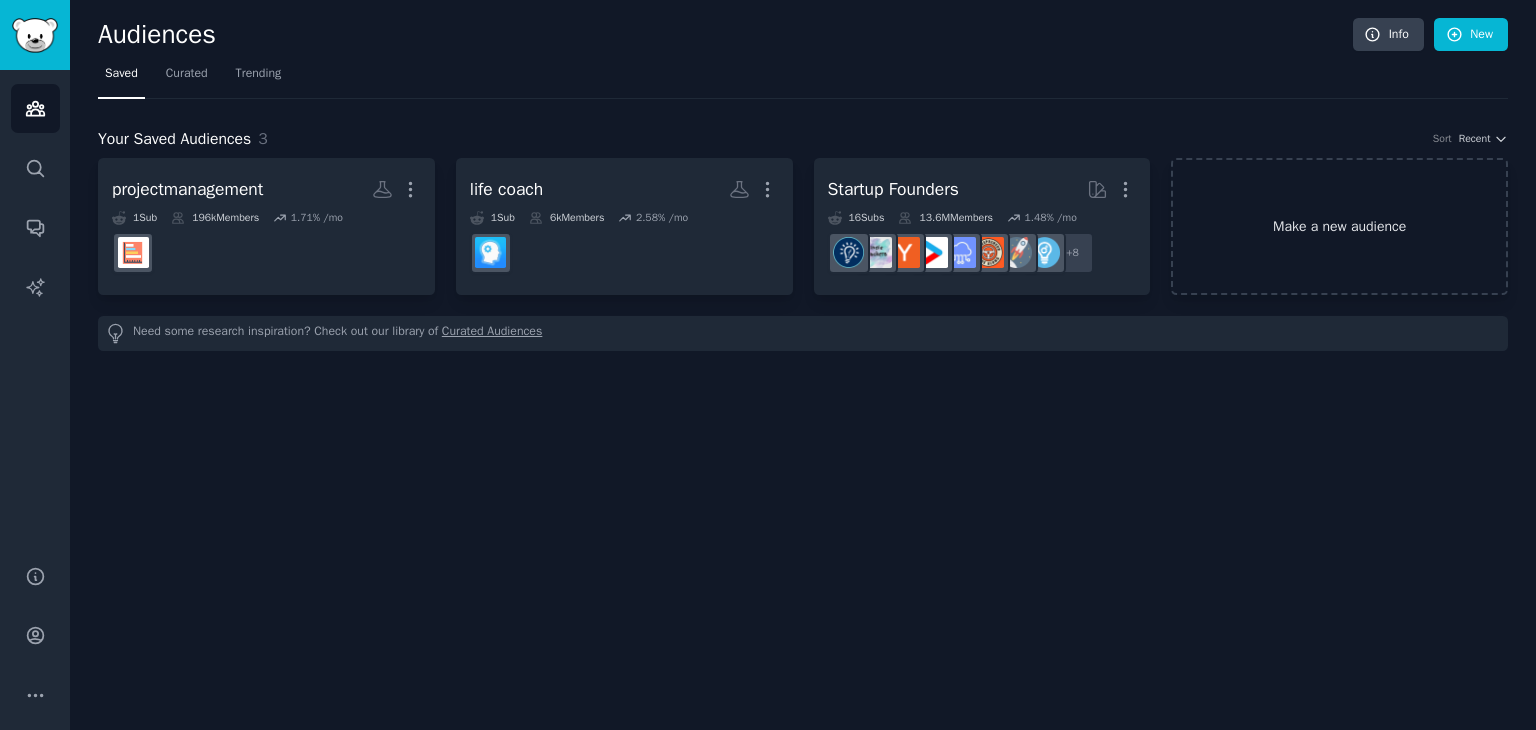 click on "Make a new audience" at bounding box center (1339, 226) 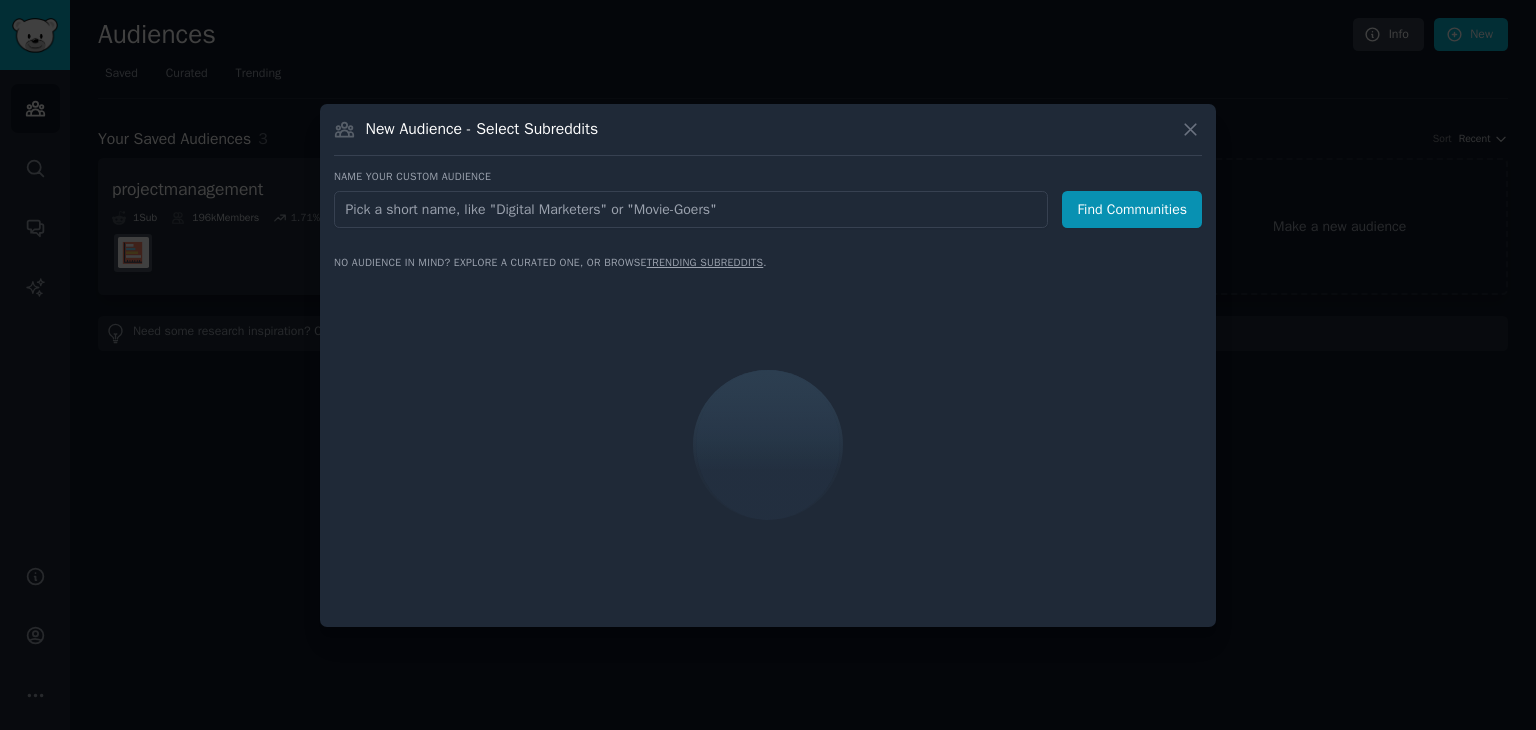 click at bounding box center (691, 209) 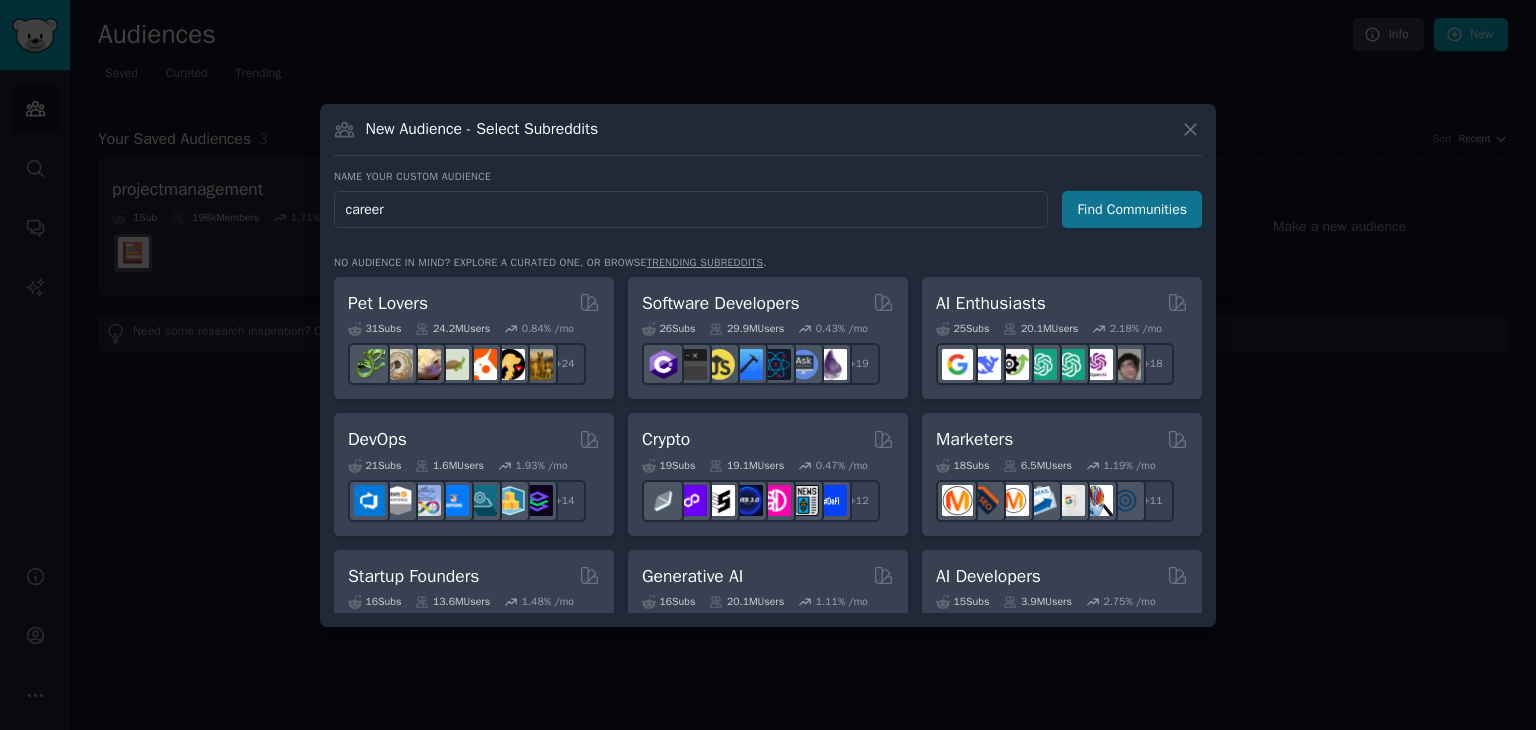 type on "career" 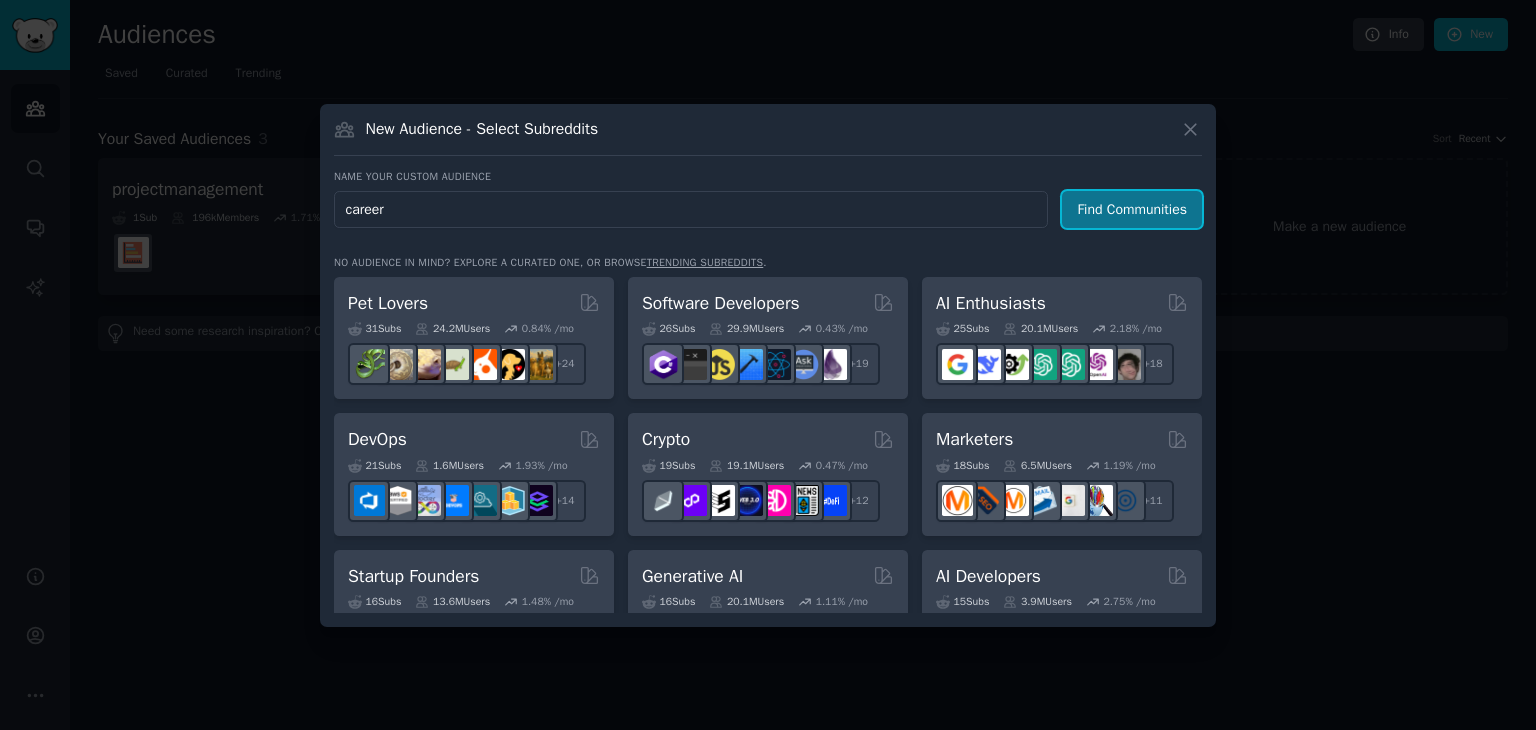click on "Find Communities" at bounding box center (1132, 209) 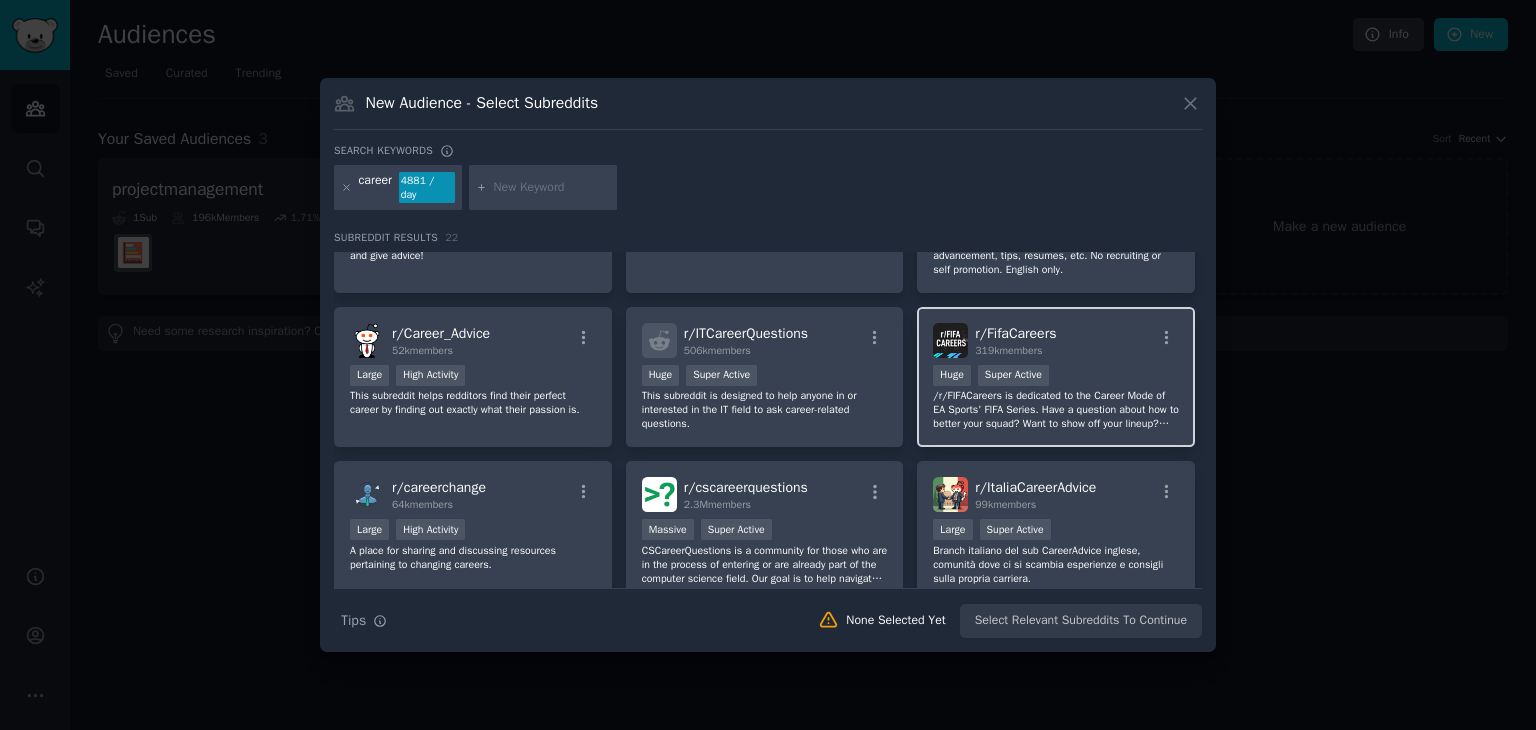 scroll, scrollTop: 200, scrollLeft: 0, axis: vertical 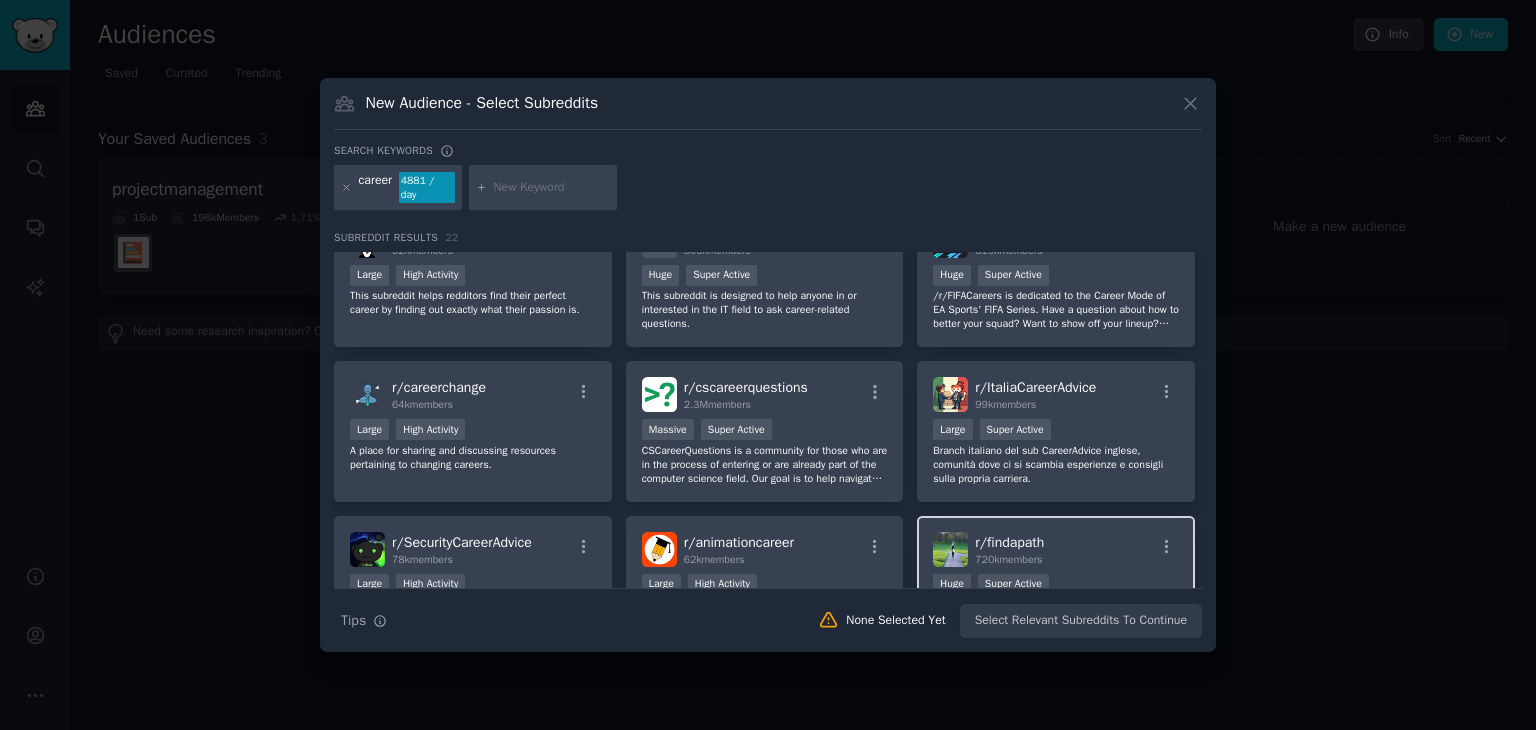 click on "r/ findapath 720k members" at bounding box center [1056, 549] 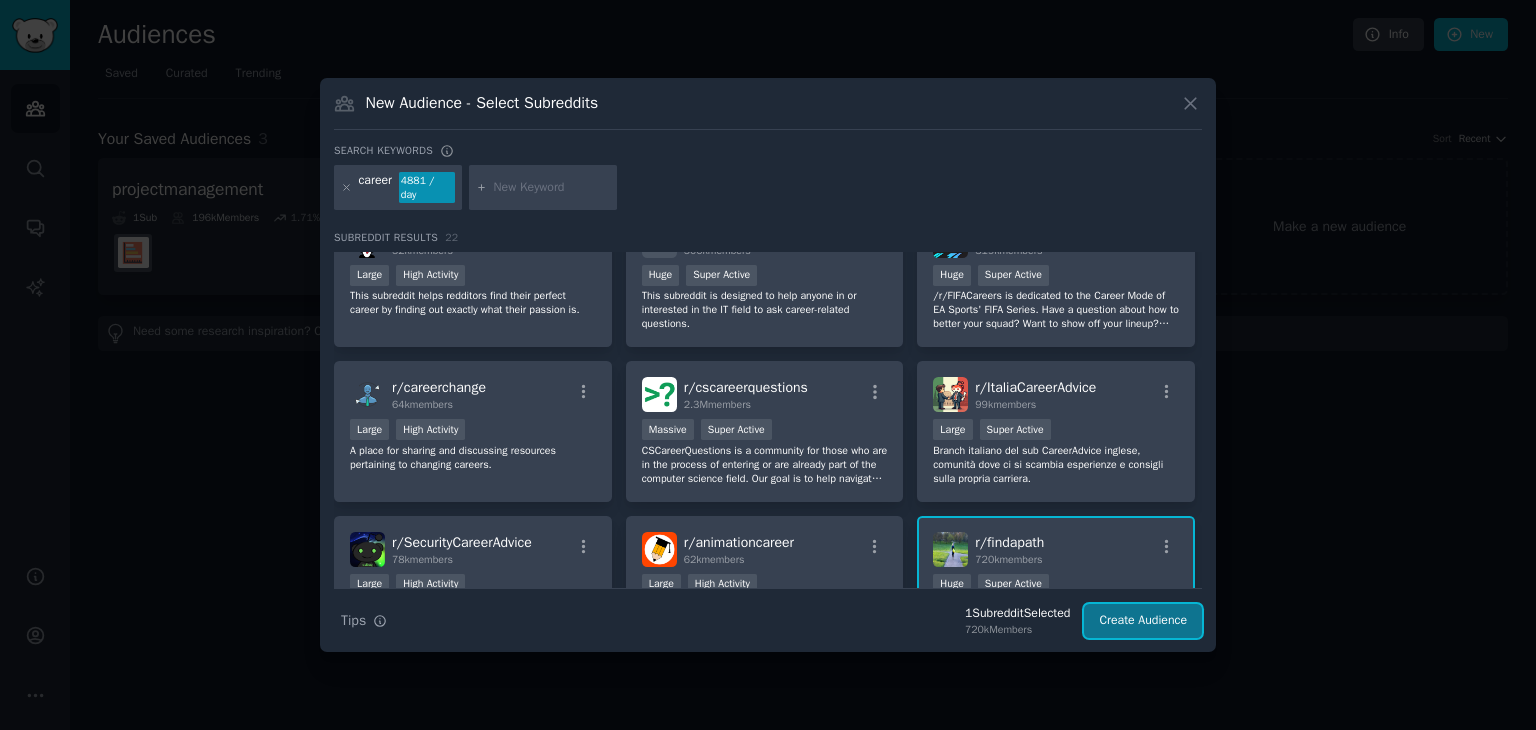 click on "Create Audience" at bounding box center (1143, 621) 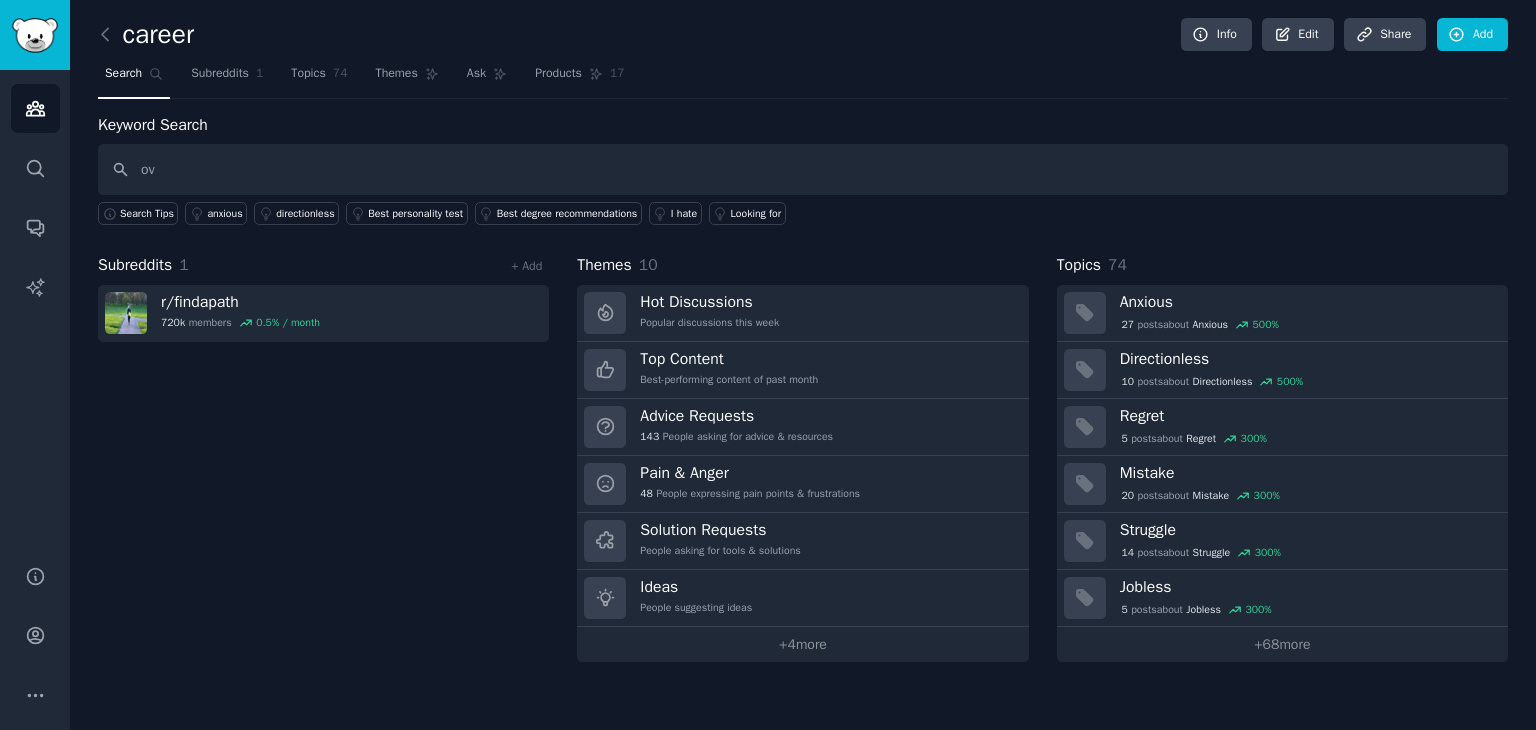 type on "o" 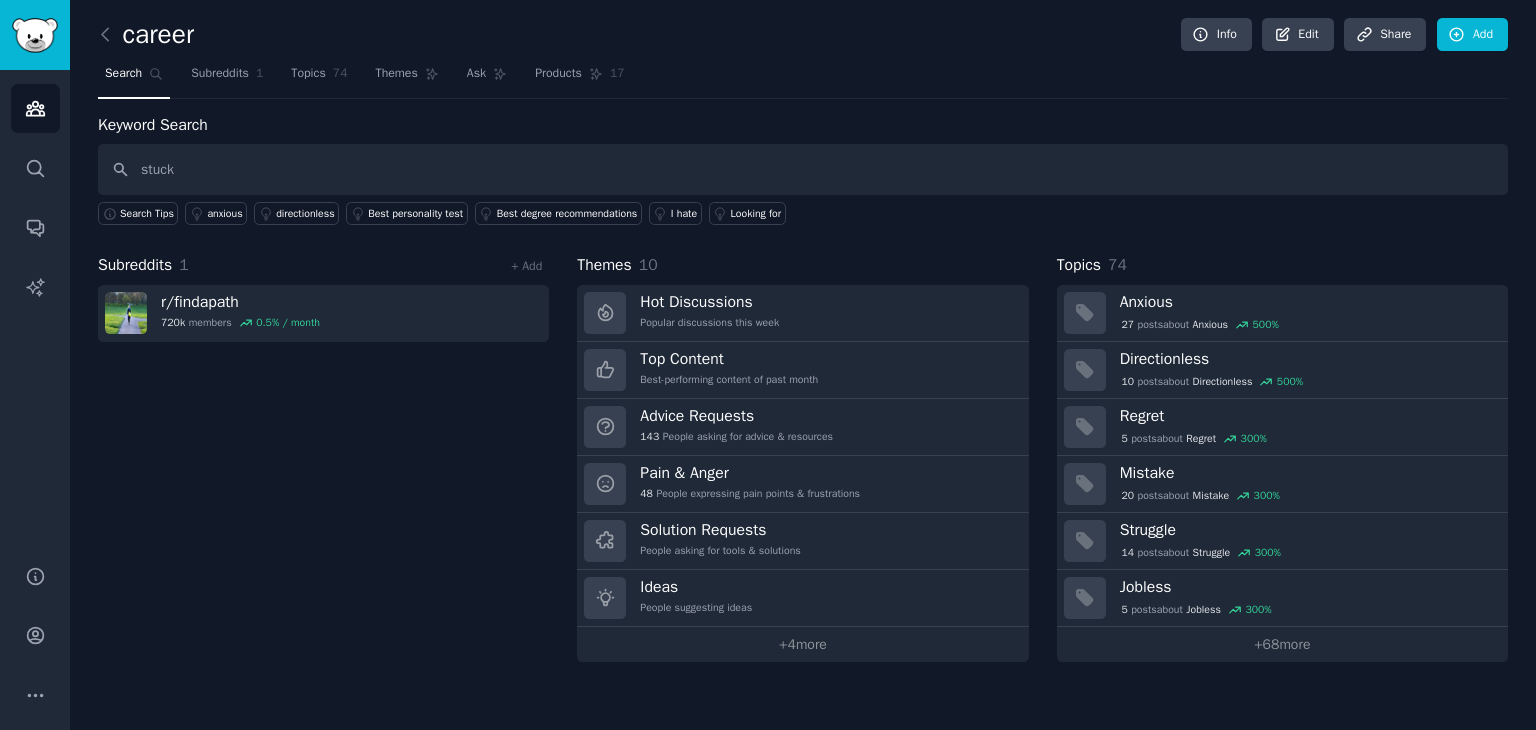 type on "stuck" 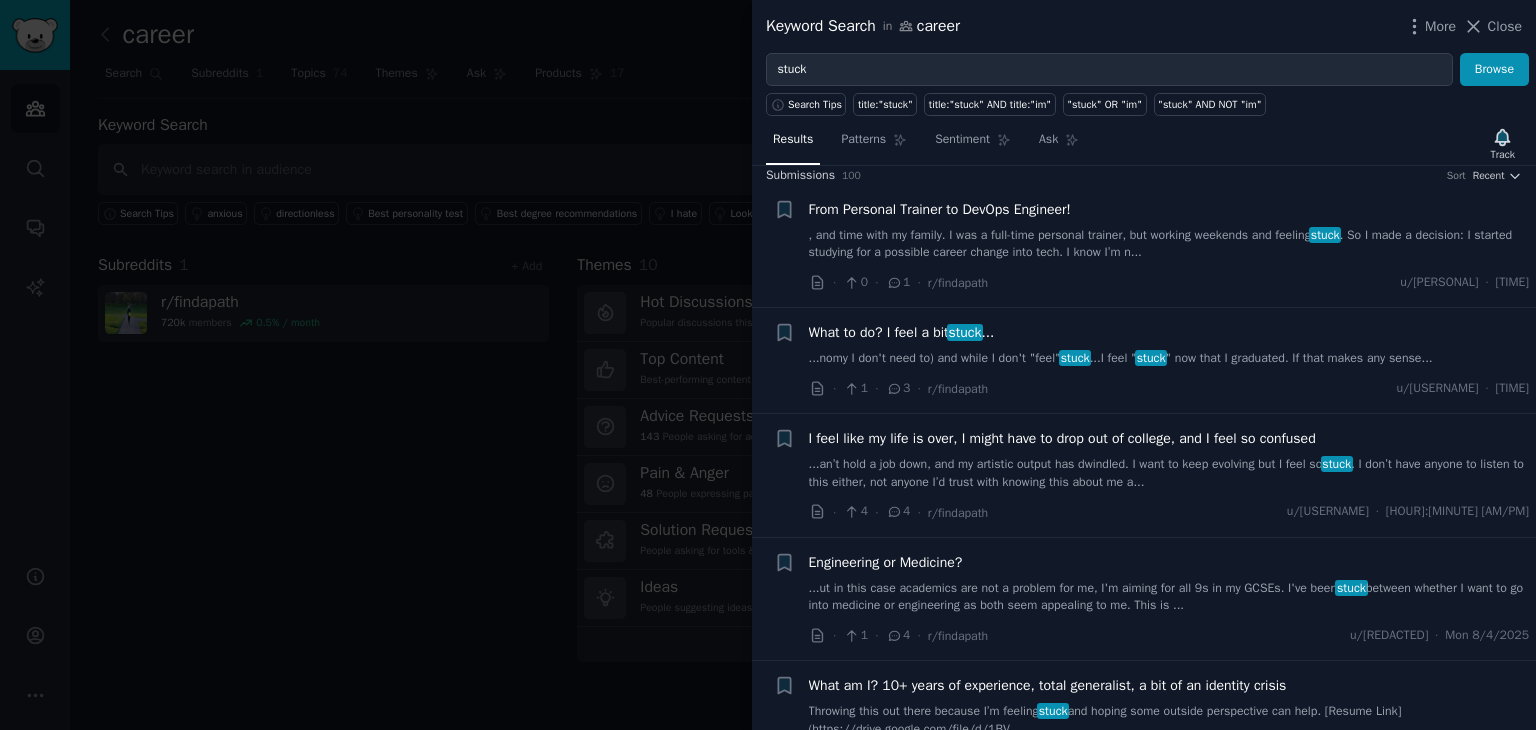 scroll, scrollTop: 0, scrollLeft: 0, axis: both 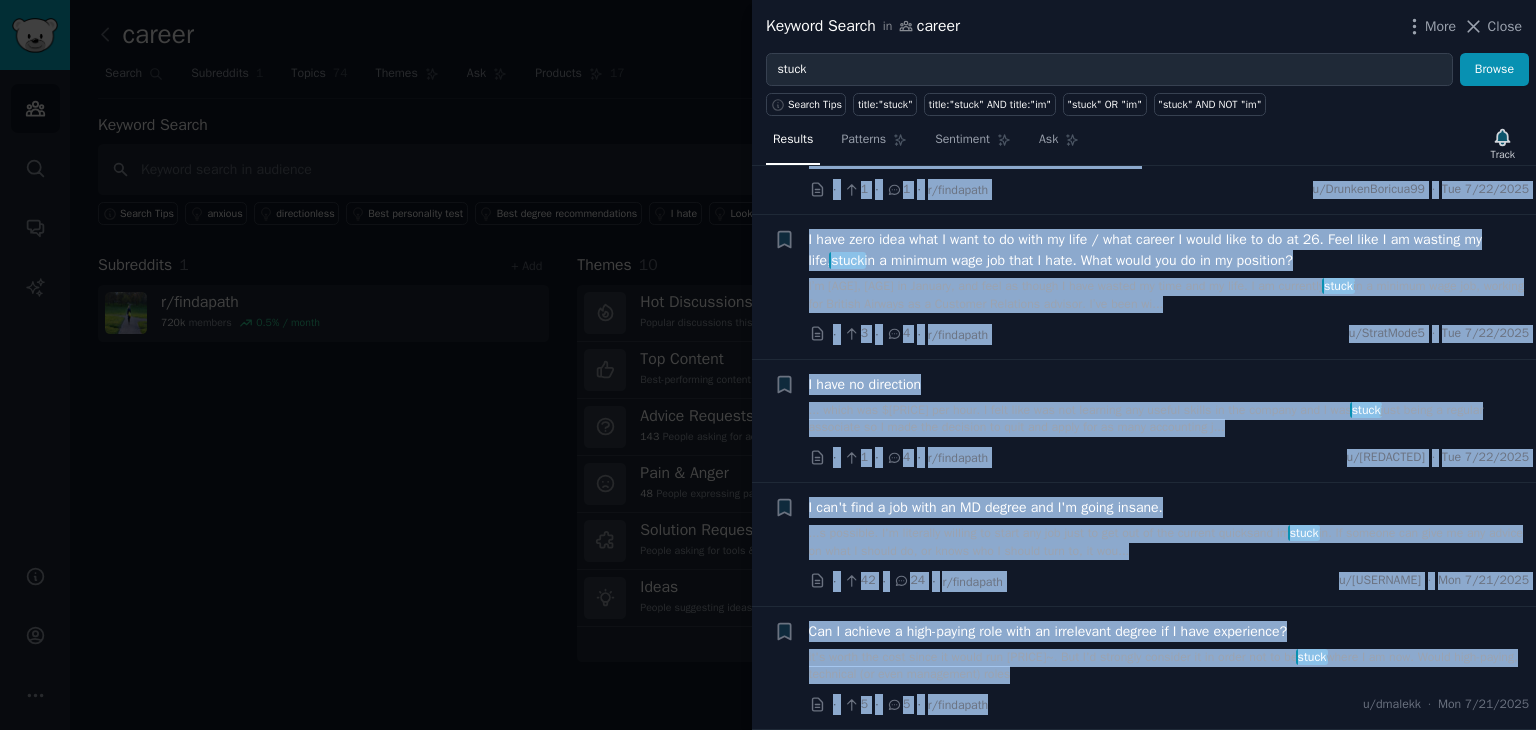 drag, startPoint x: 800, startPoint y: 202, endPoint x: 1091, endPoint y: 704, distance: 580.24567 